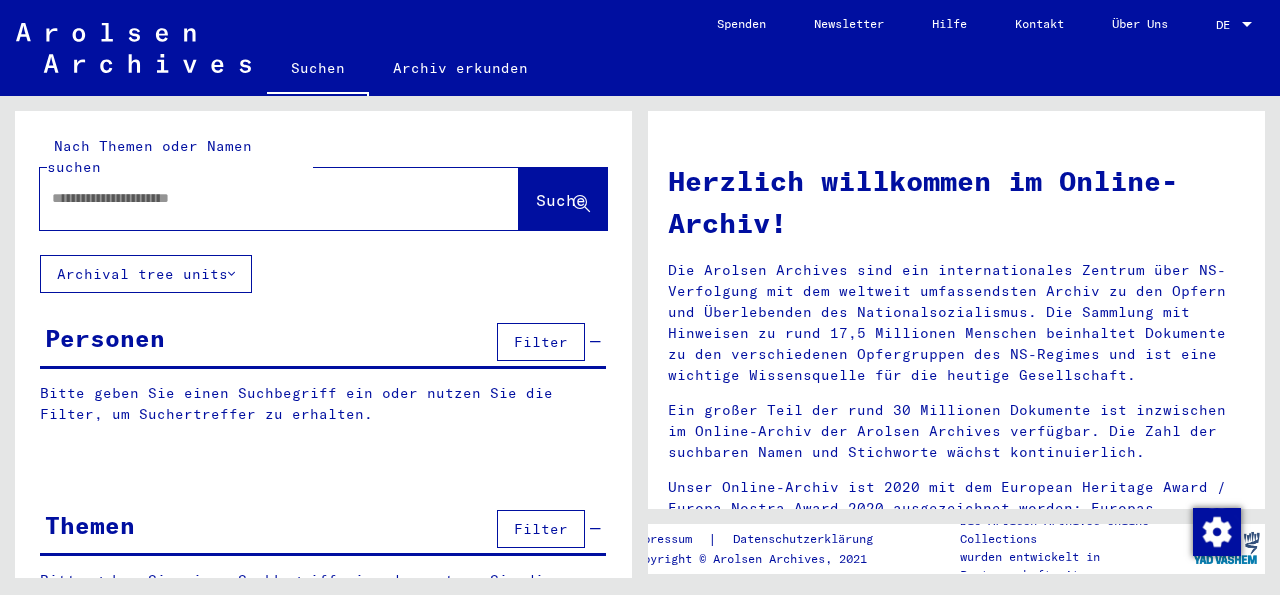 scroll, scrollTop: 0, scrollLeft: 0, axis: both 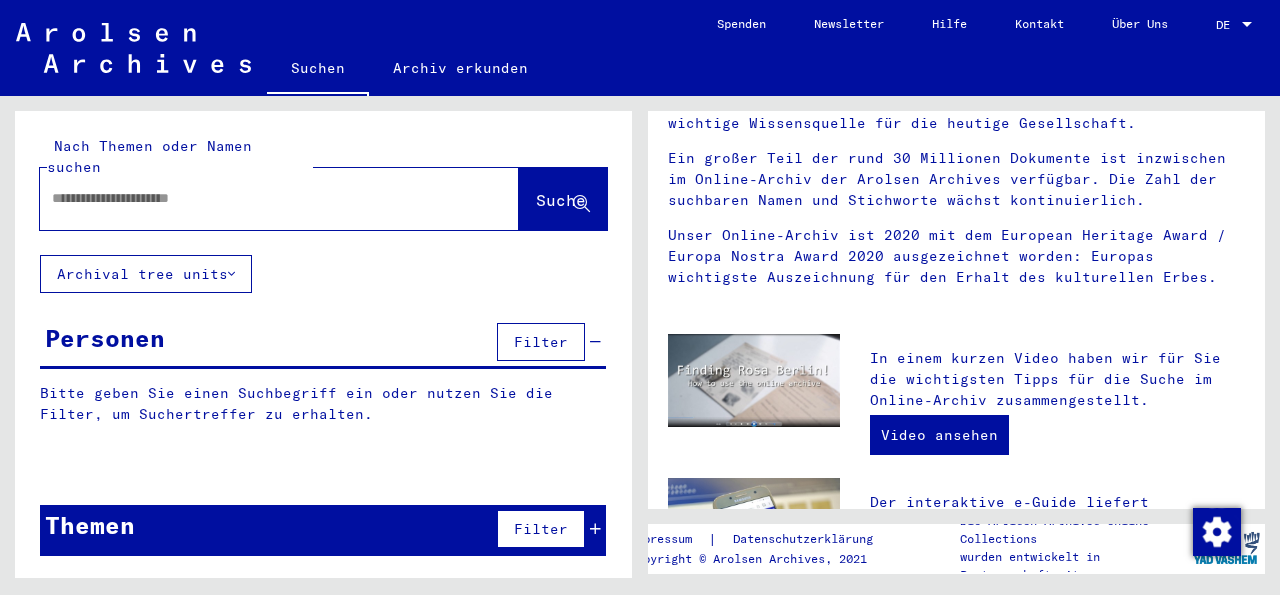 click on "Bitte geben Sie einen Suchbegriff ein oder nutzen Sie die Filter, um Suchertreffer zu erhalten.  Oder Sie durchsuchen den    Archivbaum  manuell." at bounding box center (323, 601) 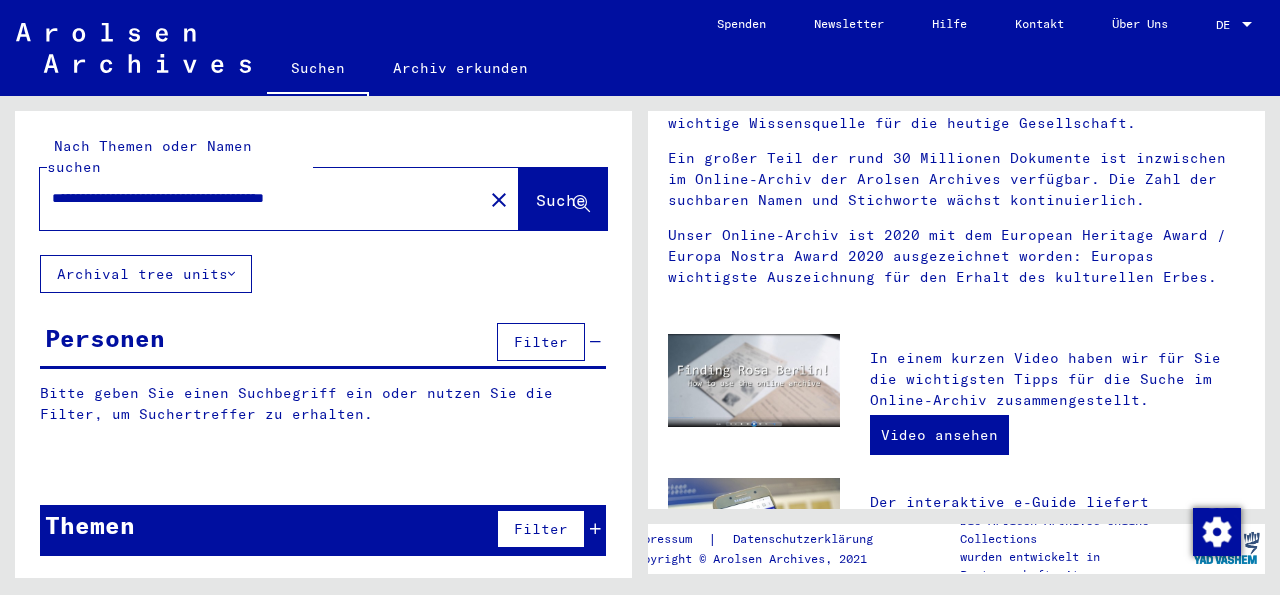 scroll, scrollTop: 0, scrollLeft: 0, axis: both 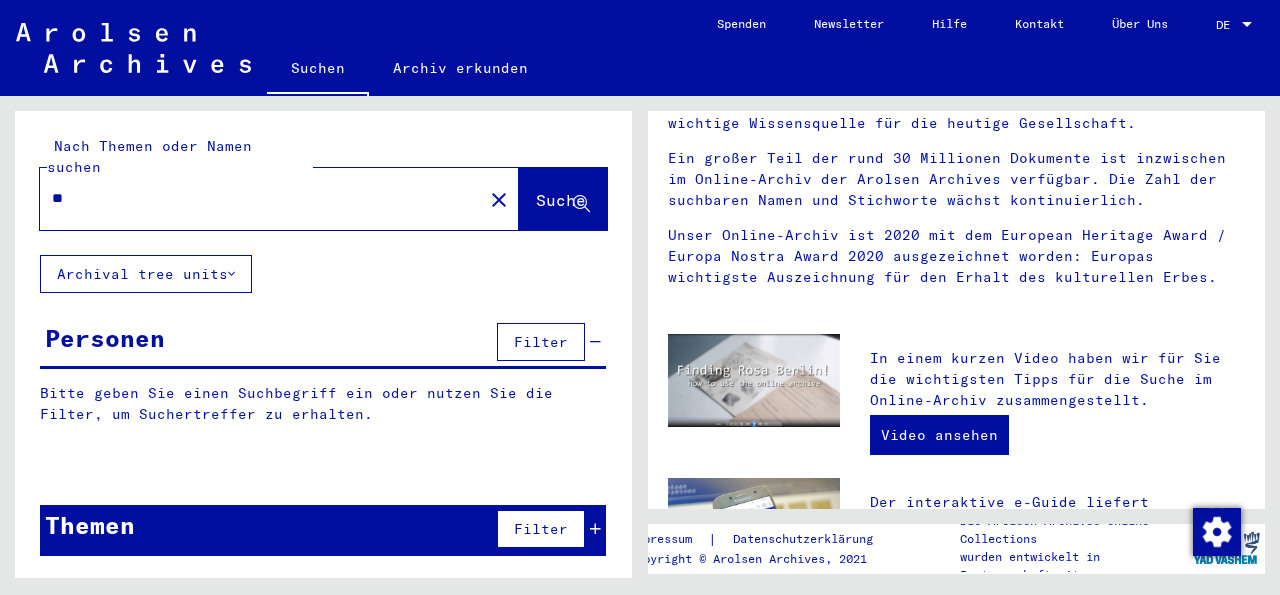 type on "*" 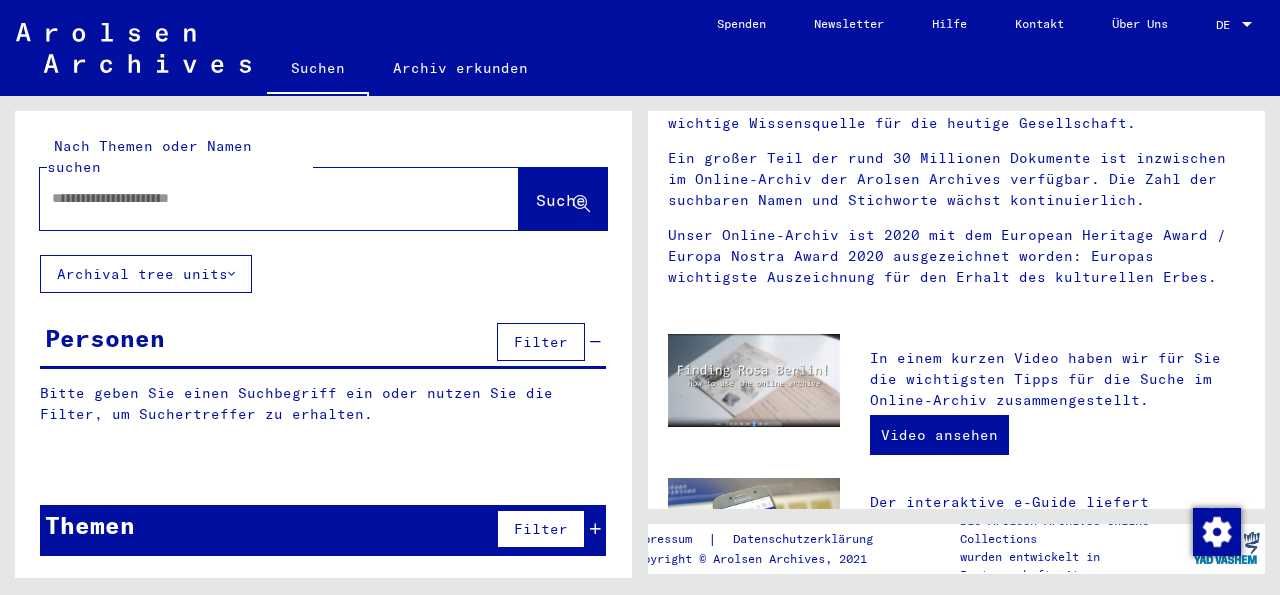 click at bounding box center (241, 198) 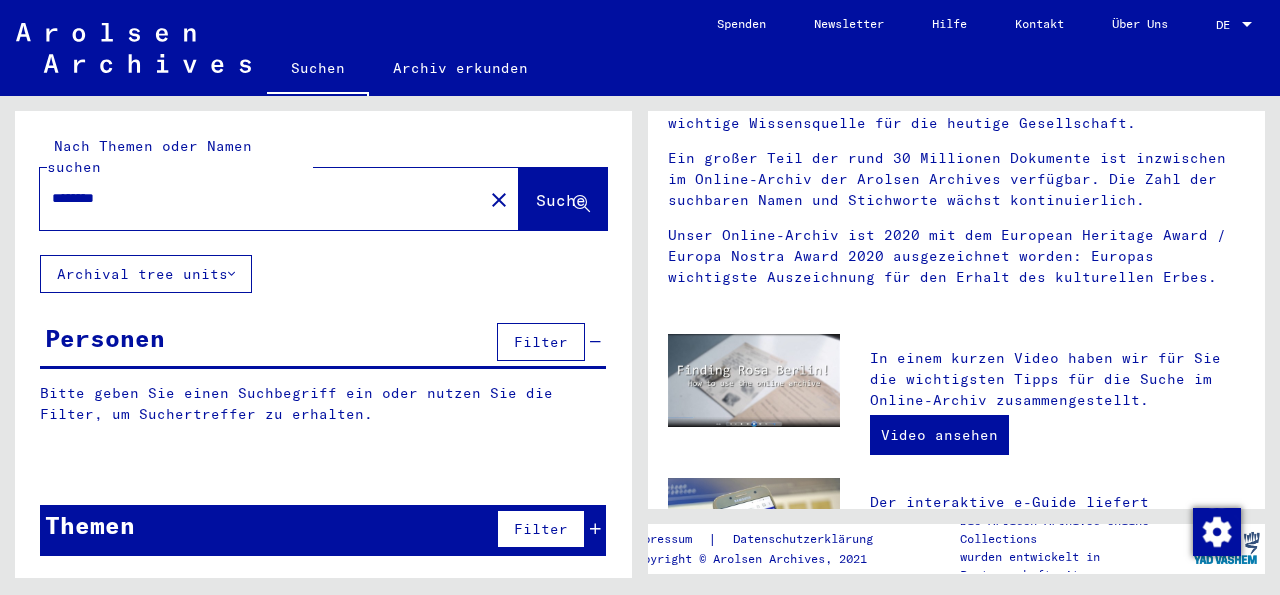 type on "*******" 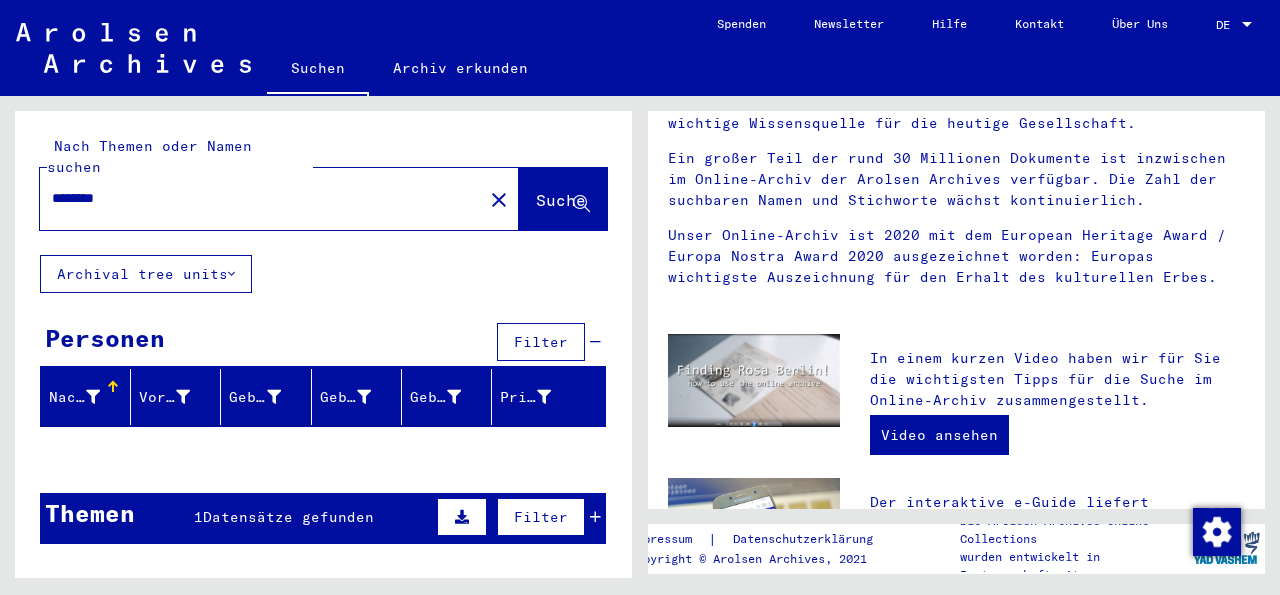 scroll, scrollTop: 111, scrollLeft: 0, axis: vertical 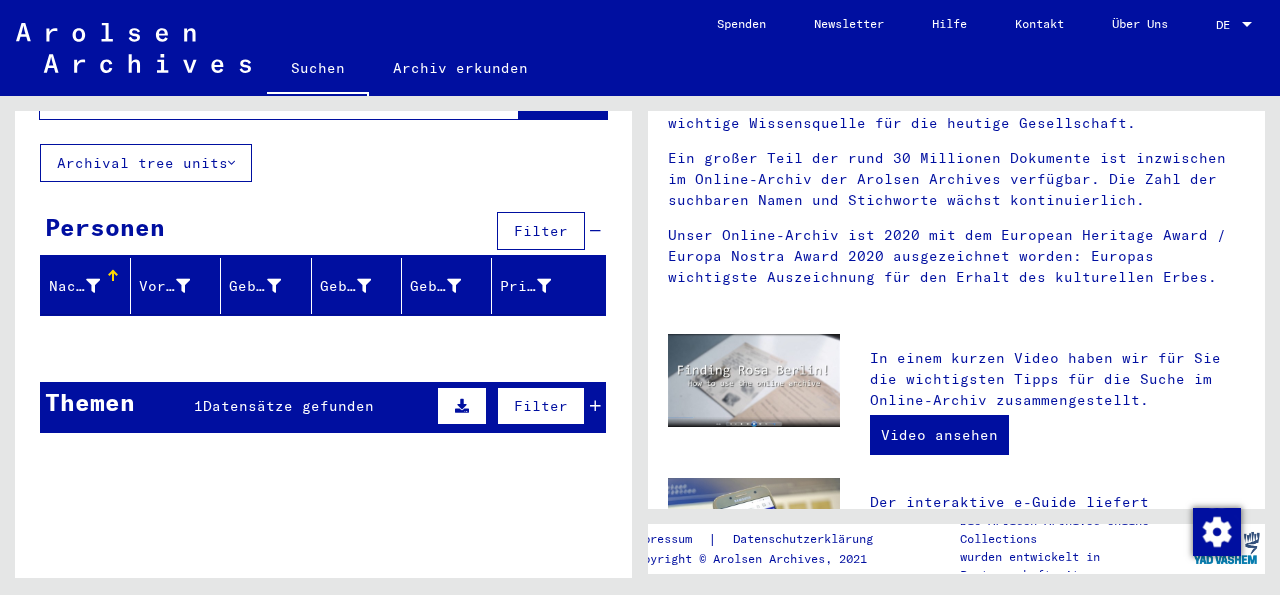 click on "Datensätze gefunden" at bounding box center (288, 406) 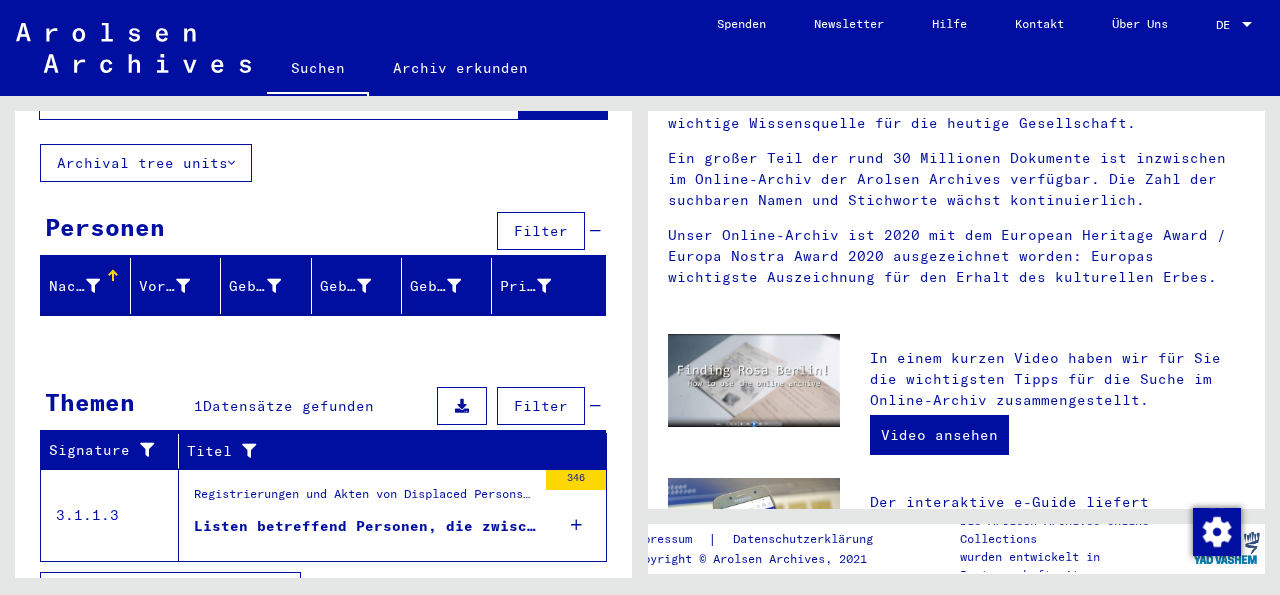 click on "Listen betreffend Personen, die zwischen 1944/45 durch Spanien reisten      oder dort lebten. Einige scheinen keine Juden zu sein. Viele Namen sind      doppelt aufgeführt. ..." at bounding box center (365, 526) 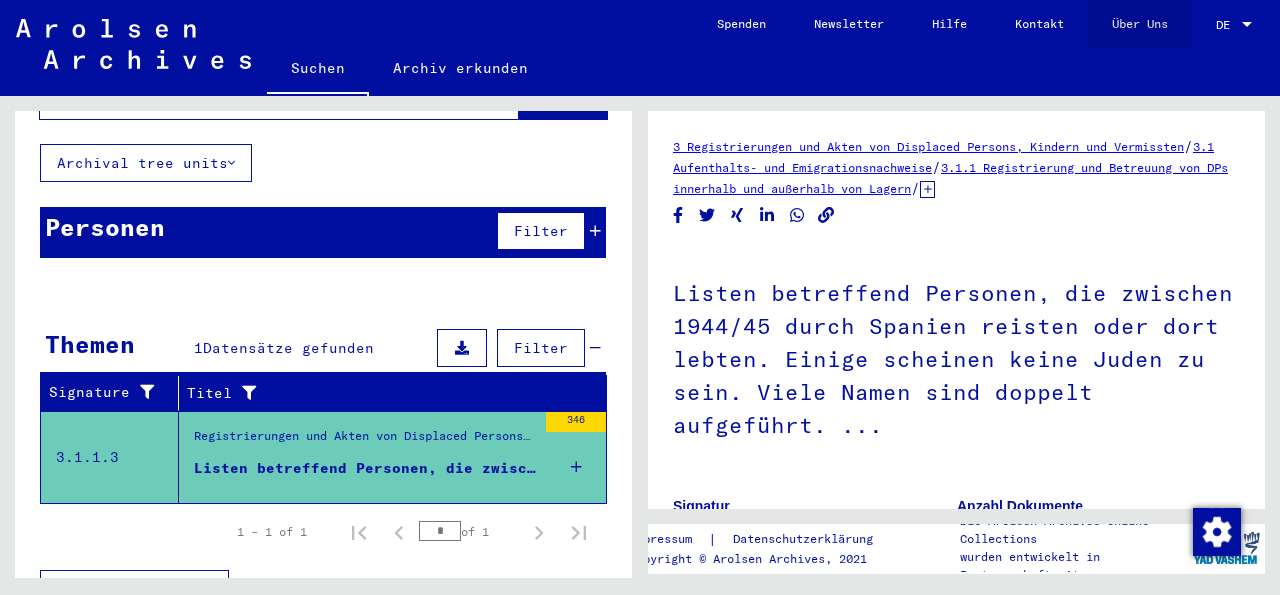 click on "Über Uns" 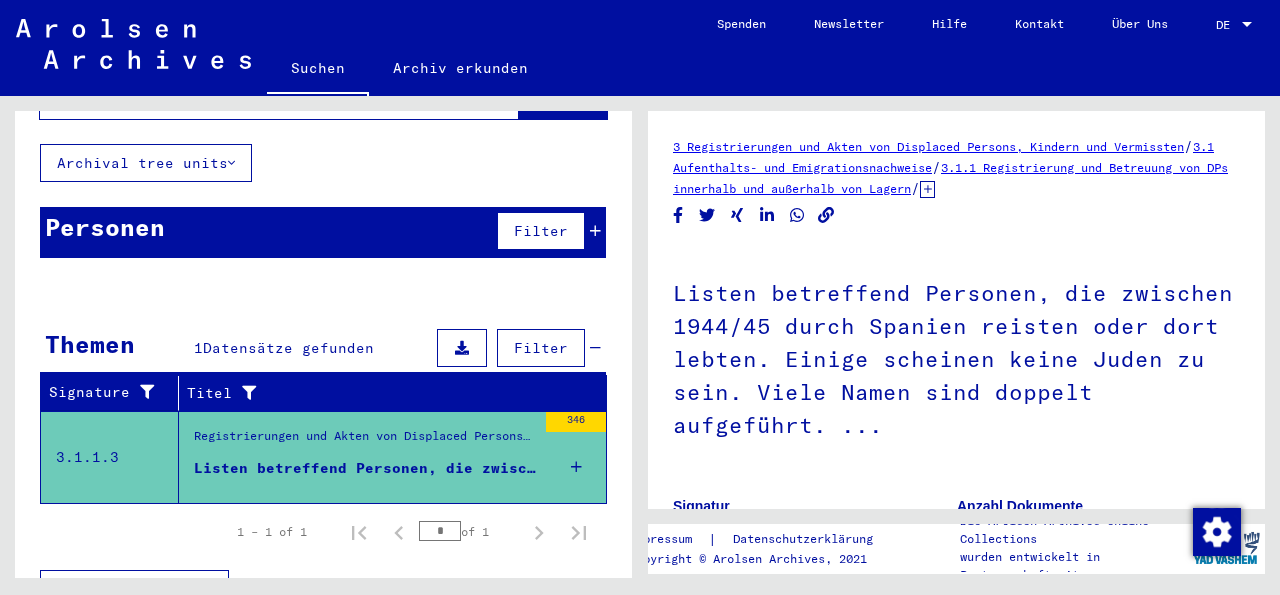 click on "Über Uns" 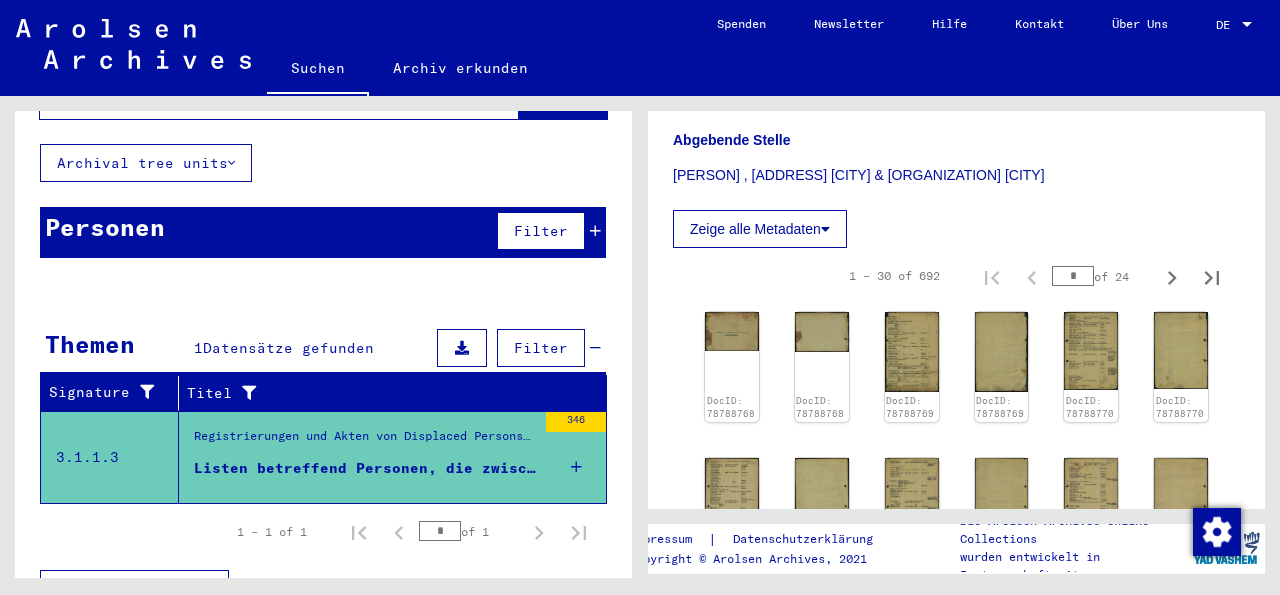 scroll, scrollTop: 698, scrollLeft: 0, axis: vertical 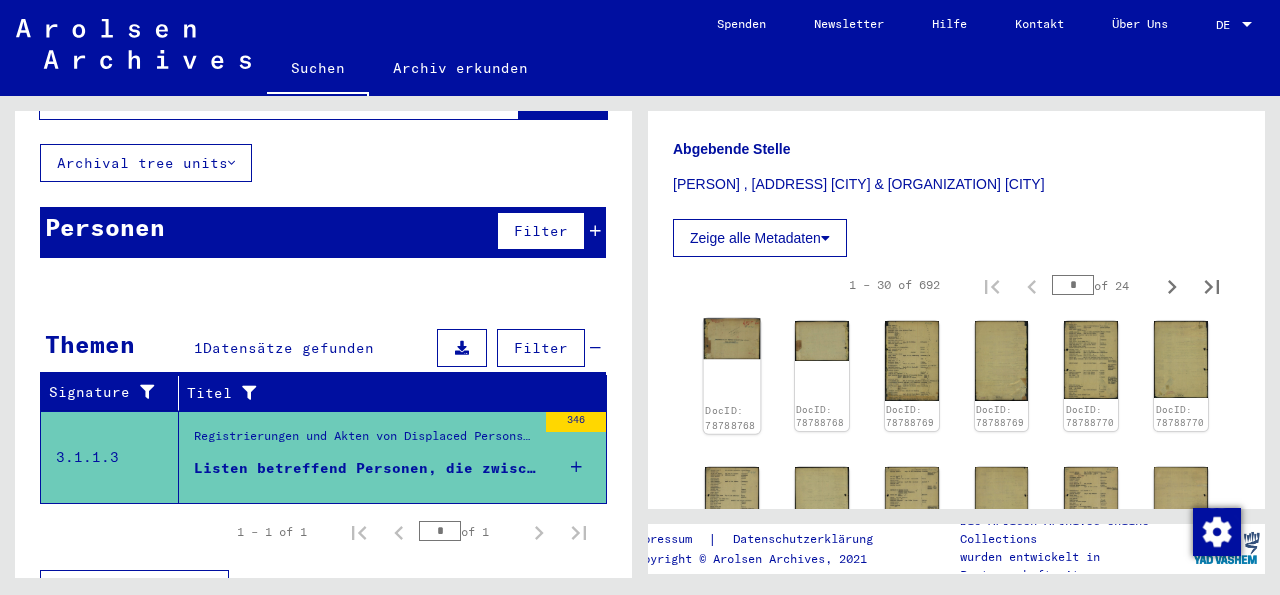 click 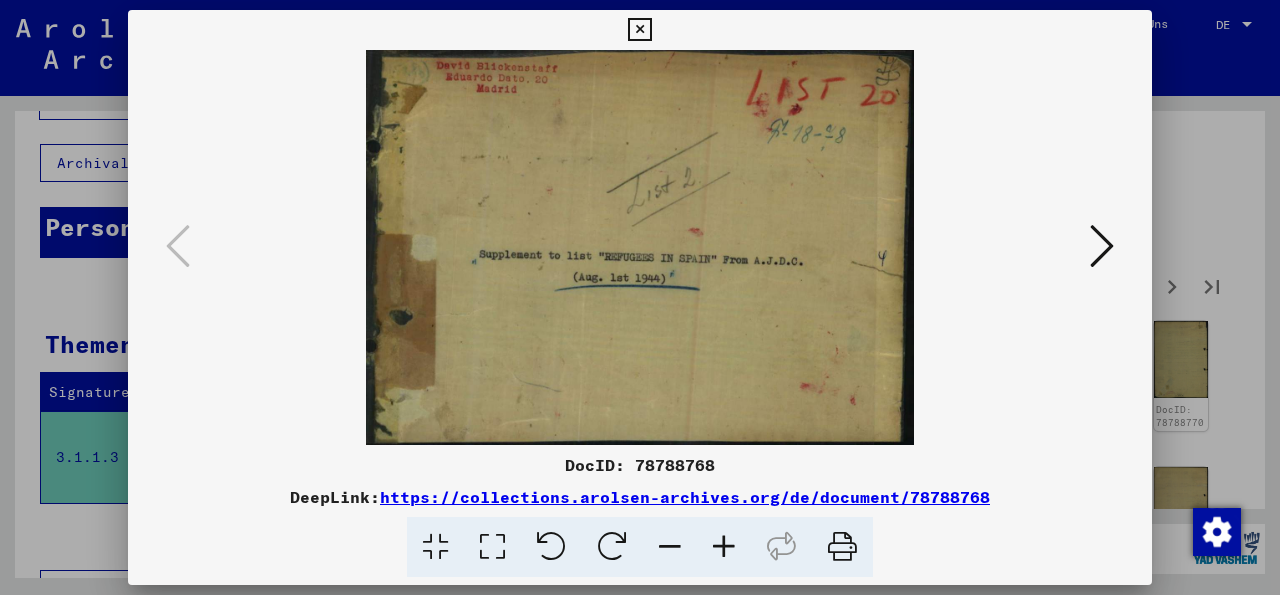 click at bounding box center [1102, 246] 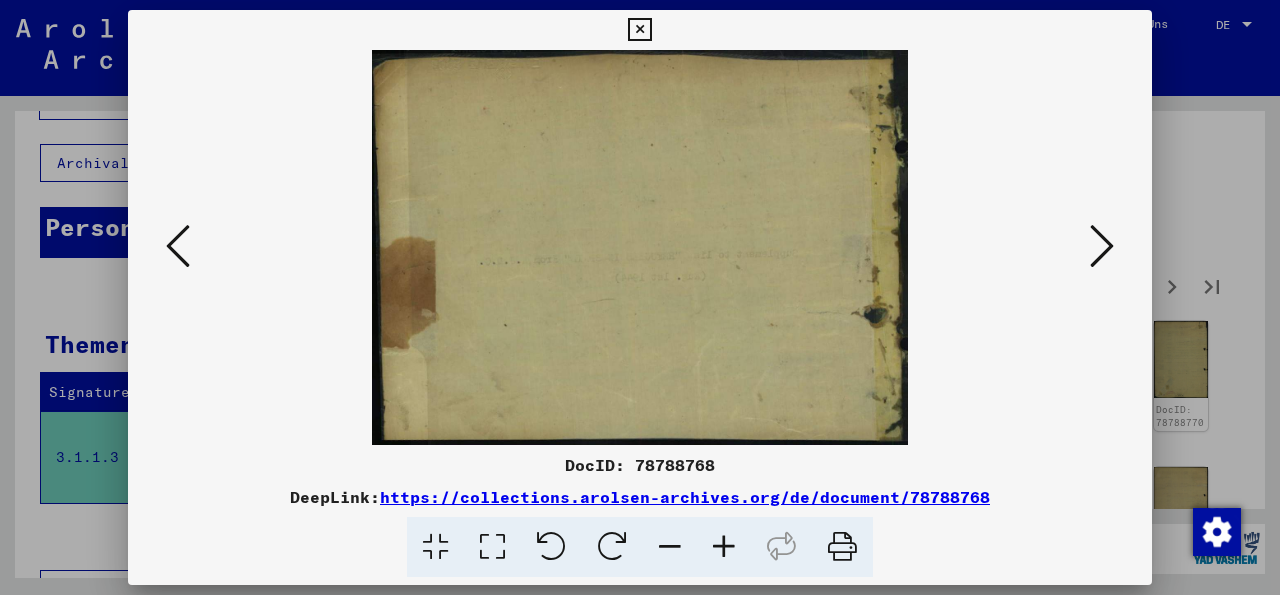 click at bounding box center (1102, 246) 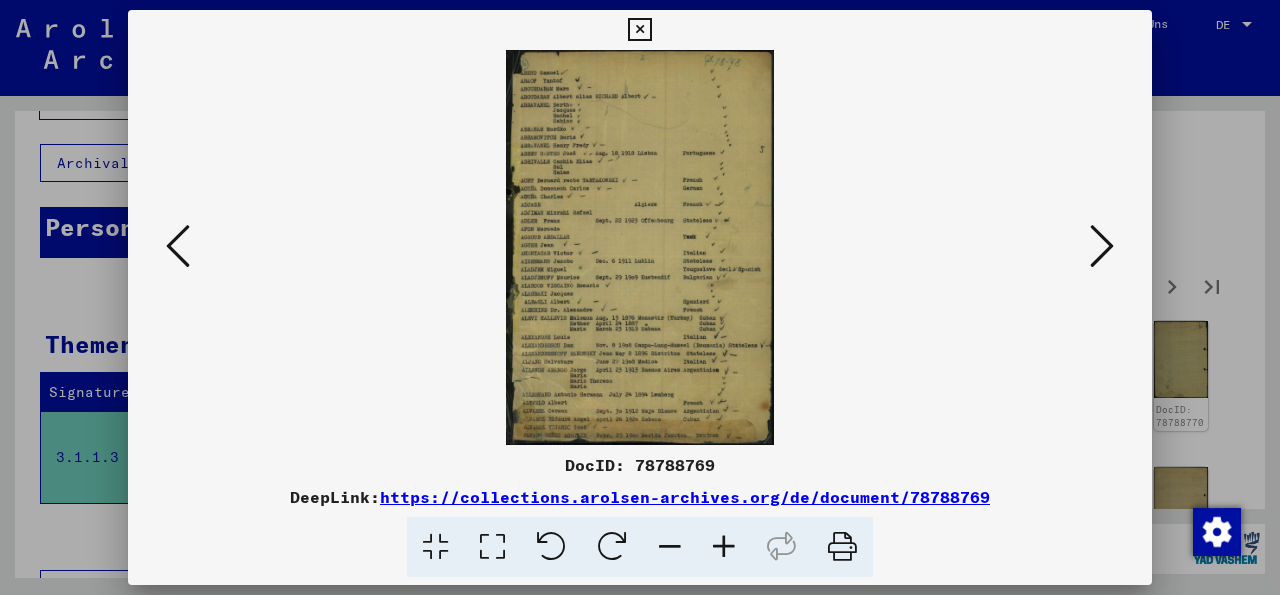 click at bounding box center [1102, 246] 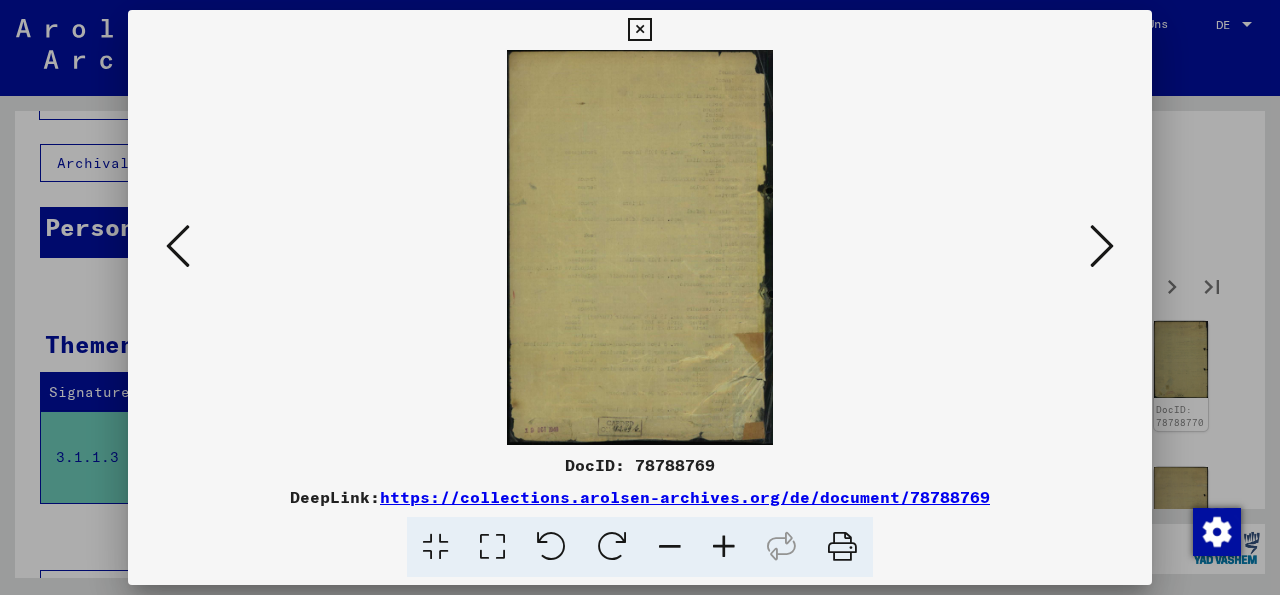 click at bounding box center (1102, 246) 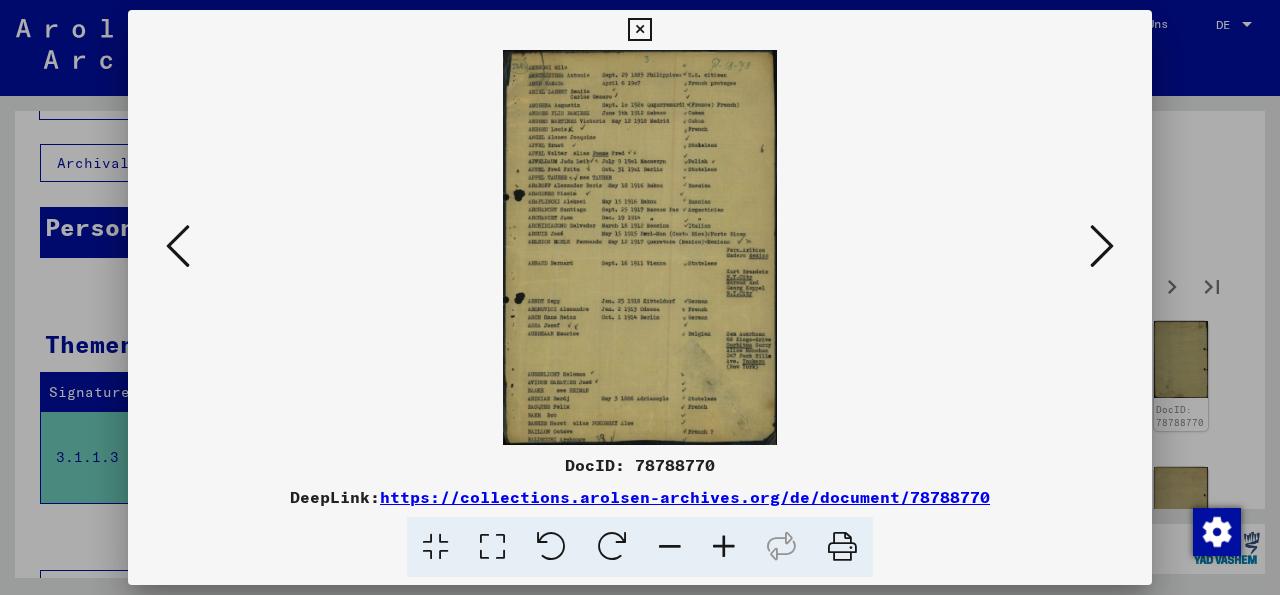 click at bounding box center (1102, 246) 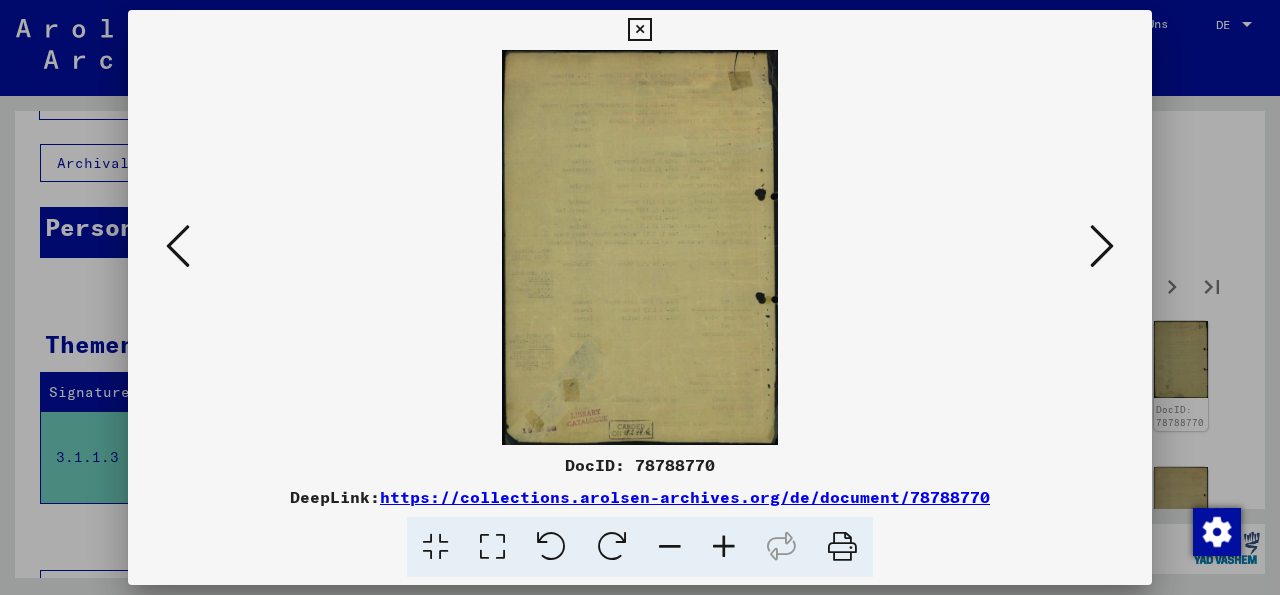 click at bounding box center (1102, 246) 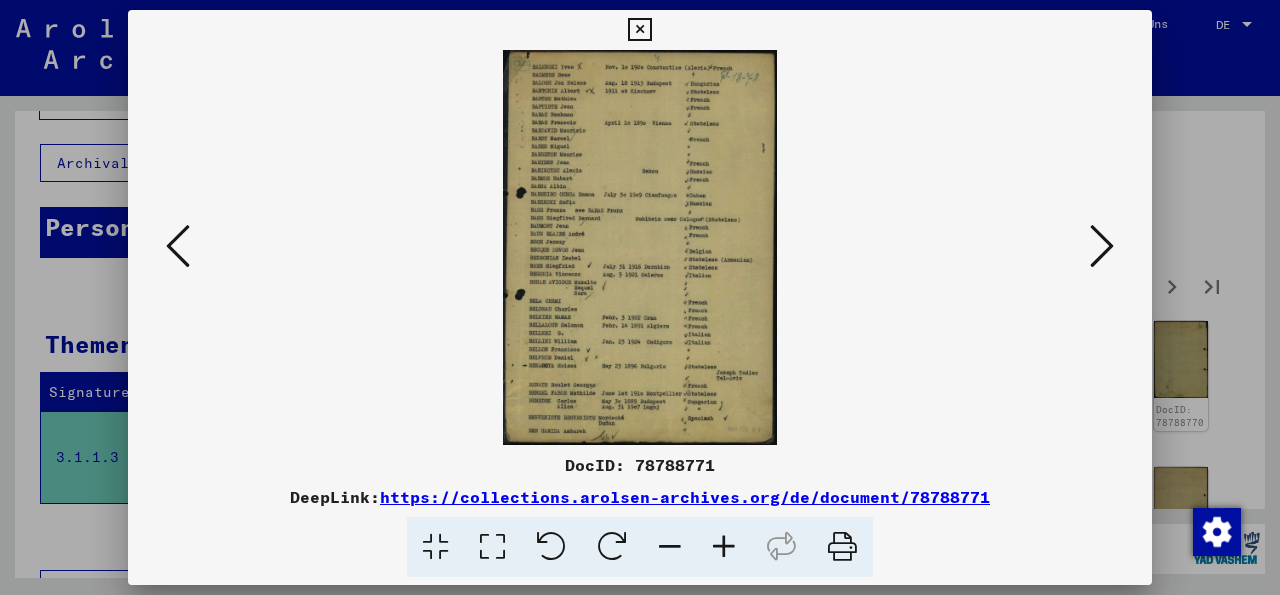 click at bounding box center [1102, 246] 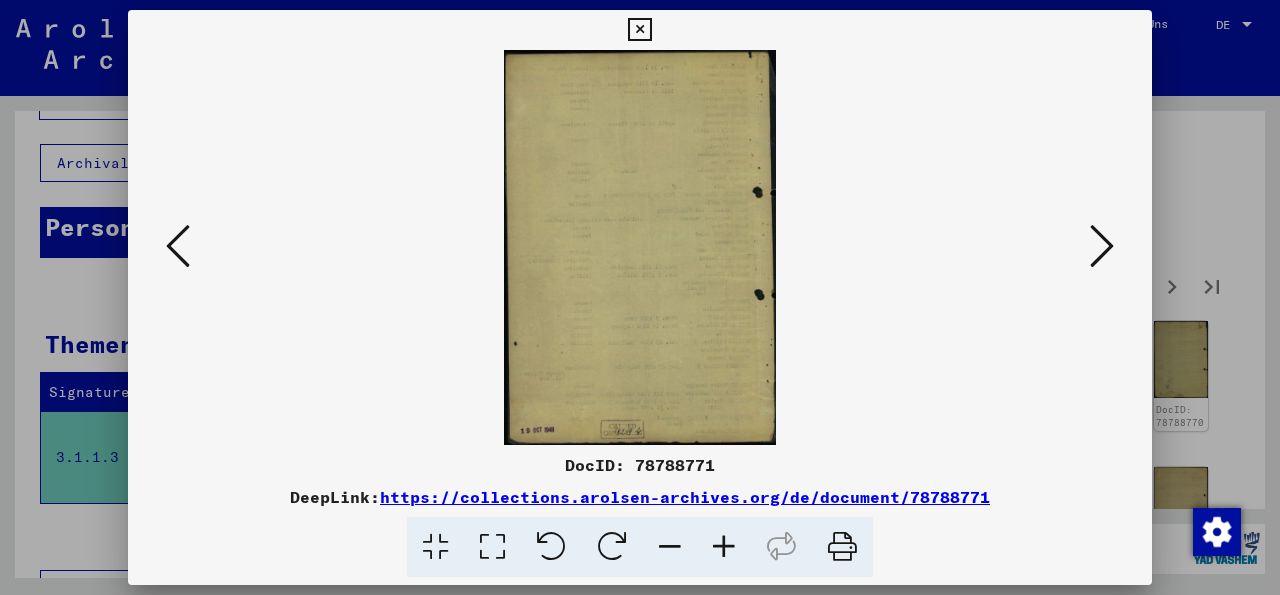 click at bounding box center (1102, 246) 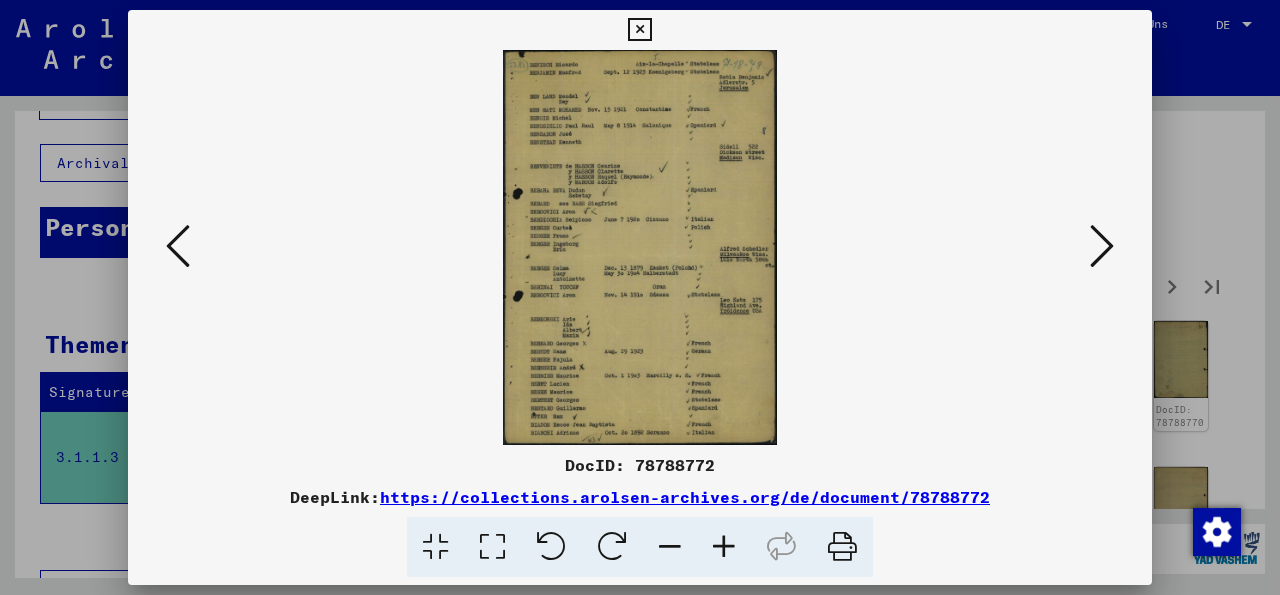 click at bounding box center (1102, 246) 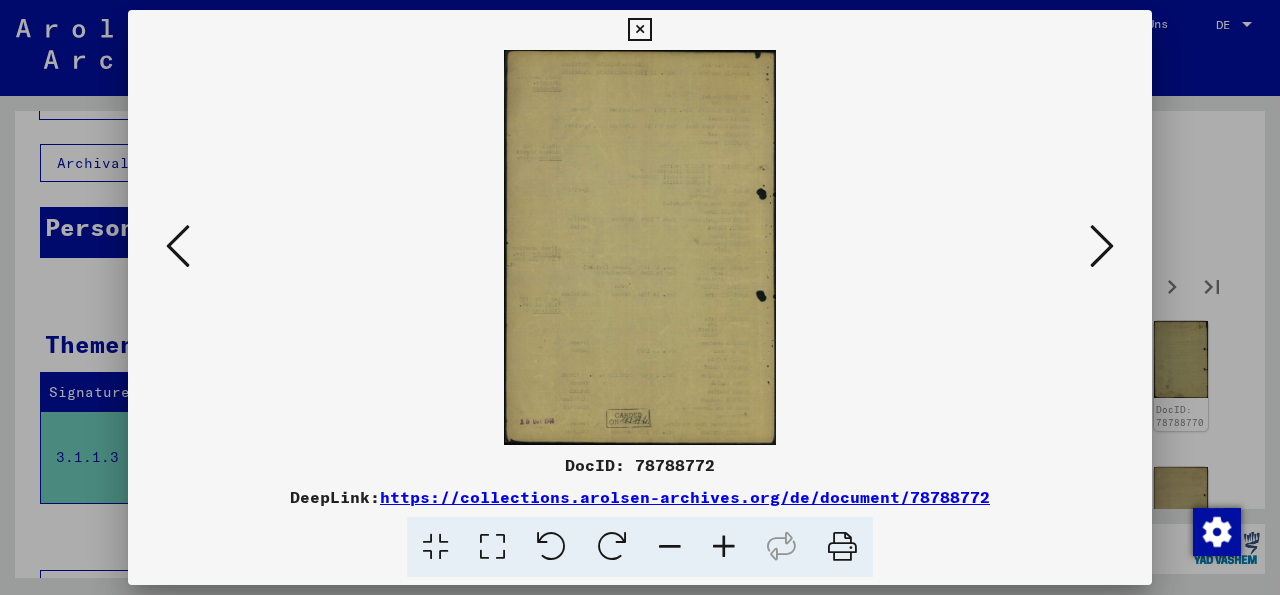 click at bounding box center [1102, 246] 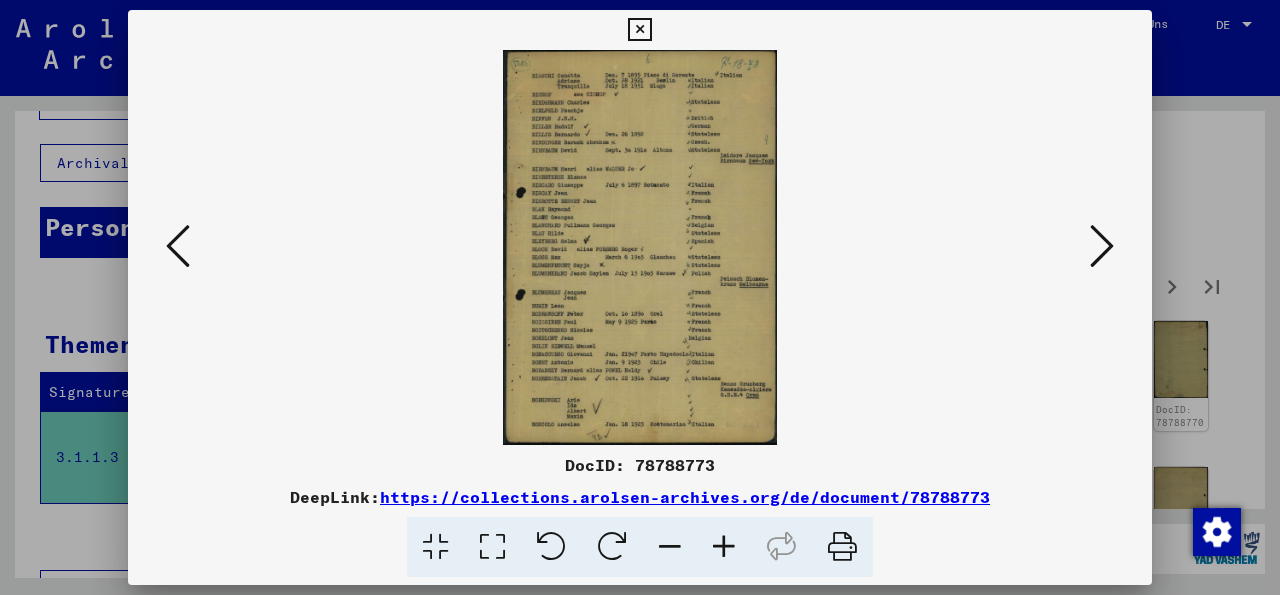 click at bounding box center (1102, 246) 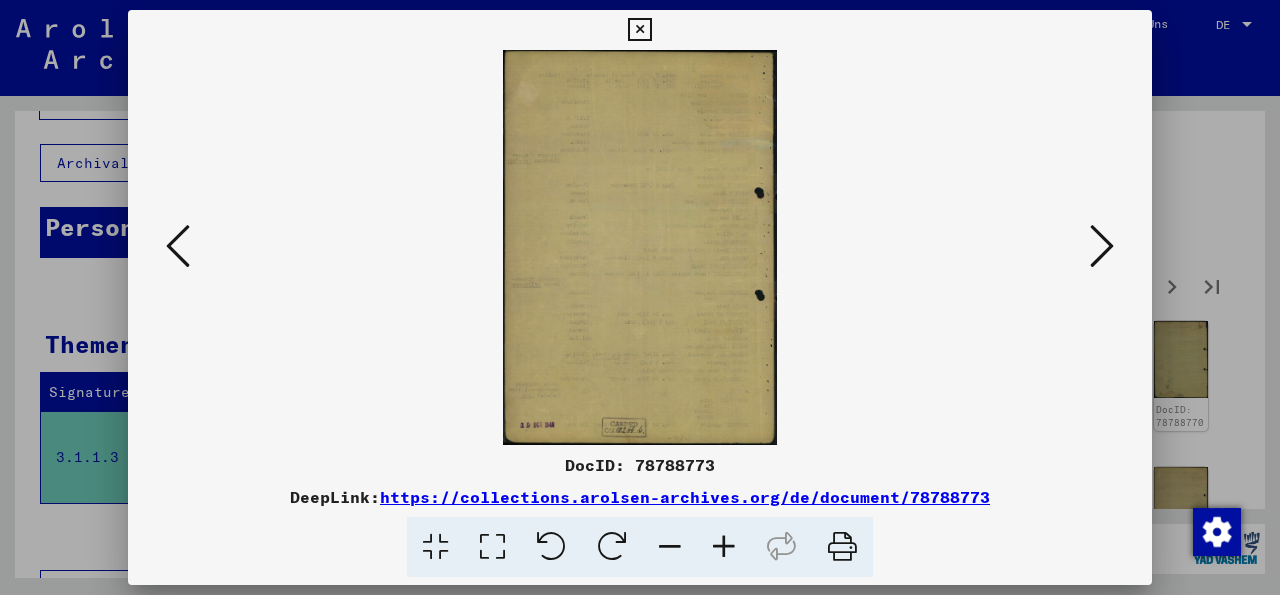 click at bounding box center [1102, 246] 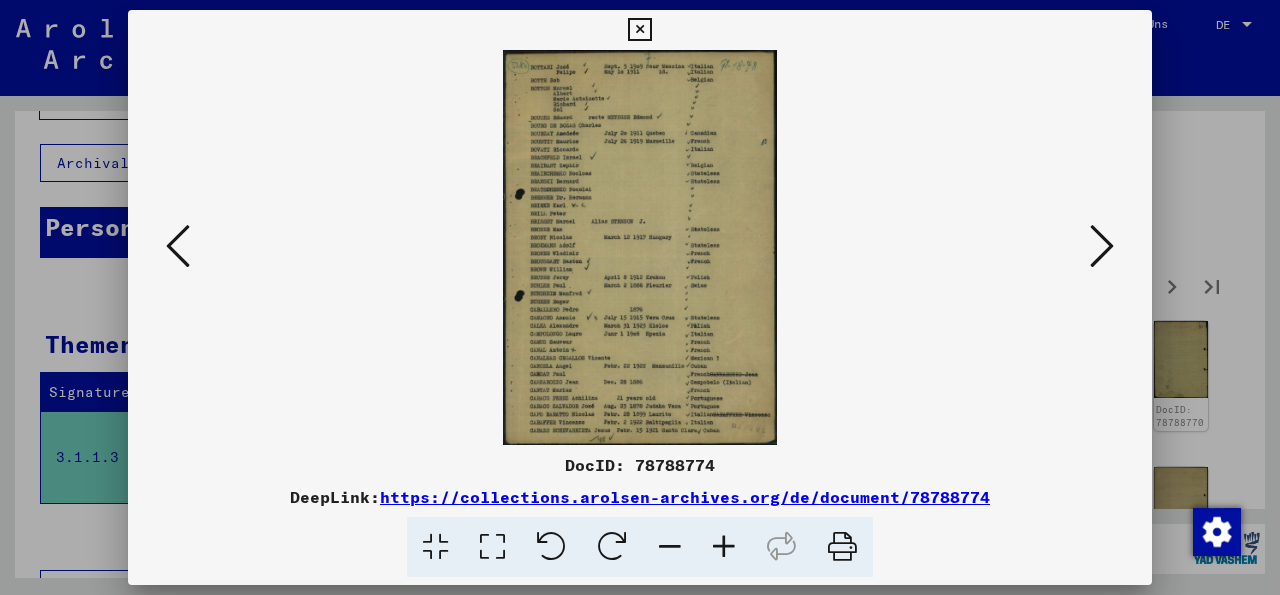 click at bounding box center (1102, 246) 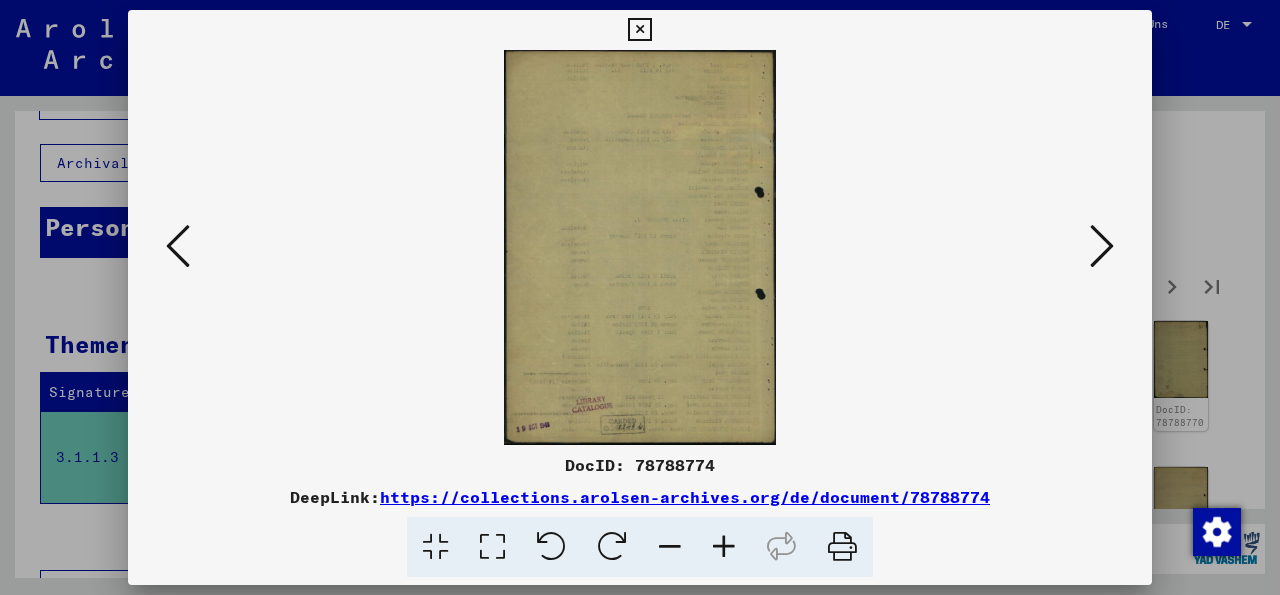 click at bounding box center (1102, 246) 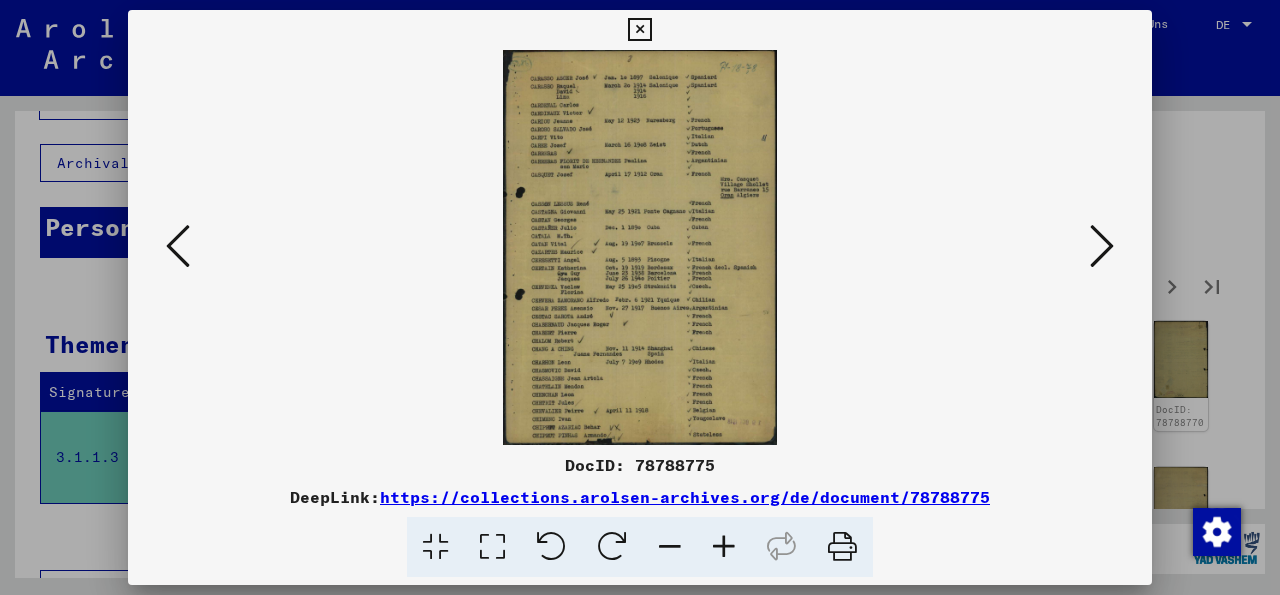 click at bounding box center [1102, 246] 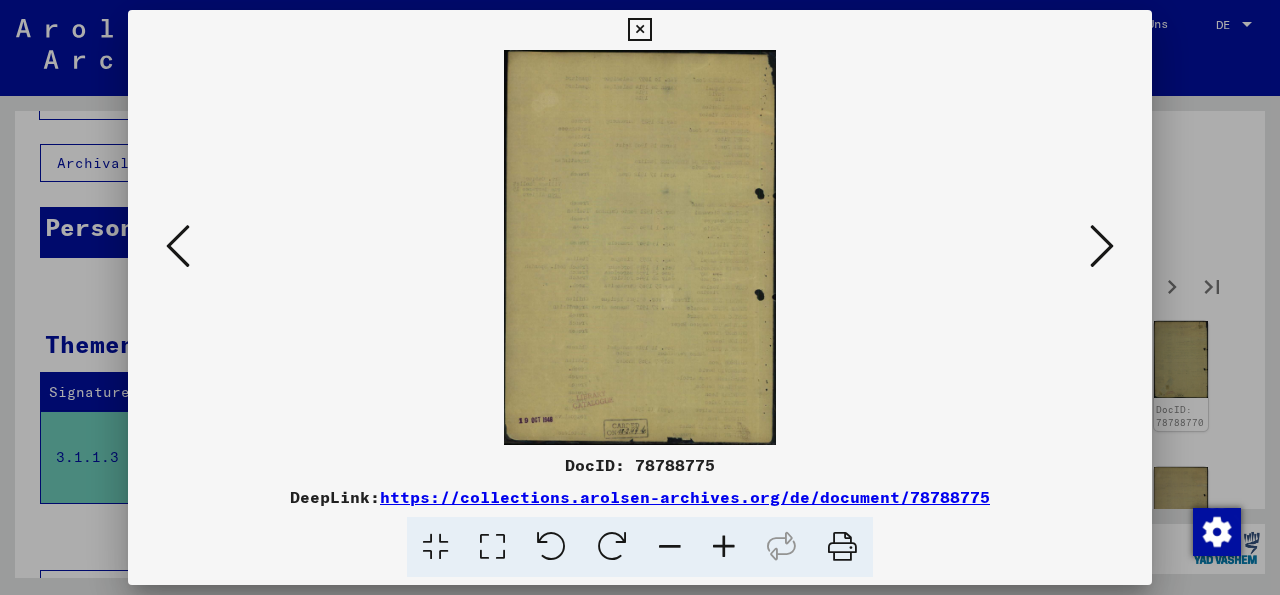 click at bounding box center [1102, 246] 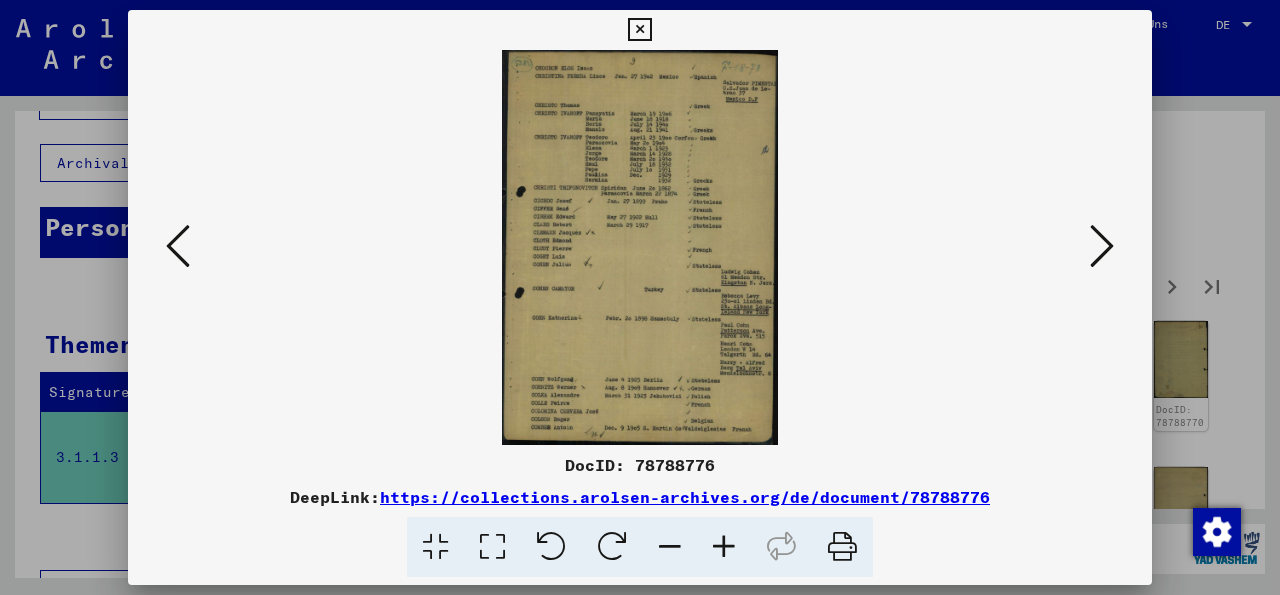 click at bounding box center [1102, 246] 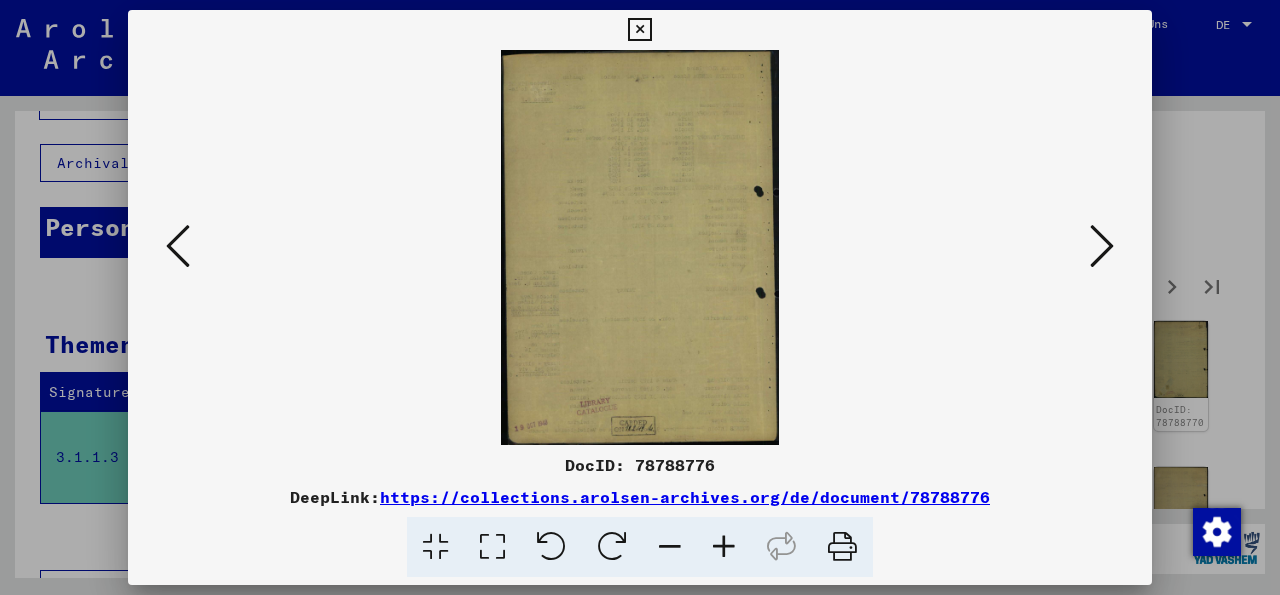 click at bounding box center (1102, 246) 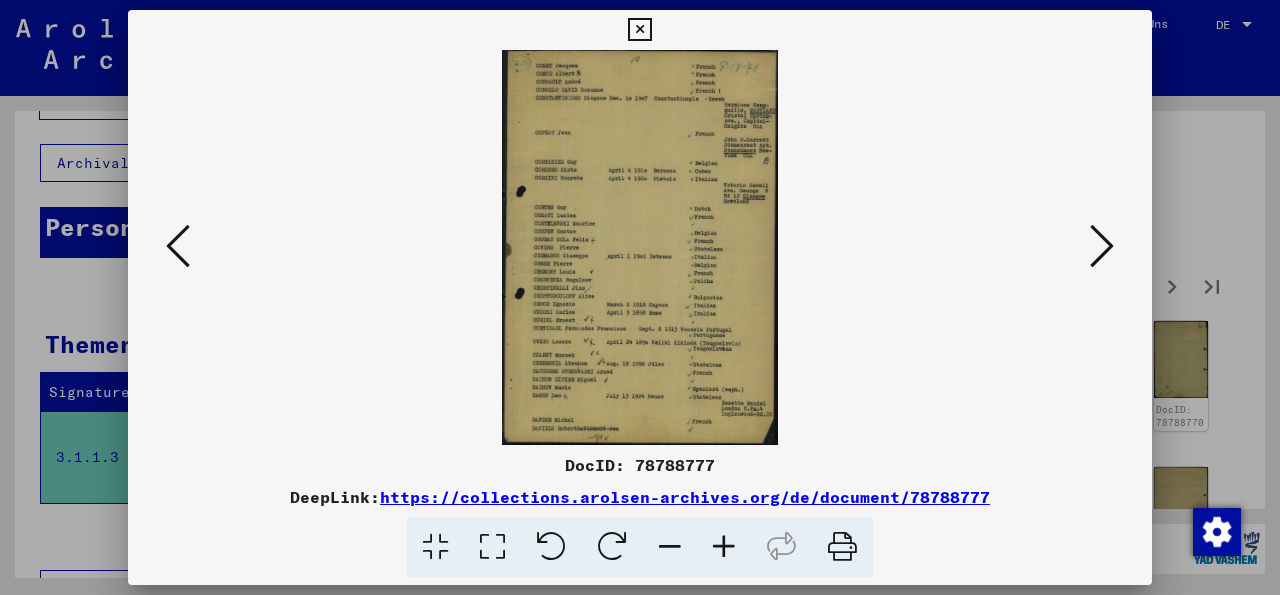 click at bounding box center [1102, 246] 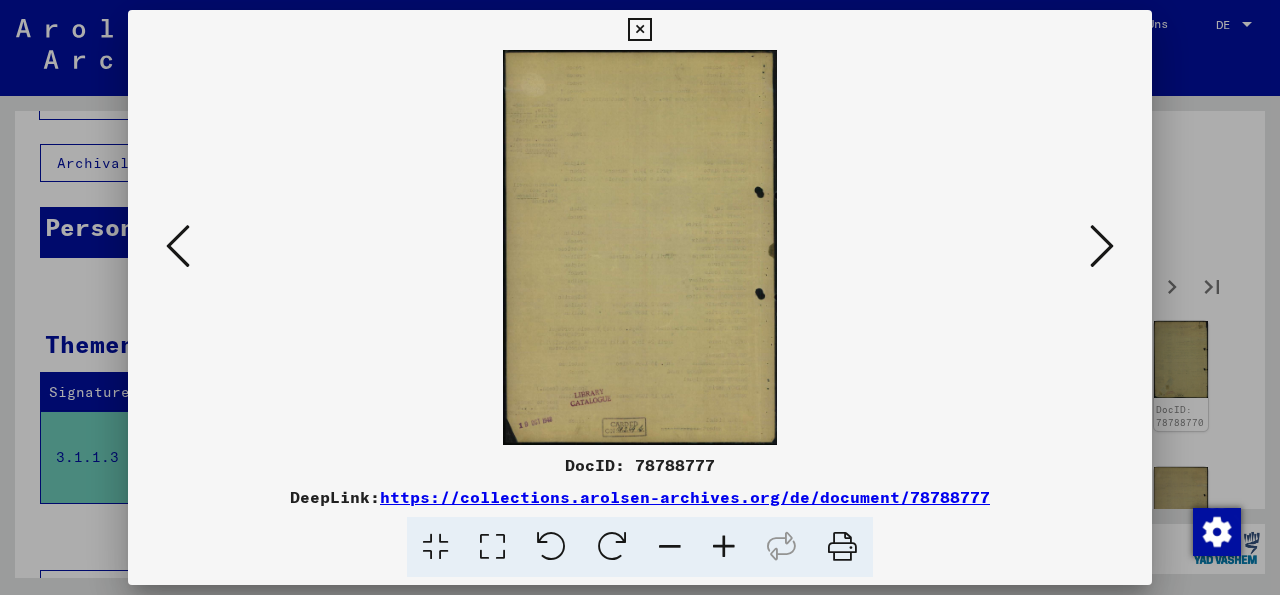 click at bounding box center [1102, 246] 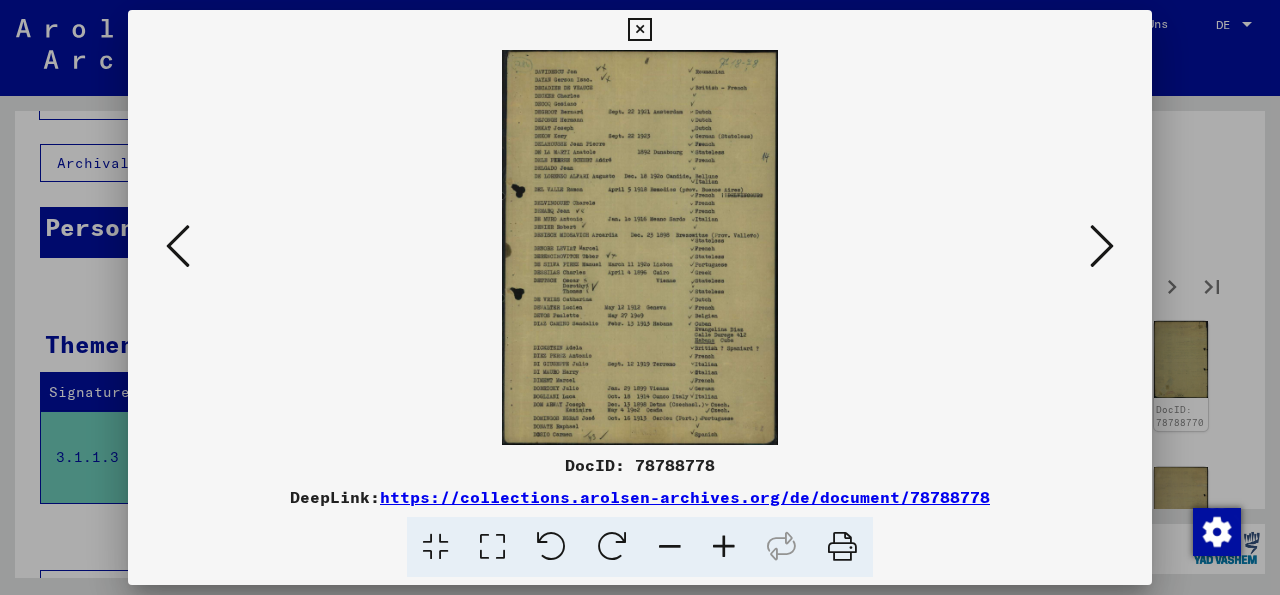 click at bounding box center [1102, 246] 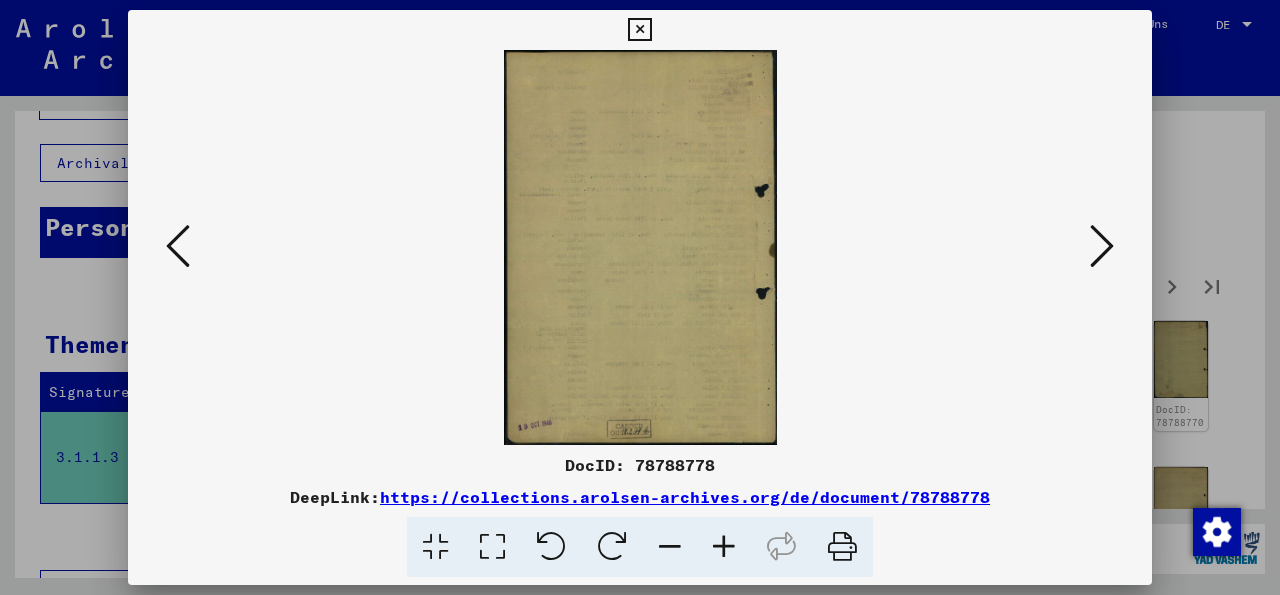 click at bounding box center [1102, 246] 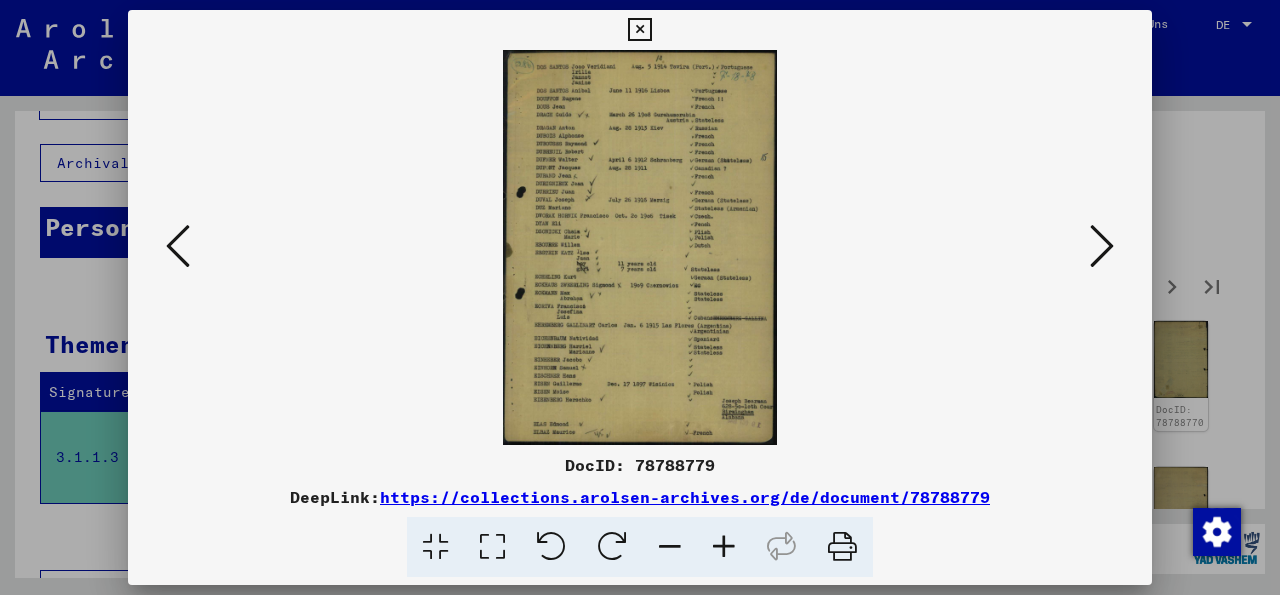 click at bounding box center [1102, 246] 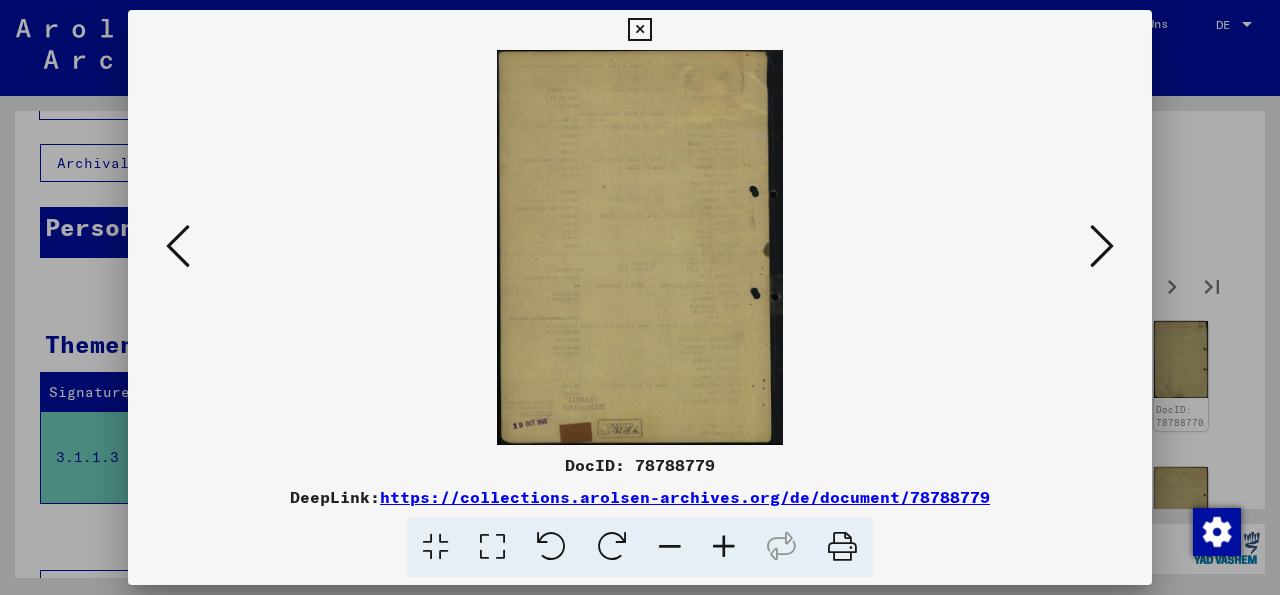 click at bounding box center [1102, 246] 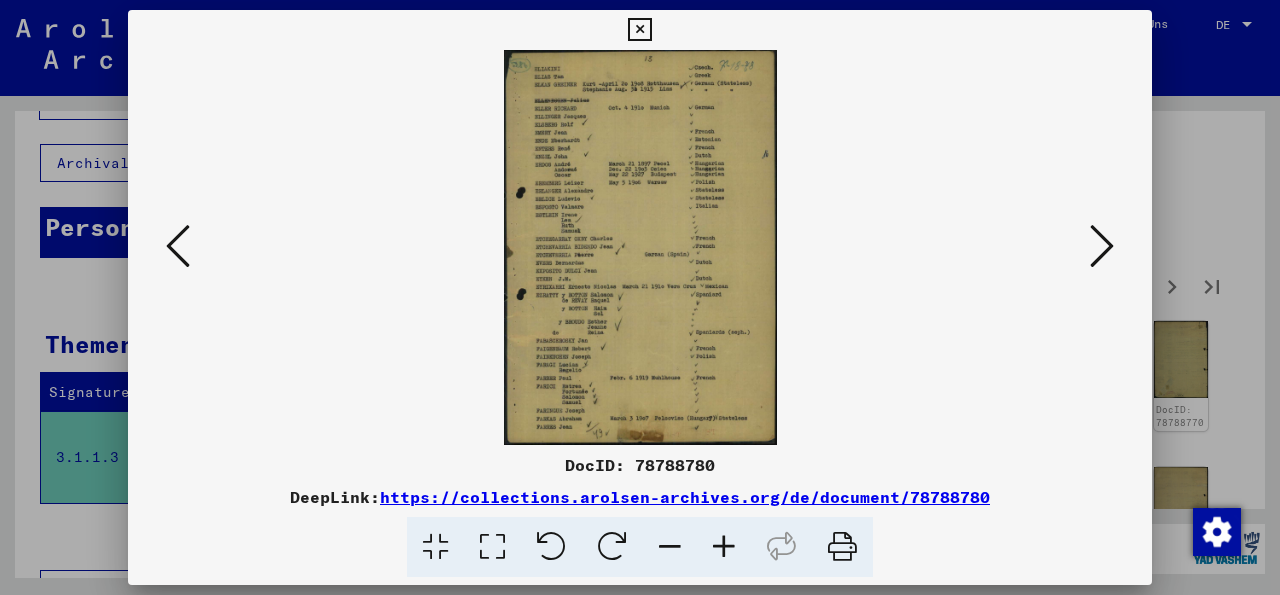 click at bounding box center [1102, 246] 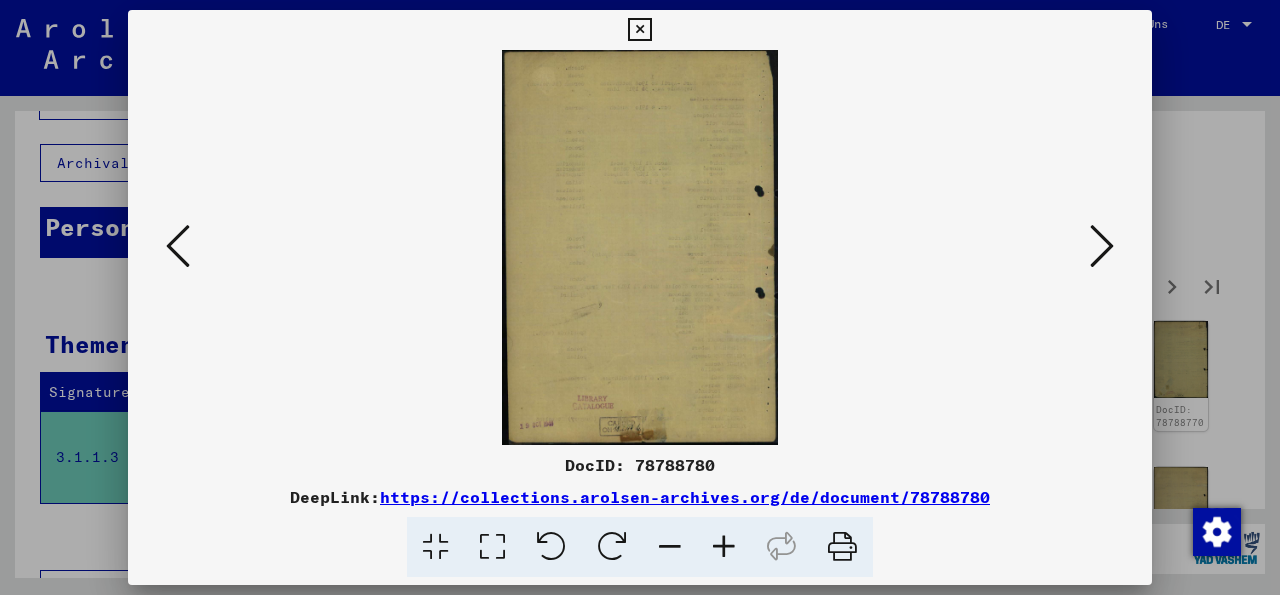 click at bounding box center (1102, 246) 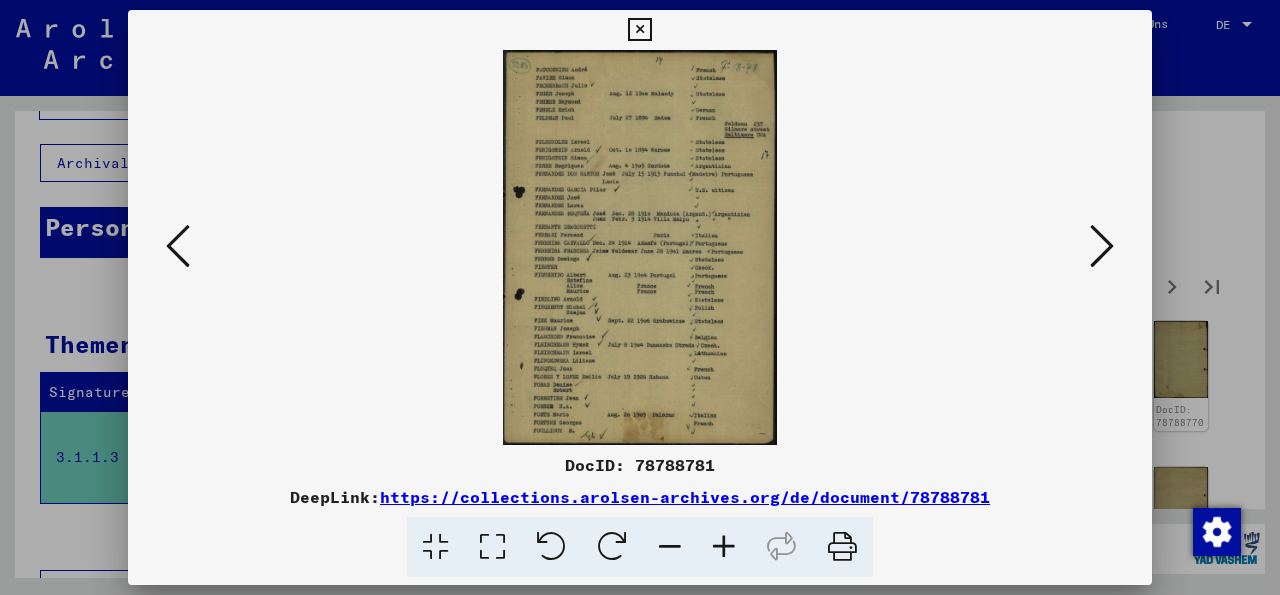 click at bounding box center [1102, 246] 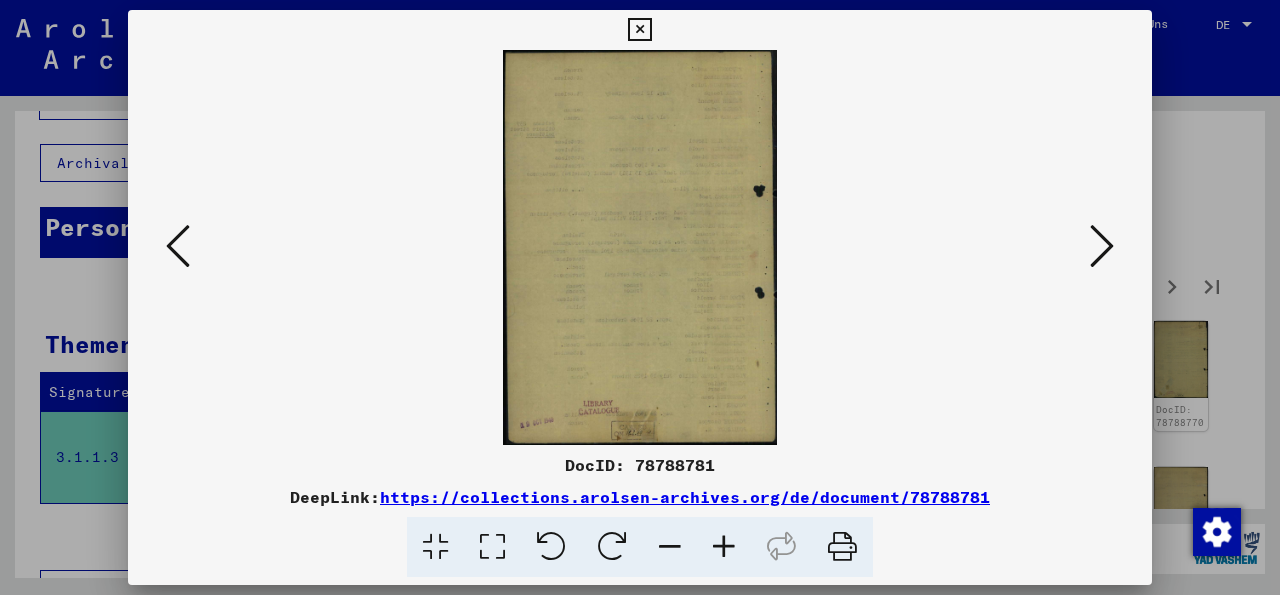 click at bounding box center [1102, 246] 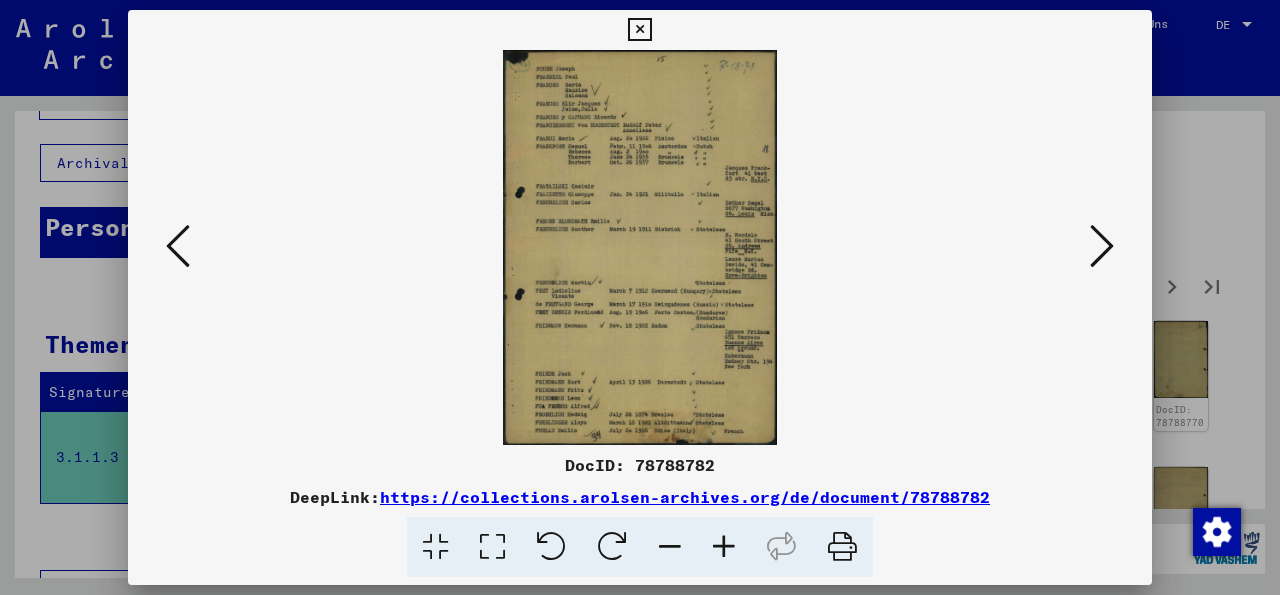 click at bounding box center (1102, 246) 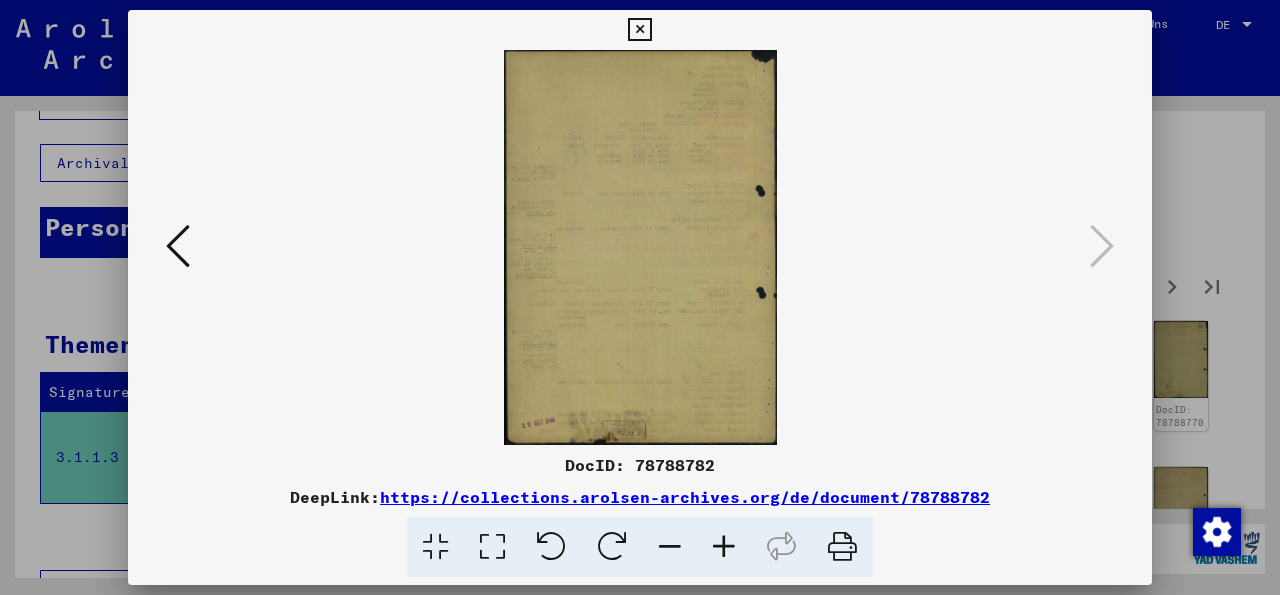 click at bounding box center (639, 30) 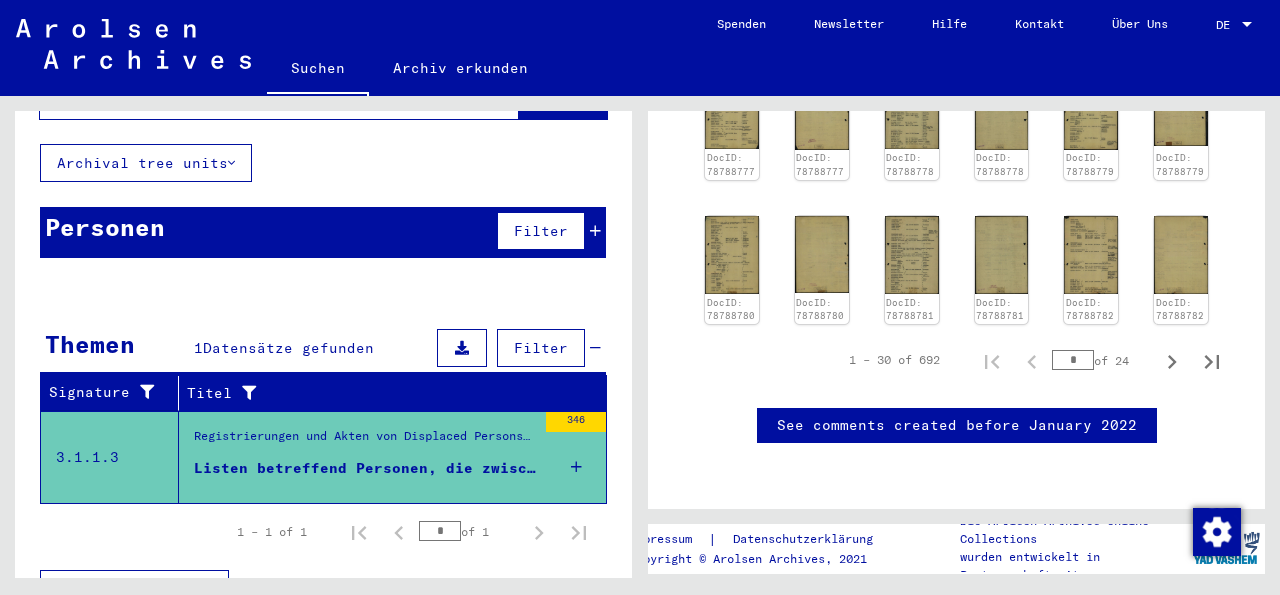 scroll, scrollTop: 1341, scrollLeft: 0, axis: vertical 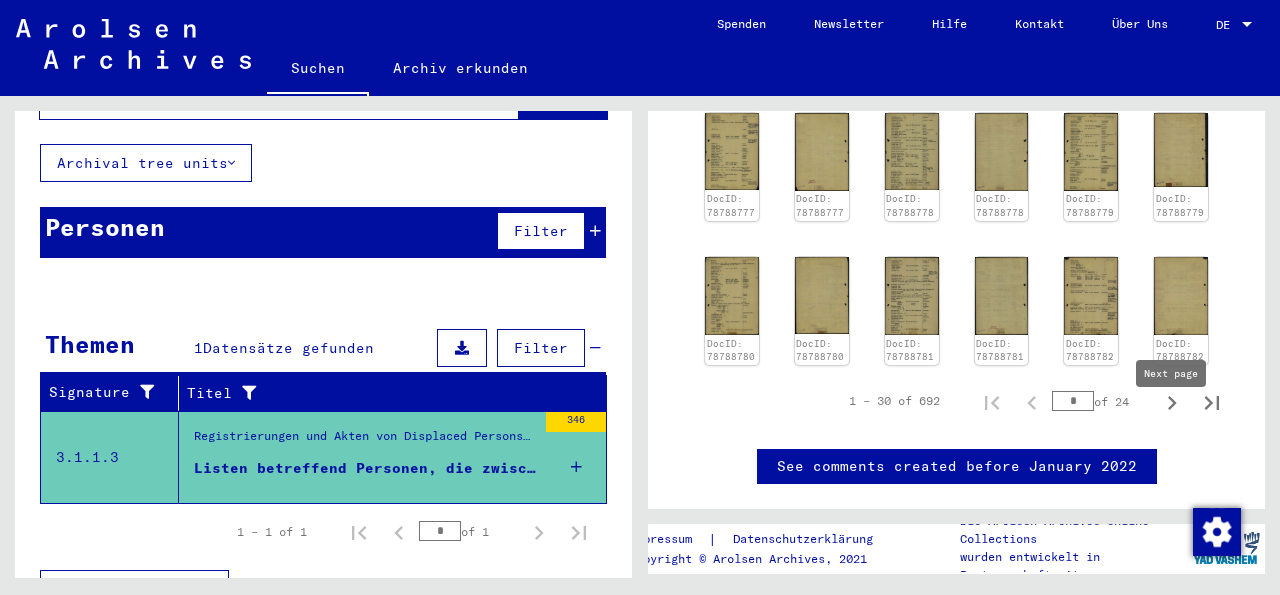 click 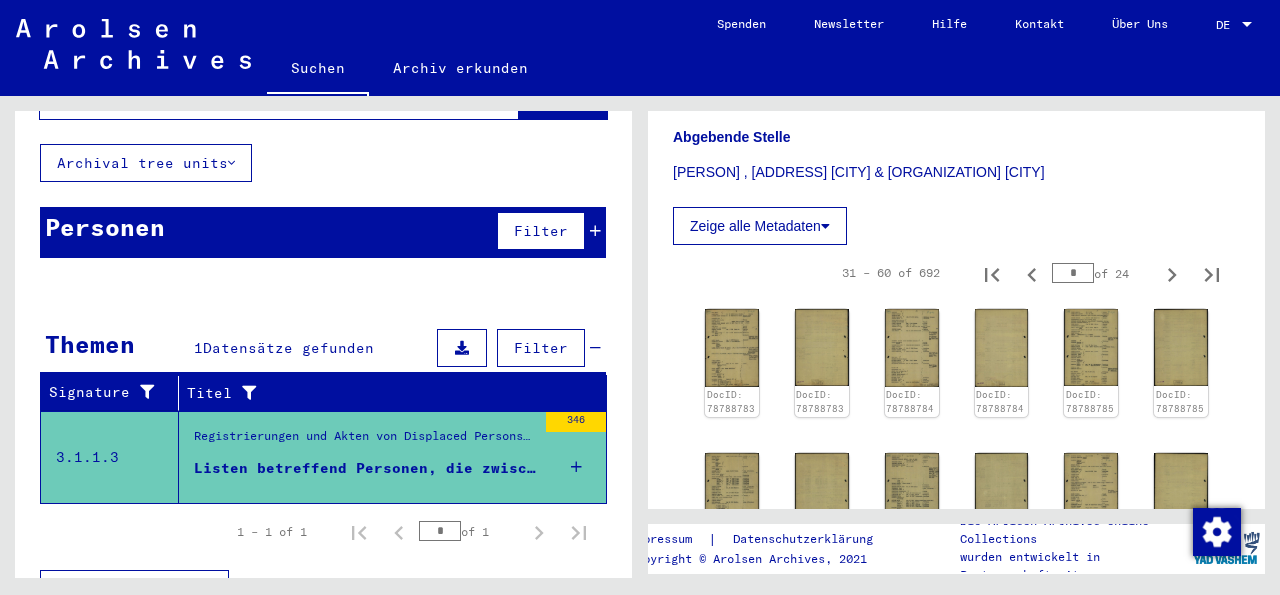 scroll, scrollTop: 718, scrollLeft: 0, axis: vertical 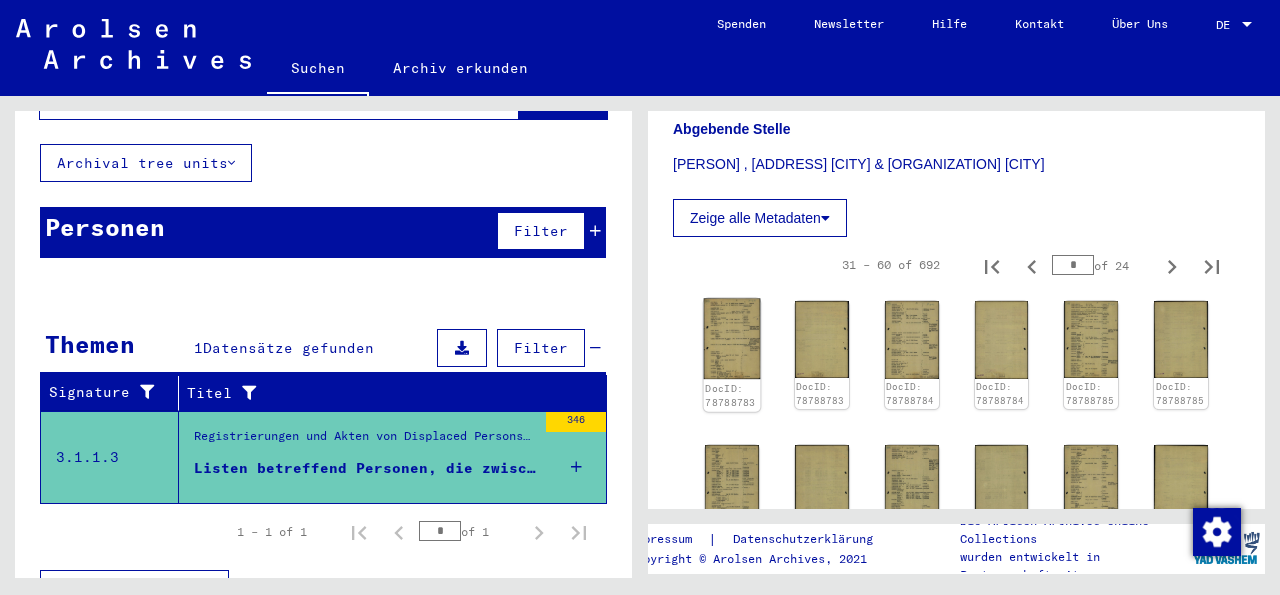 click 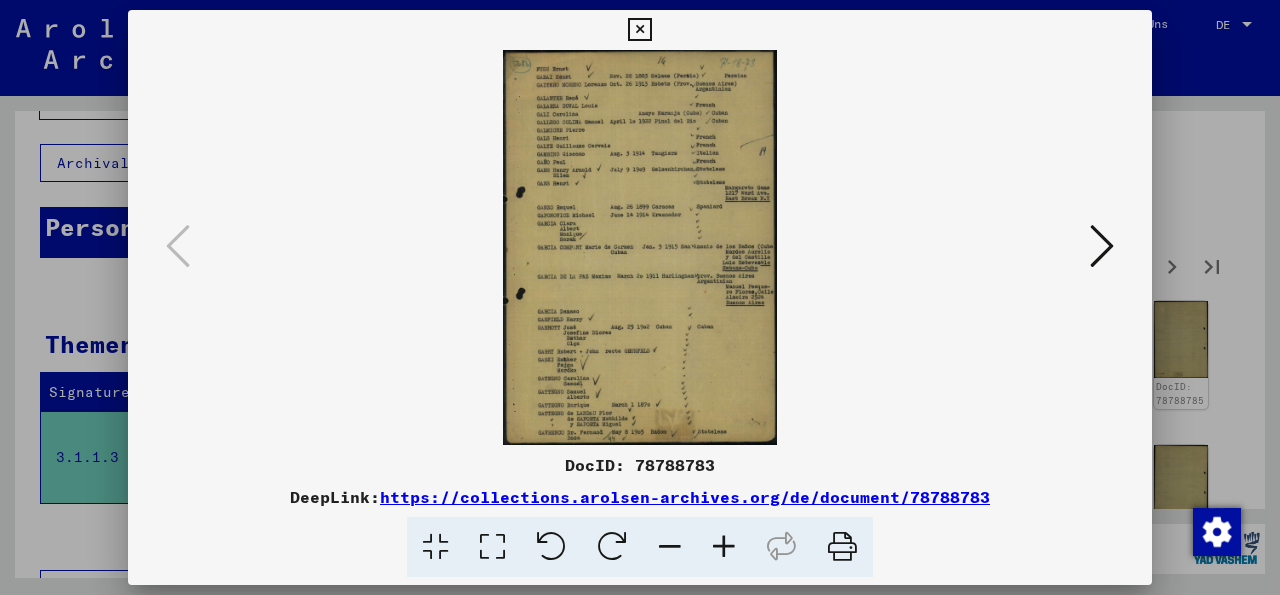 click at bounding box center (1102, 246) 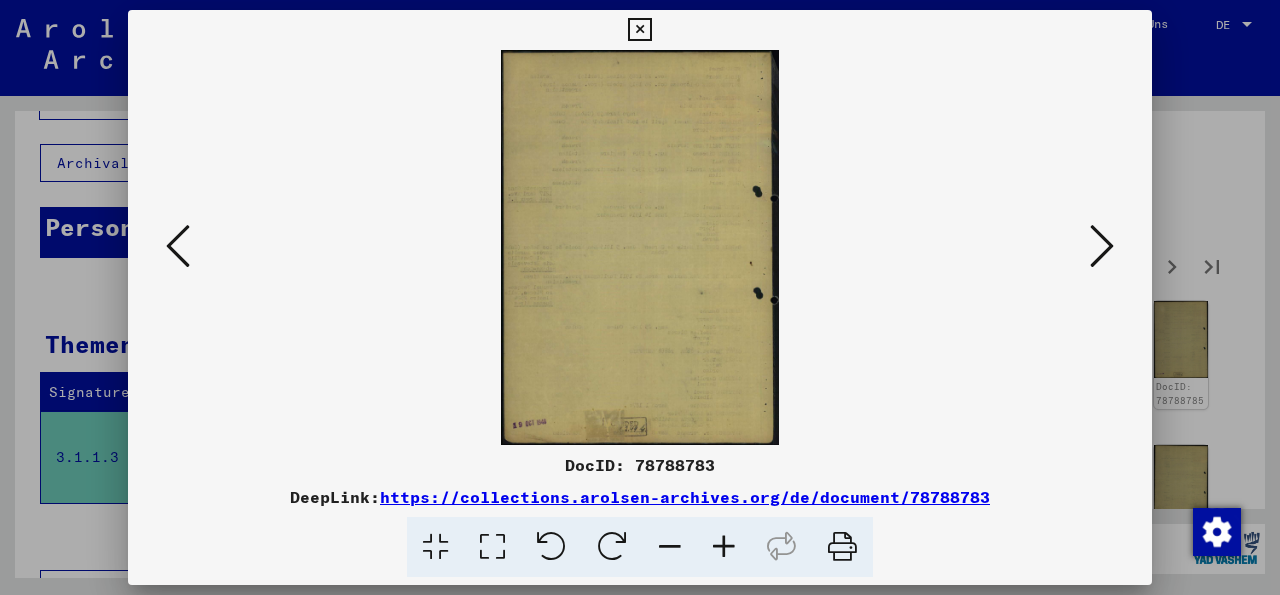 click at bounding box center (1102, 246) 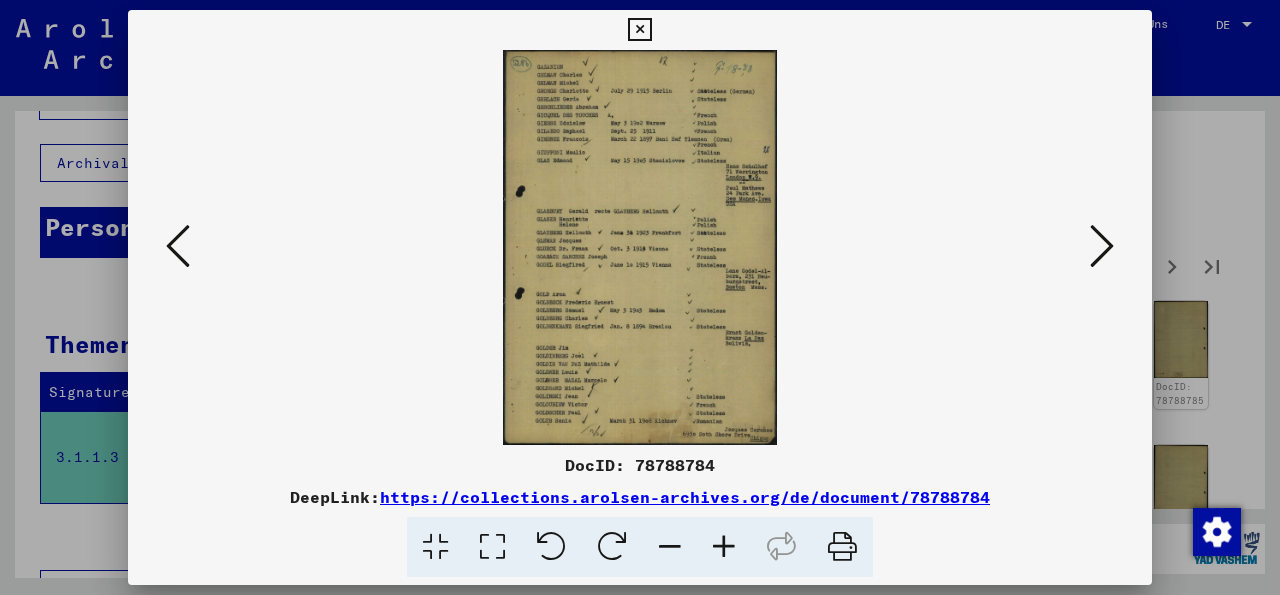 click at bounding box center (1102, 246) 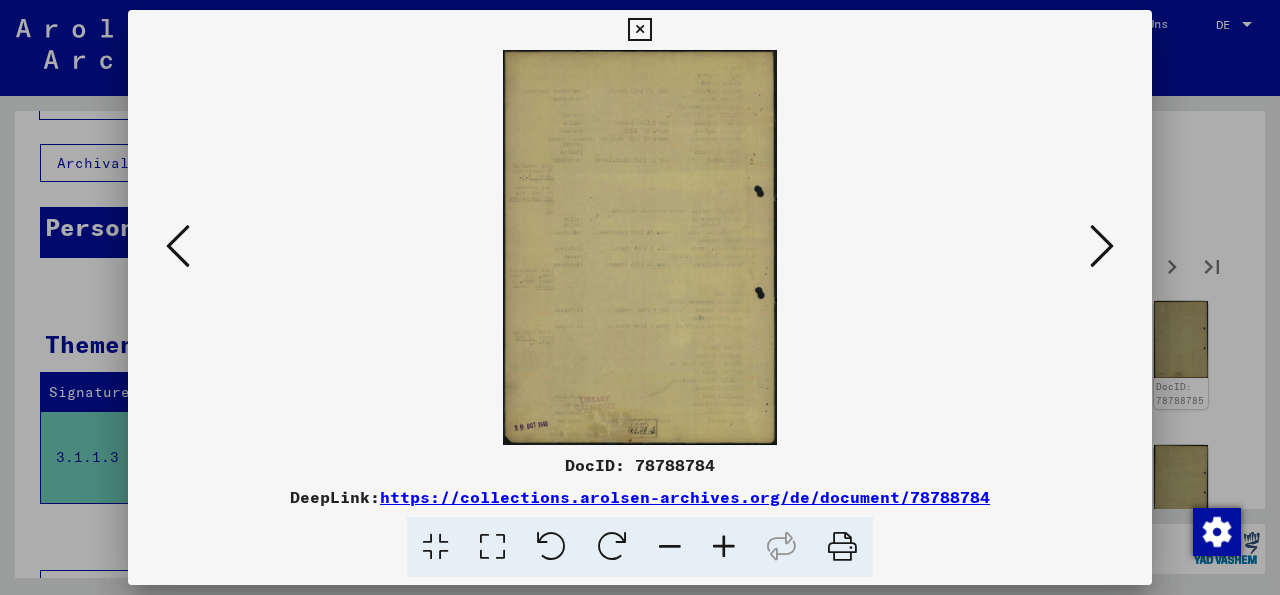 click at bounding box center [1102, 246] 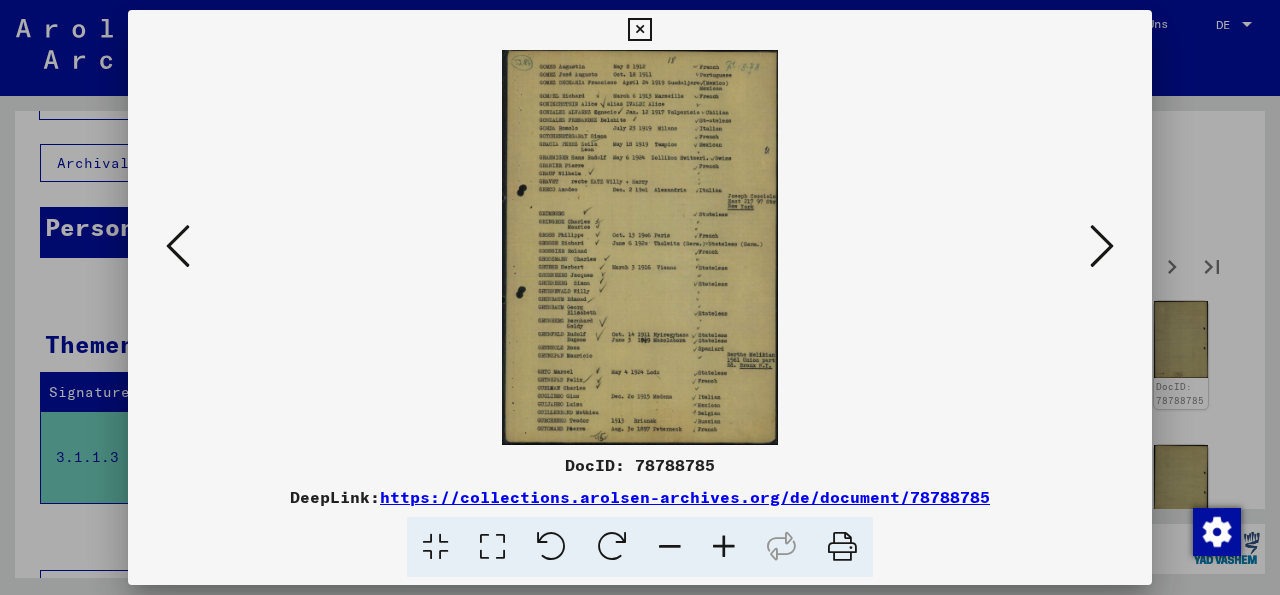 click at bounding box center (1102, 246) 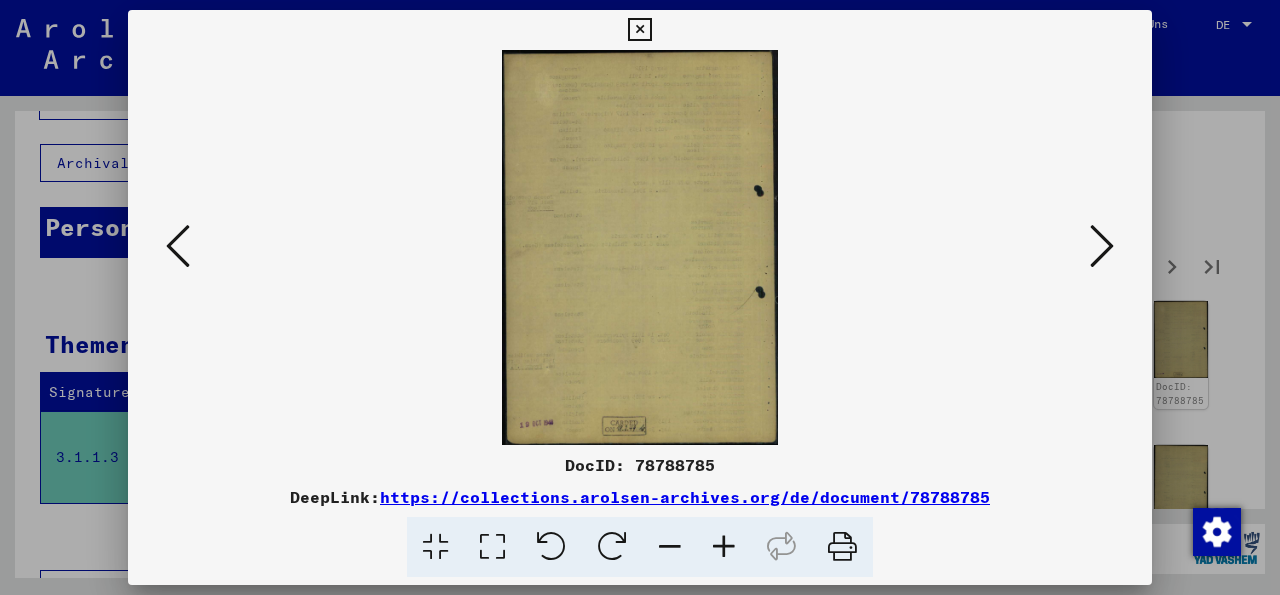 click at bounding box center (1102, 246) 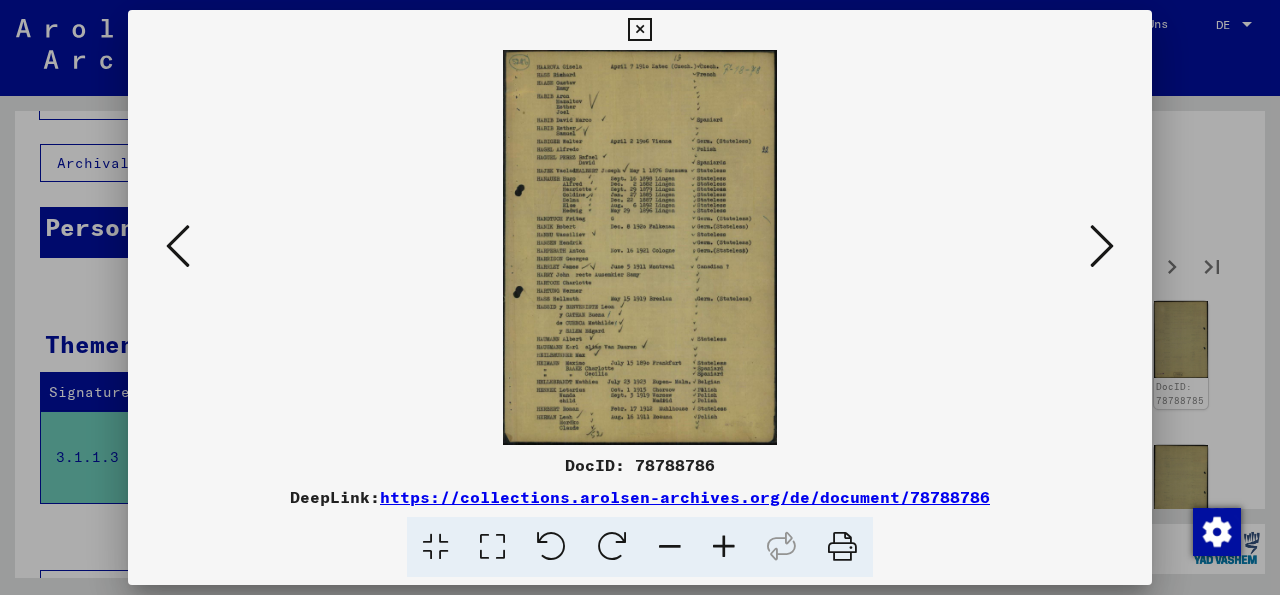 click at bounding box center (1102, 246) 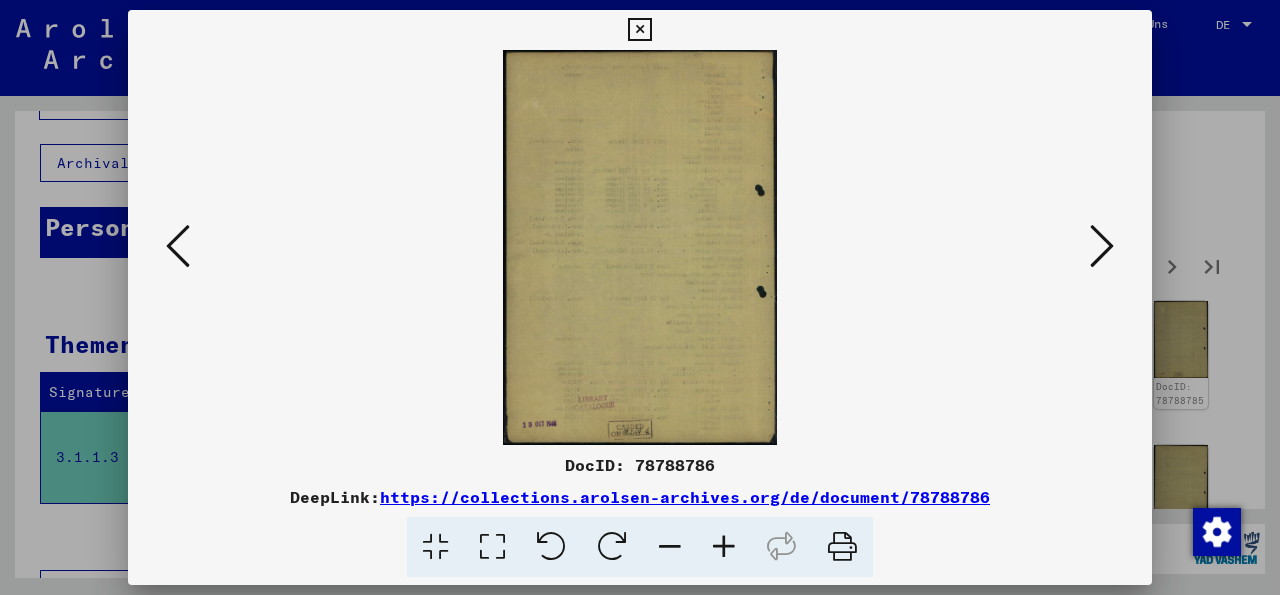 click at bounding box center [1102, 246] 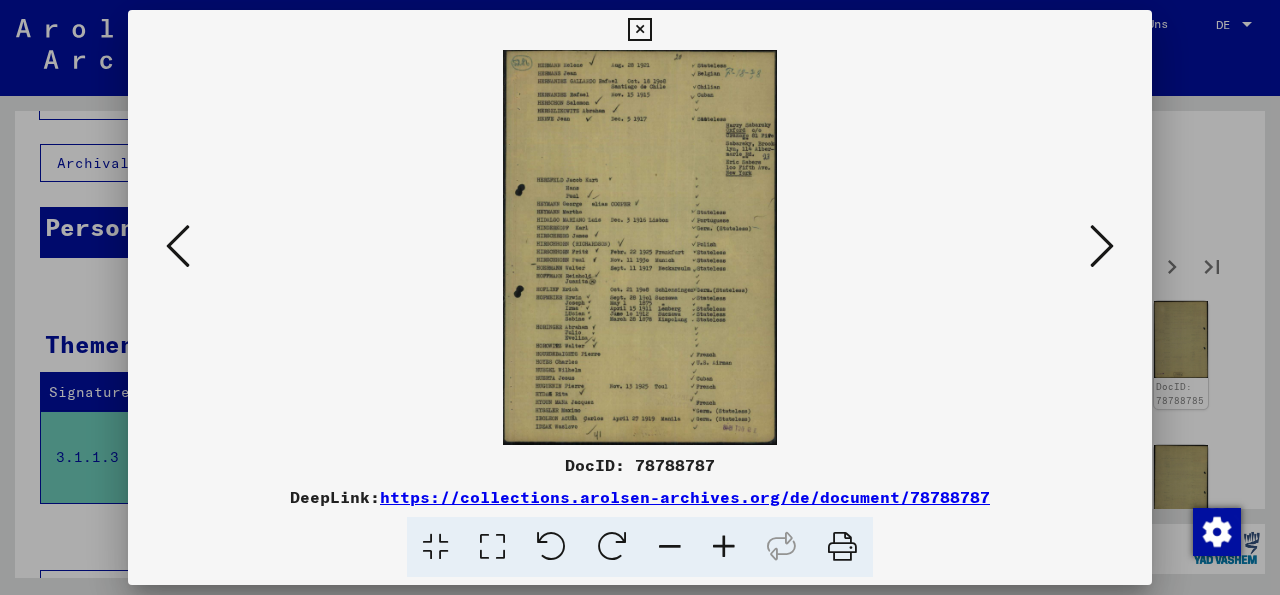 click at bounding box center (1102, 246) 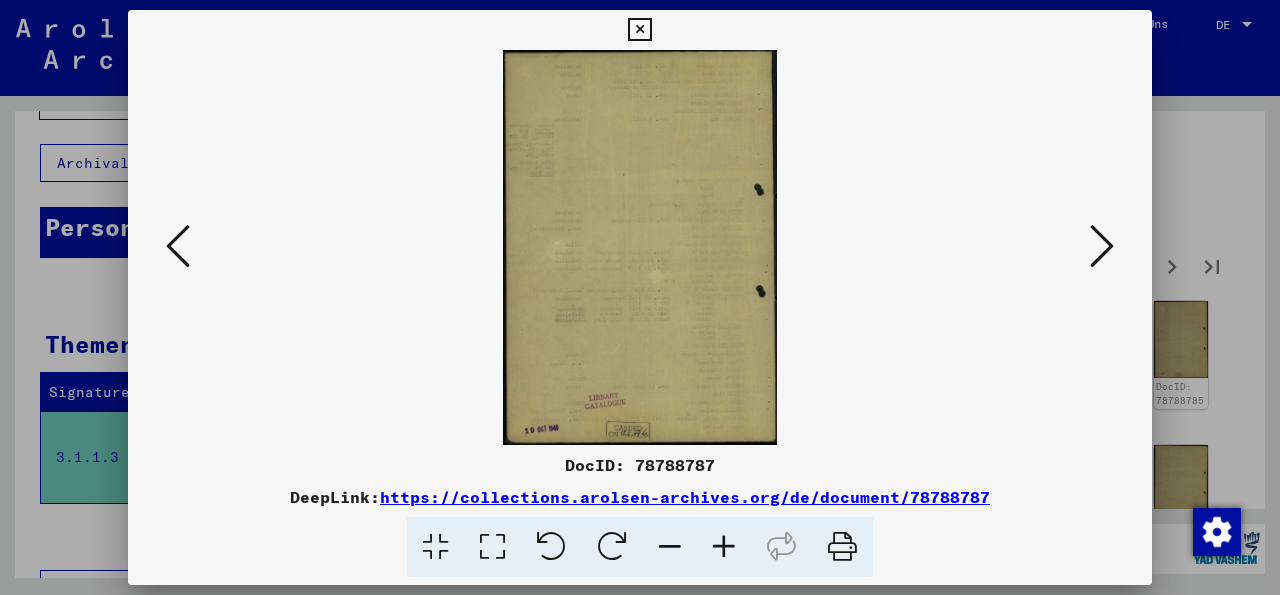 click at bounding box center [1102, 246] 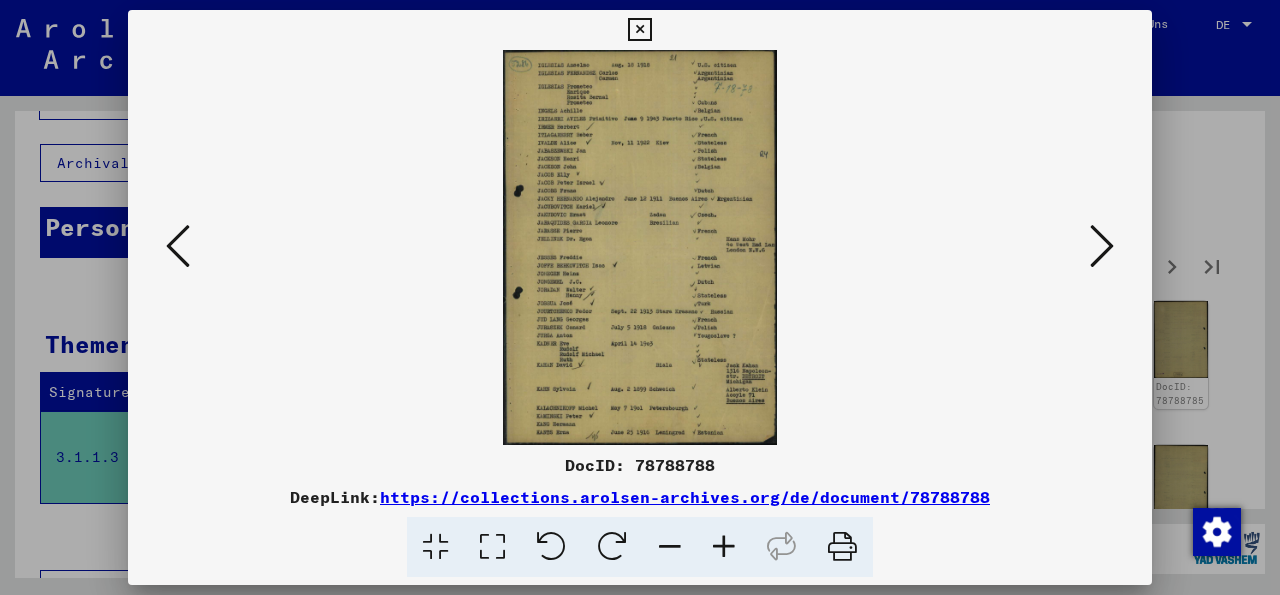 click at bounding box center (178, 246) 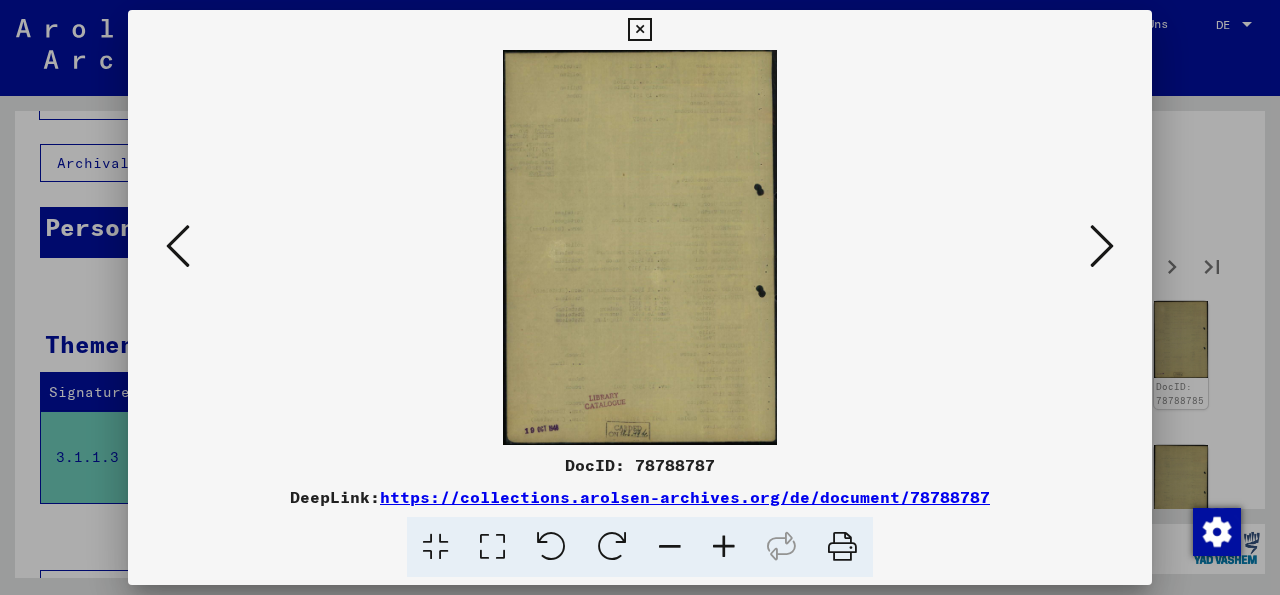 click at bounding box center (178, 246) 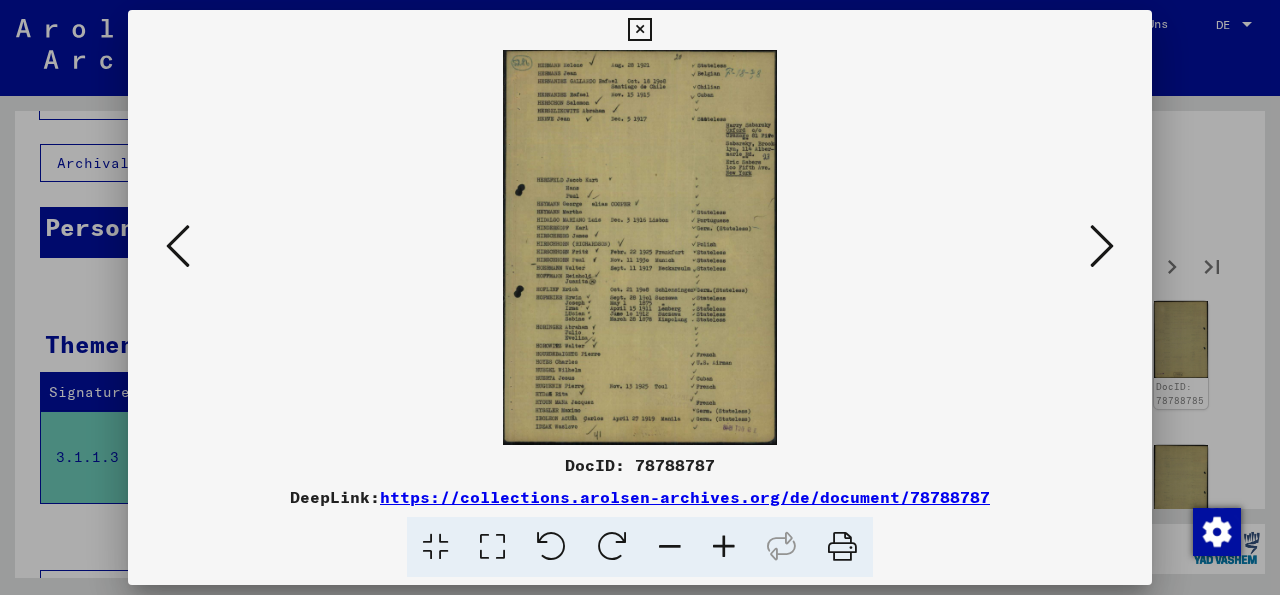click at bounding box center (1102, 246) 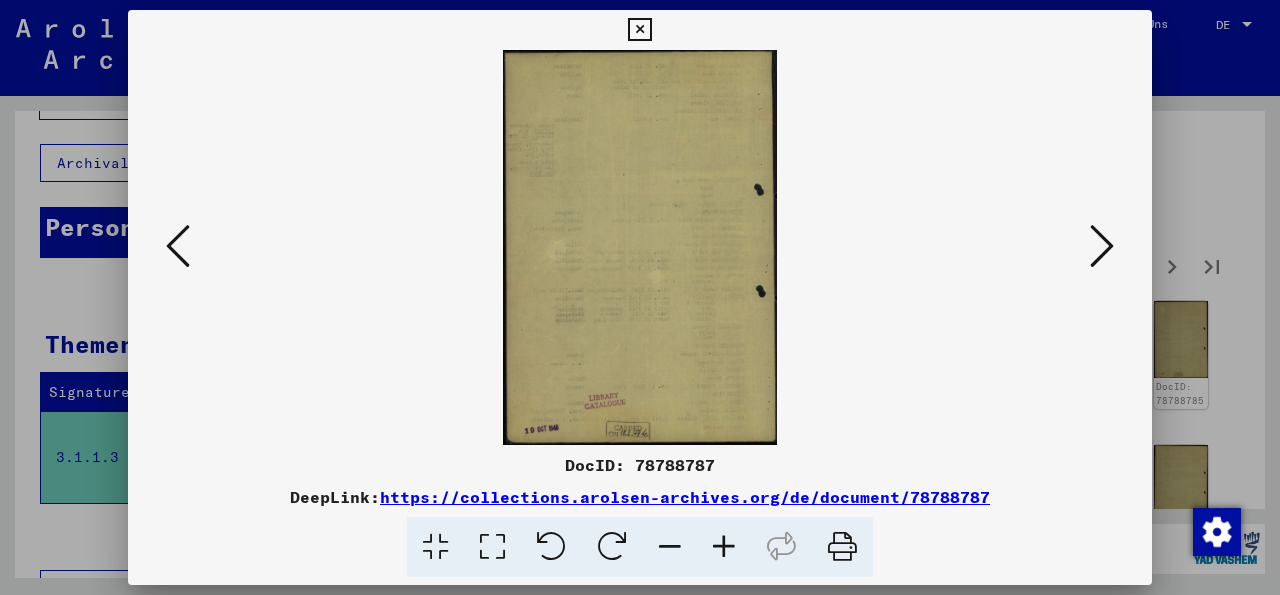 click at bounding box center [1102, 246] 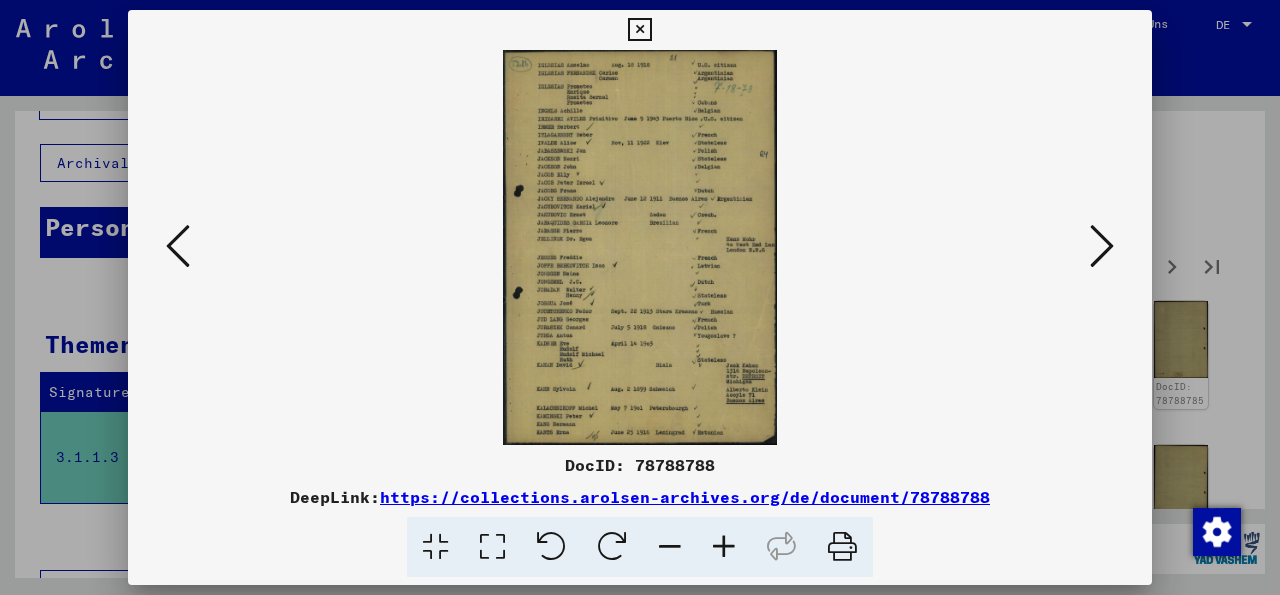 click at bounding box center (1102, 246) 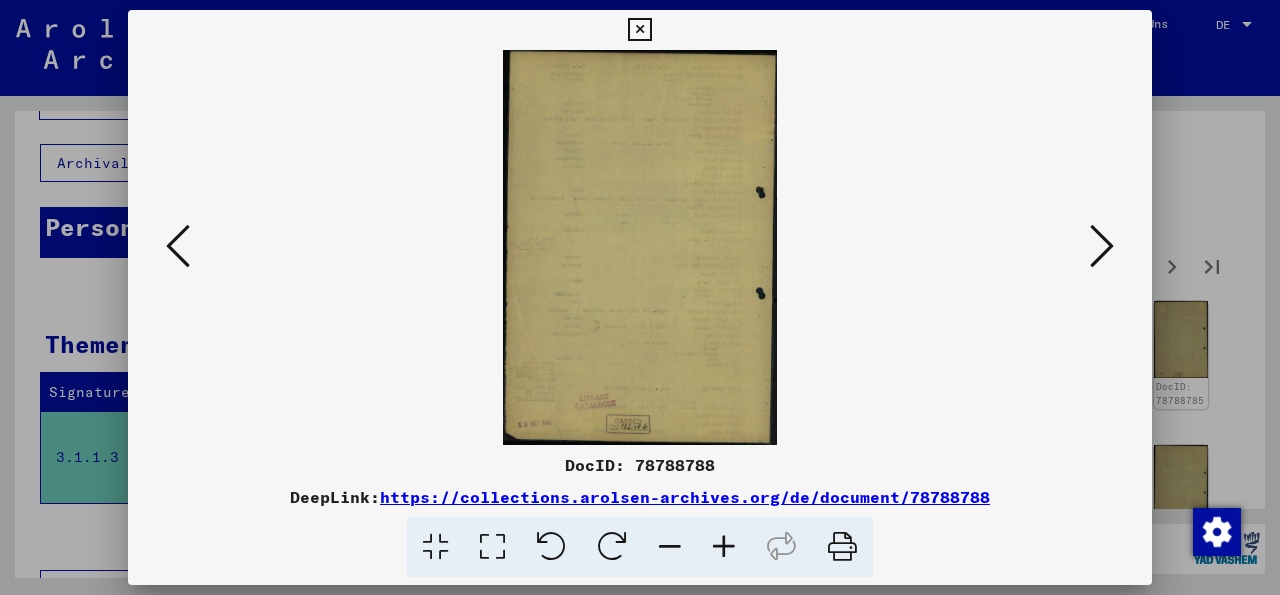 click at bounding box center [1102, 246] 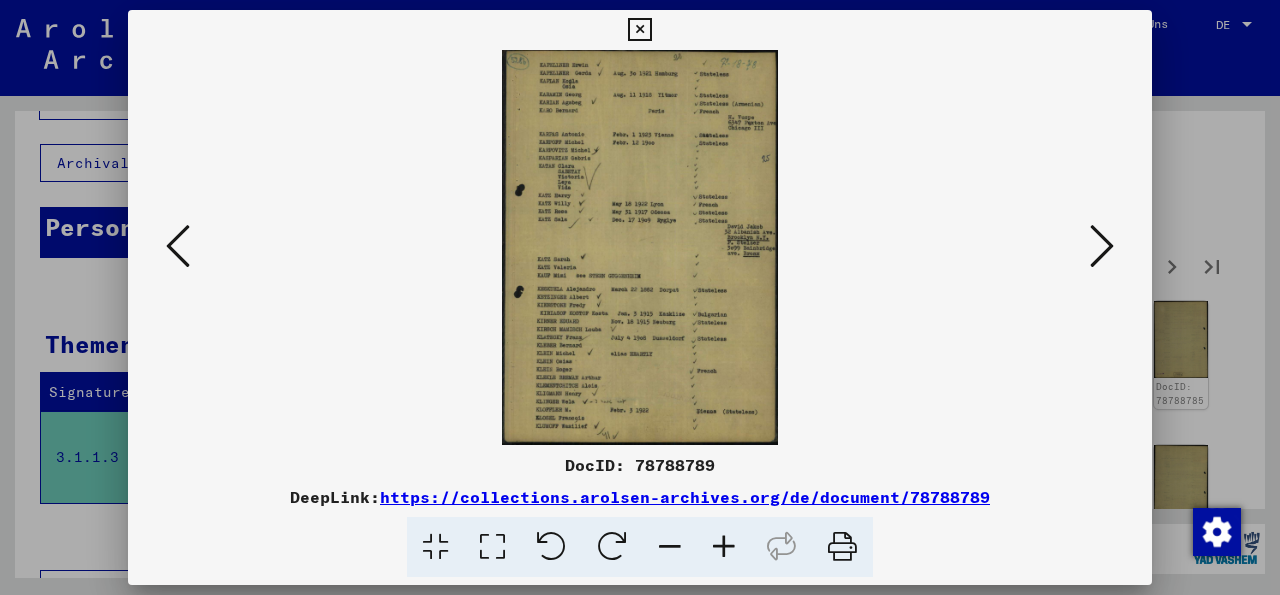 click at bounding box center [1102, 246] 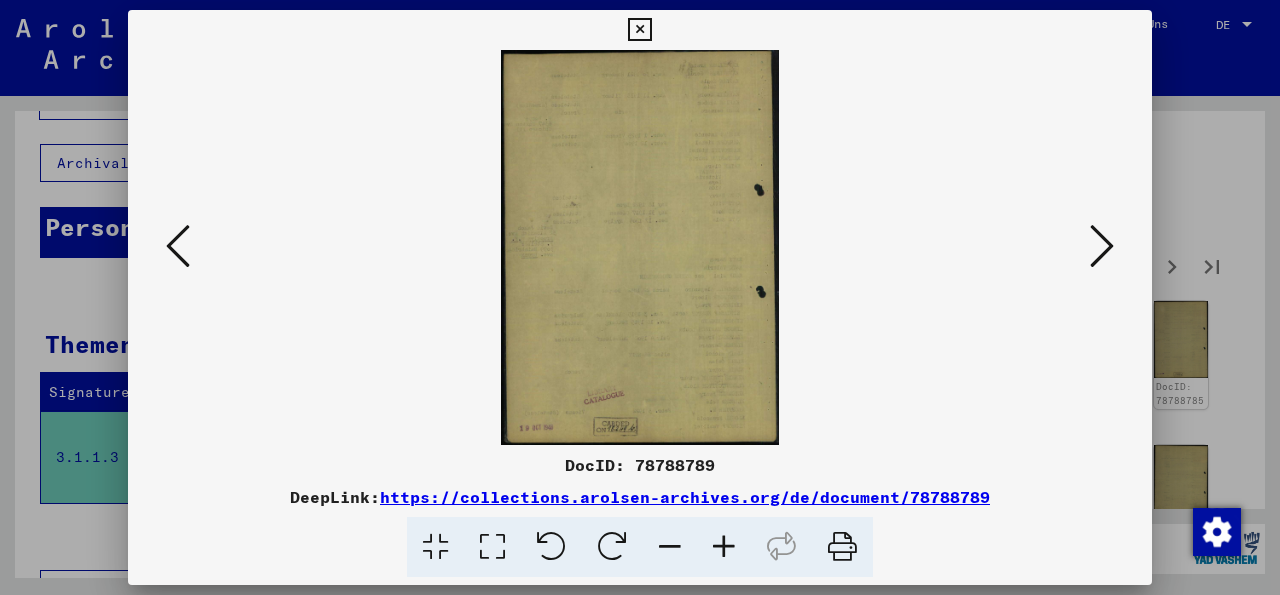 click at bounding box center [1102, 246] 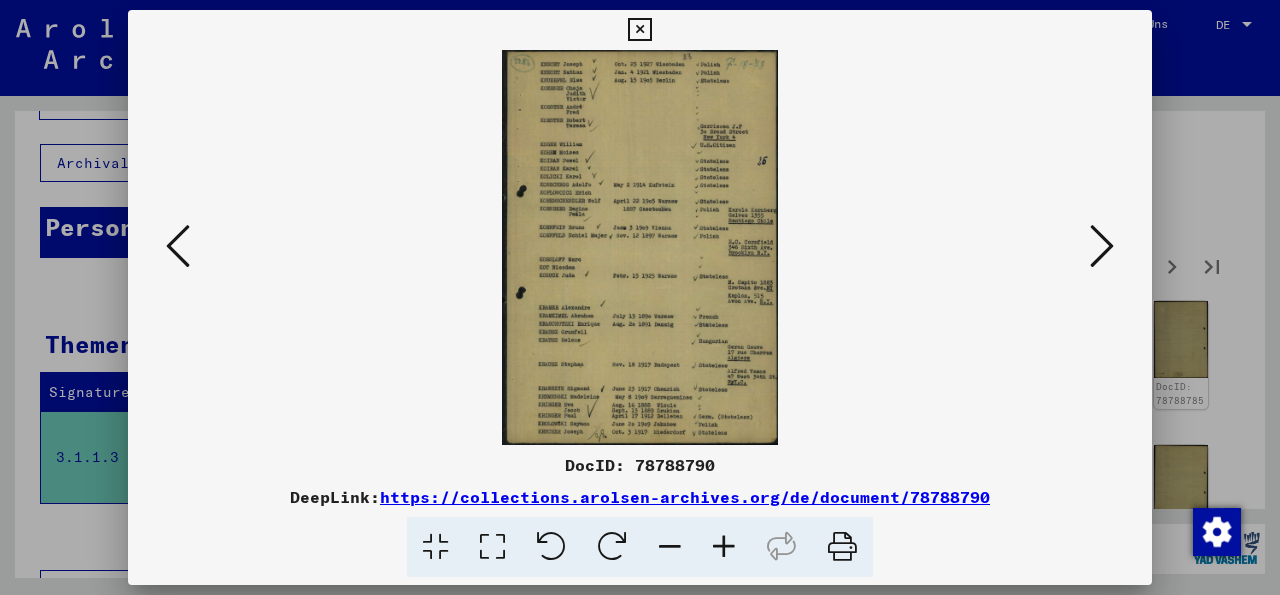 click at bounding box center (1102, 246) 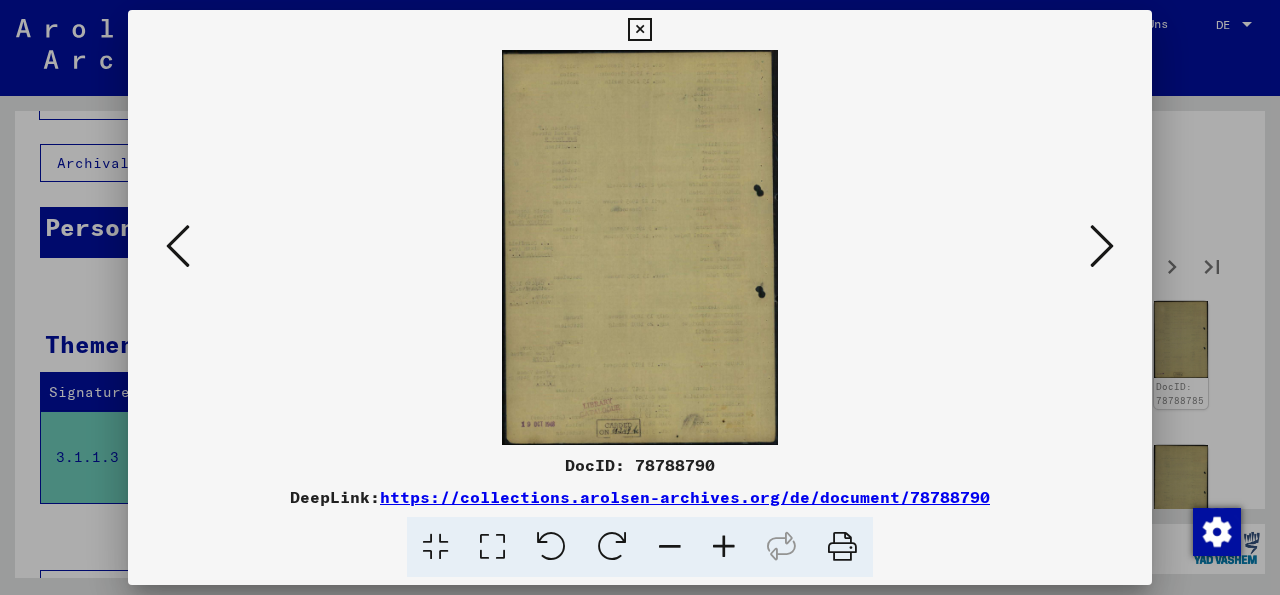 click at bounding box center [1102, 246] 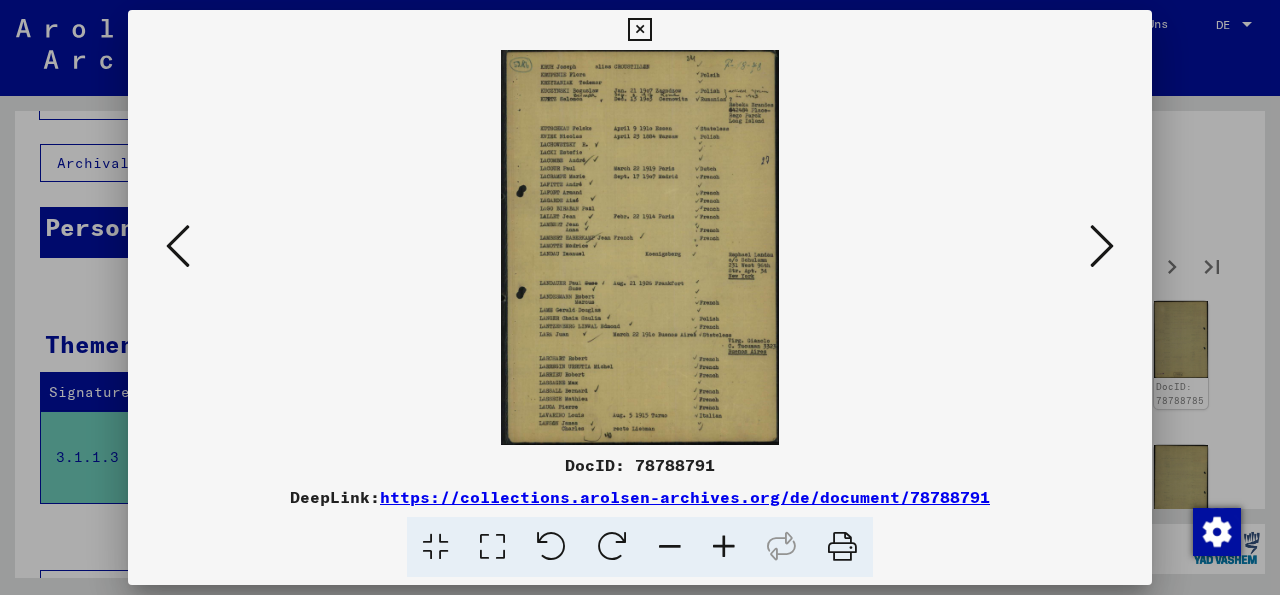 click at bounding box center (1102, 246) 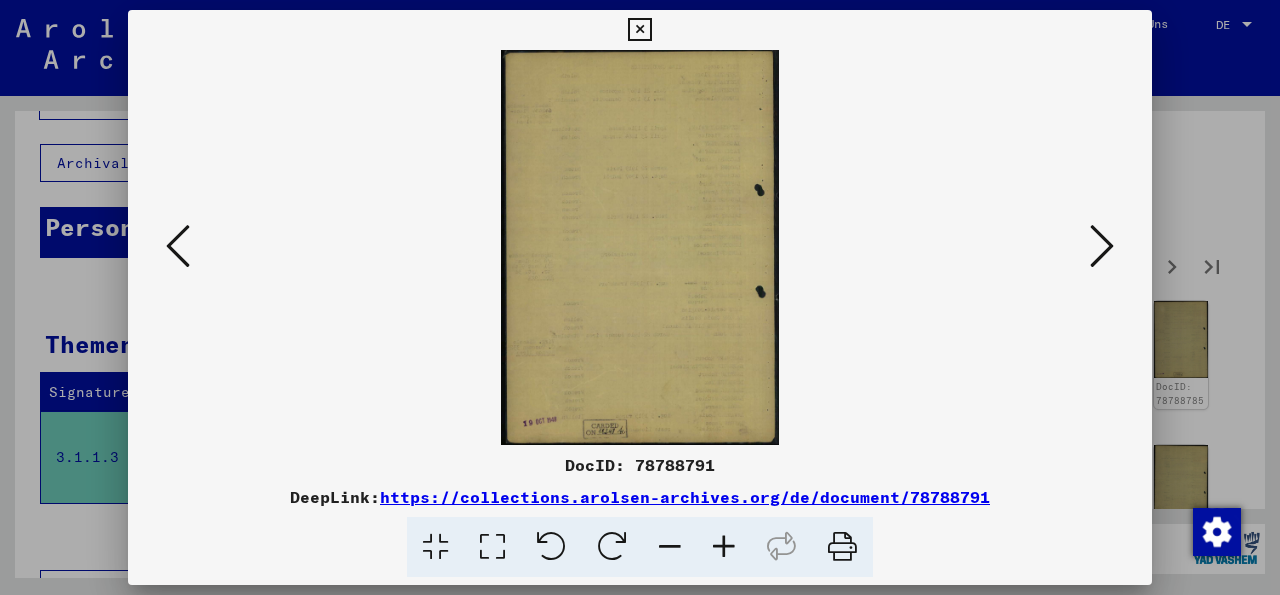 click at bounding box center (178, 246) 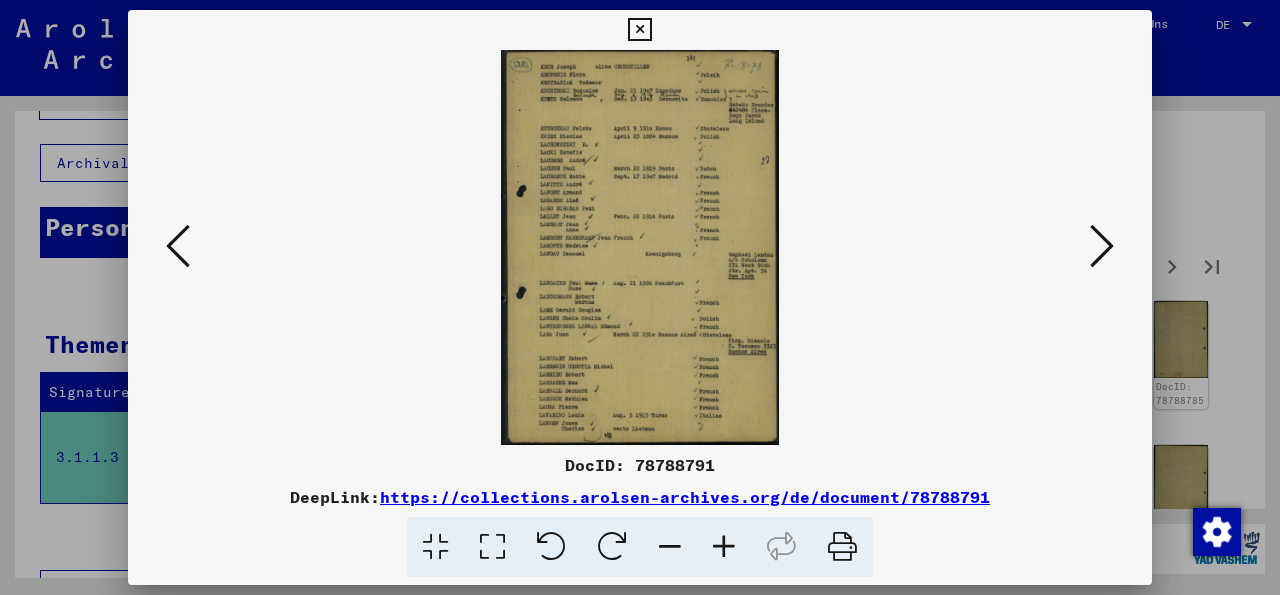 click at bounding box center (178, 246) 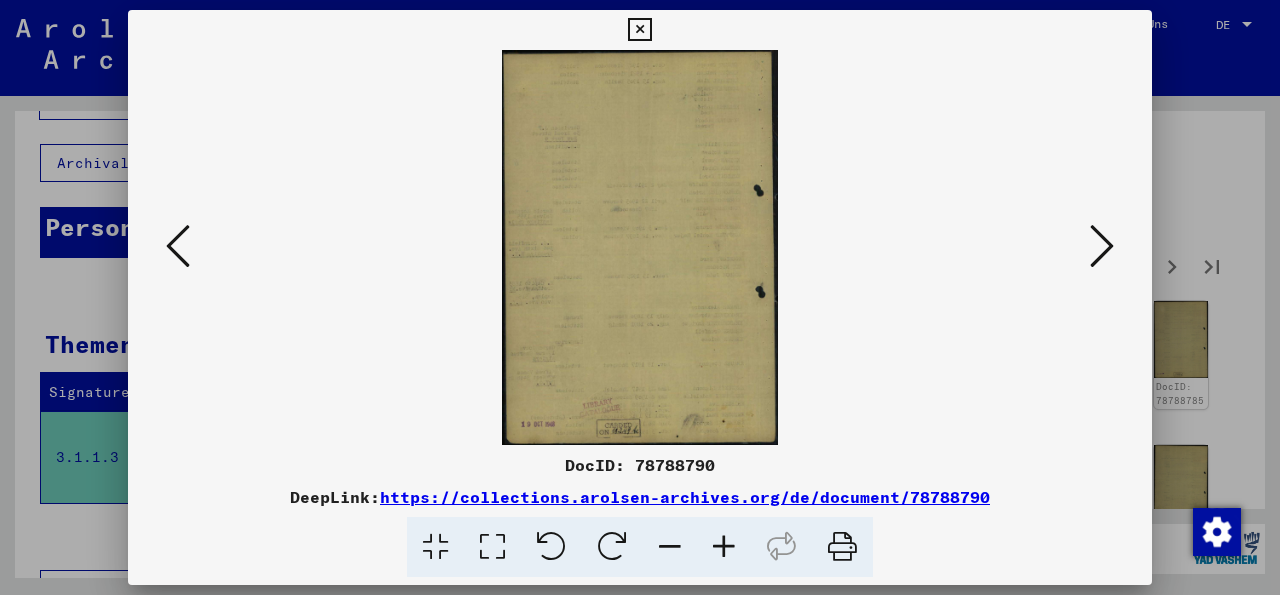 click at bounding box center [178, 246] 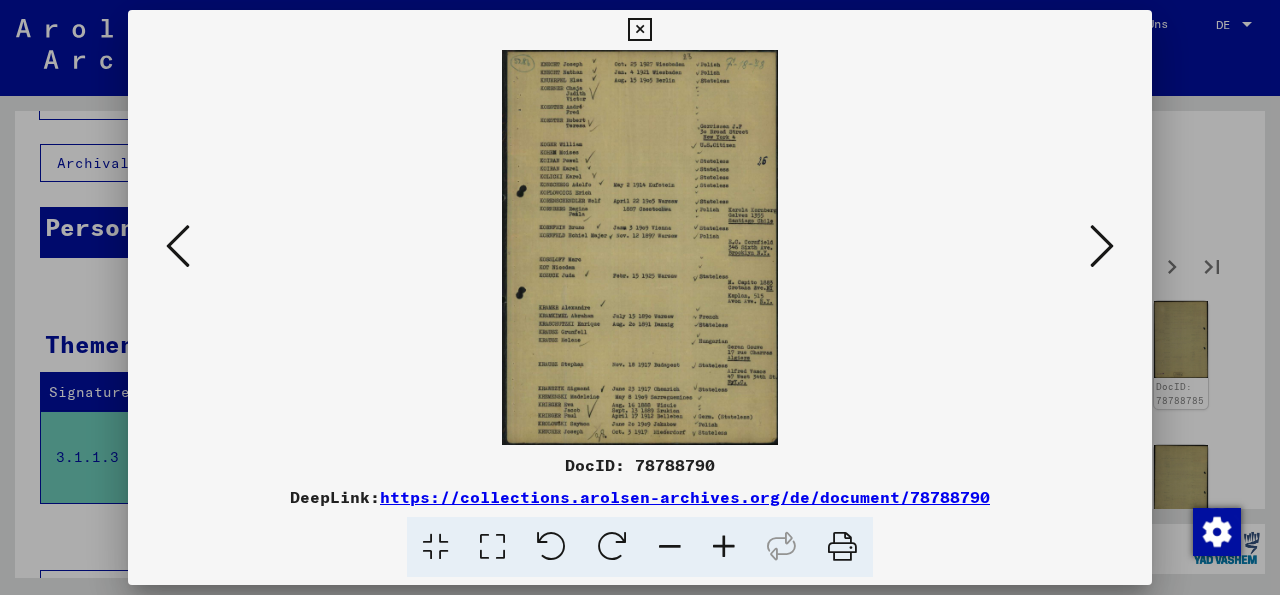 click at bounding box center (1102, 246) 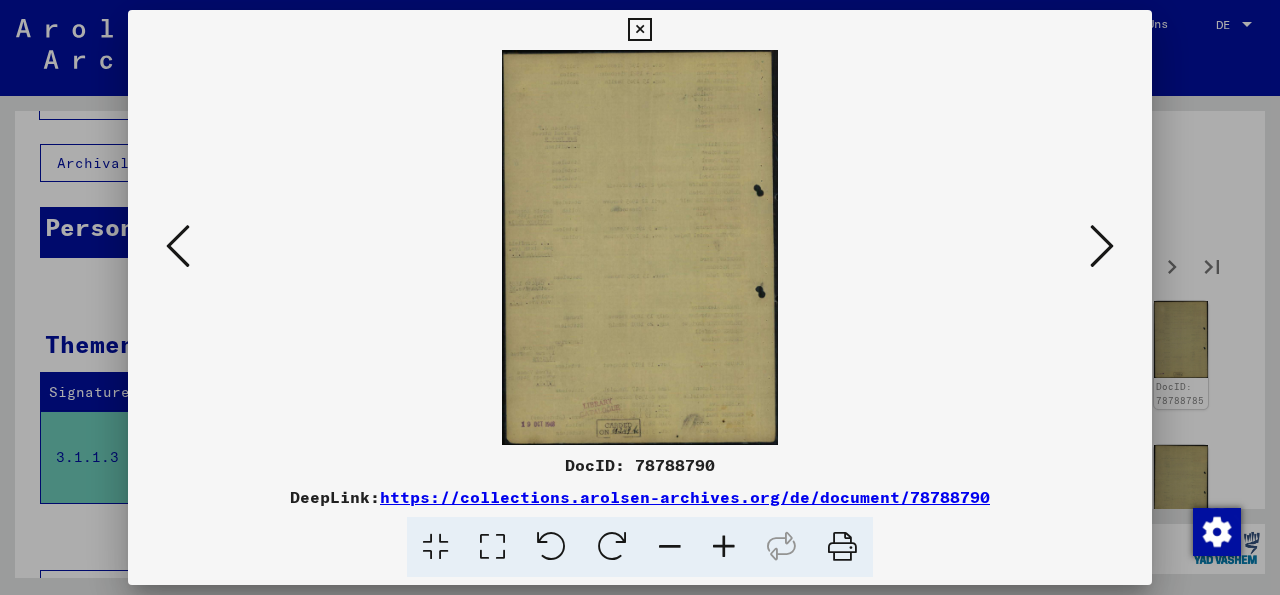 click at bounding box center [1102, 246] 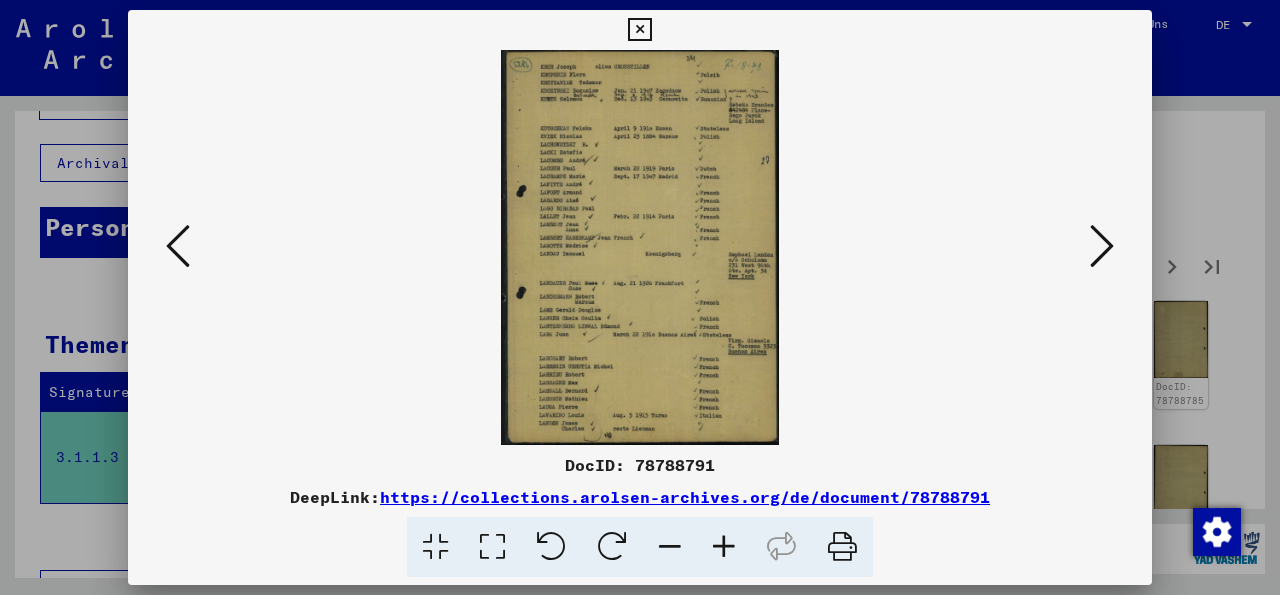 click at bounding box center (1102, 246) 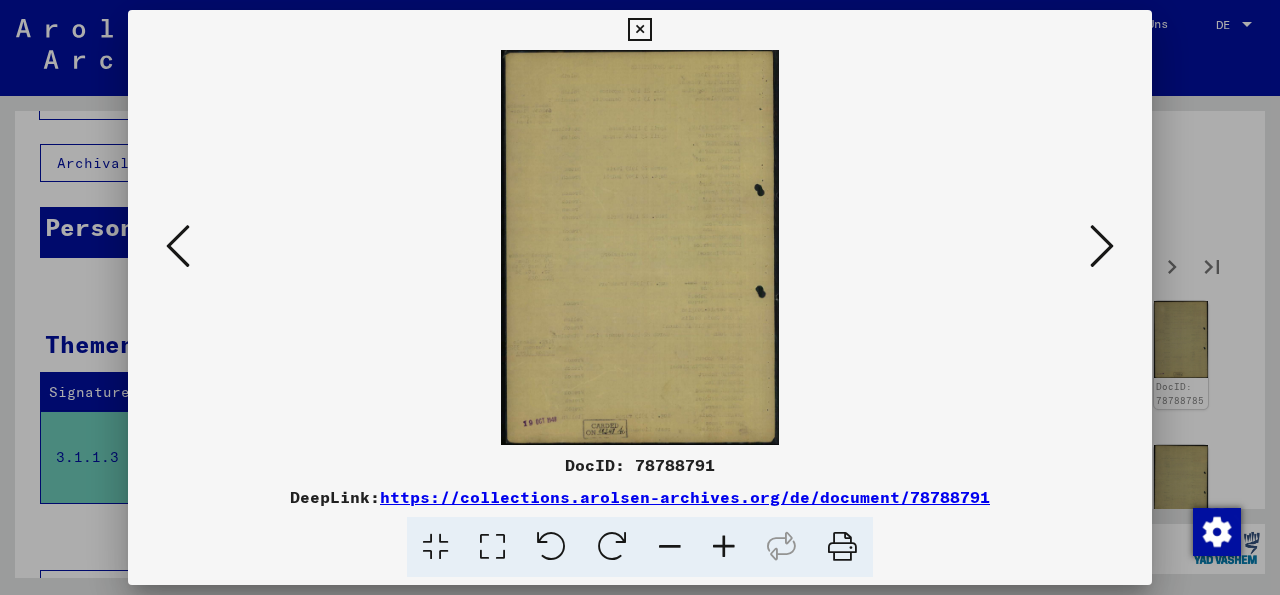 click at bounding box center [1102, 246] 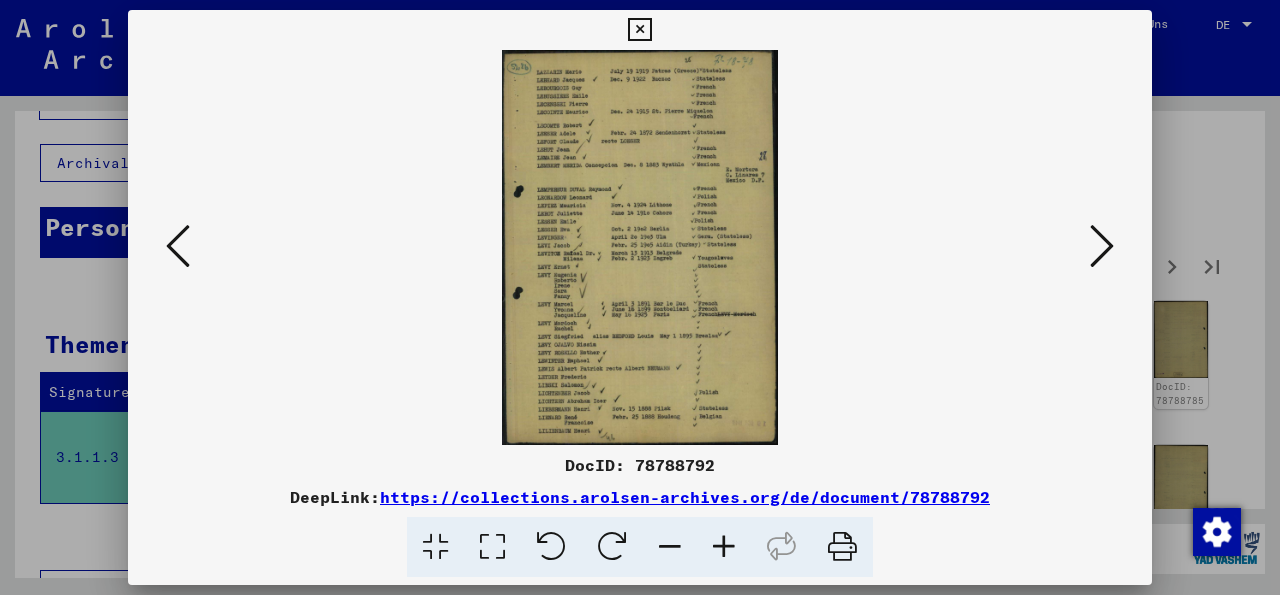 click at bounding box center (1102, 246) 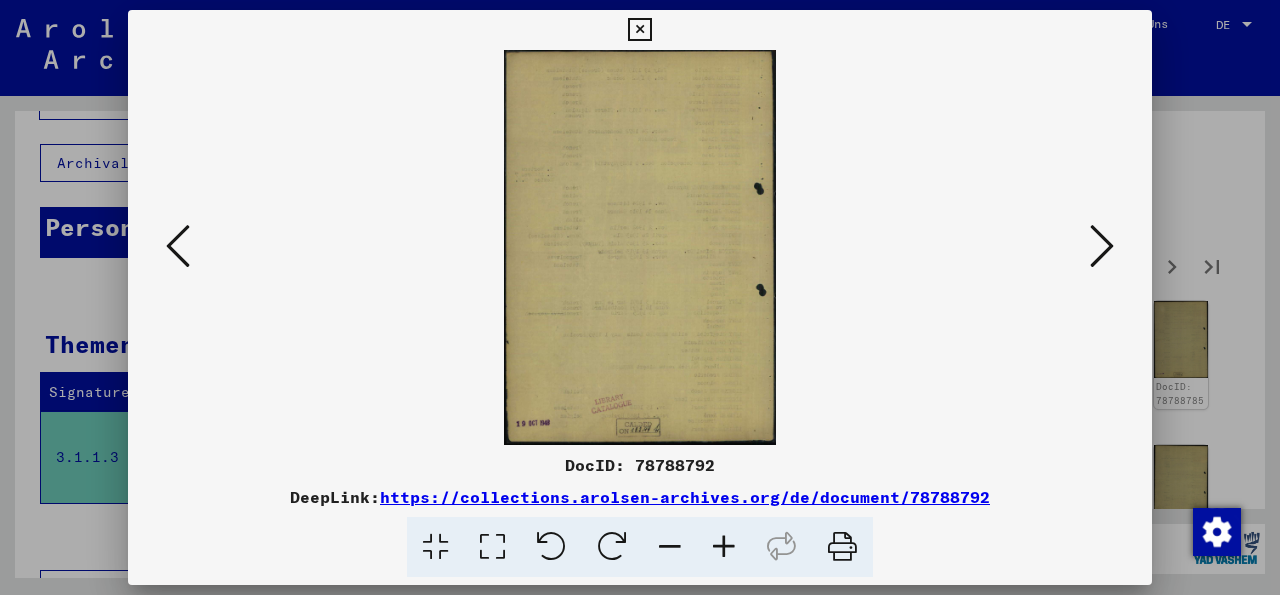 click at bounding box center (1102, 246) 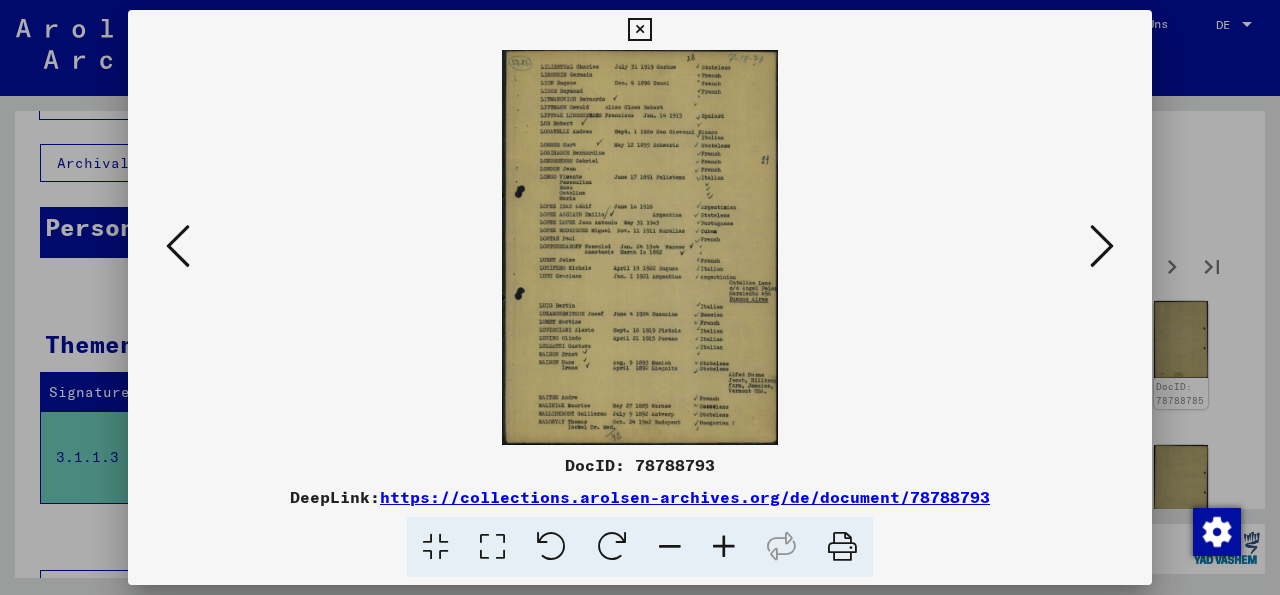 click at bounding box center (1102, 246) 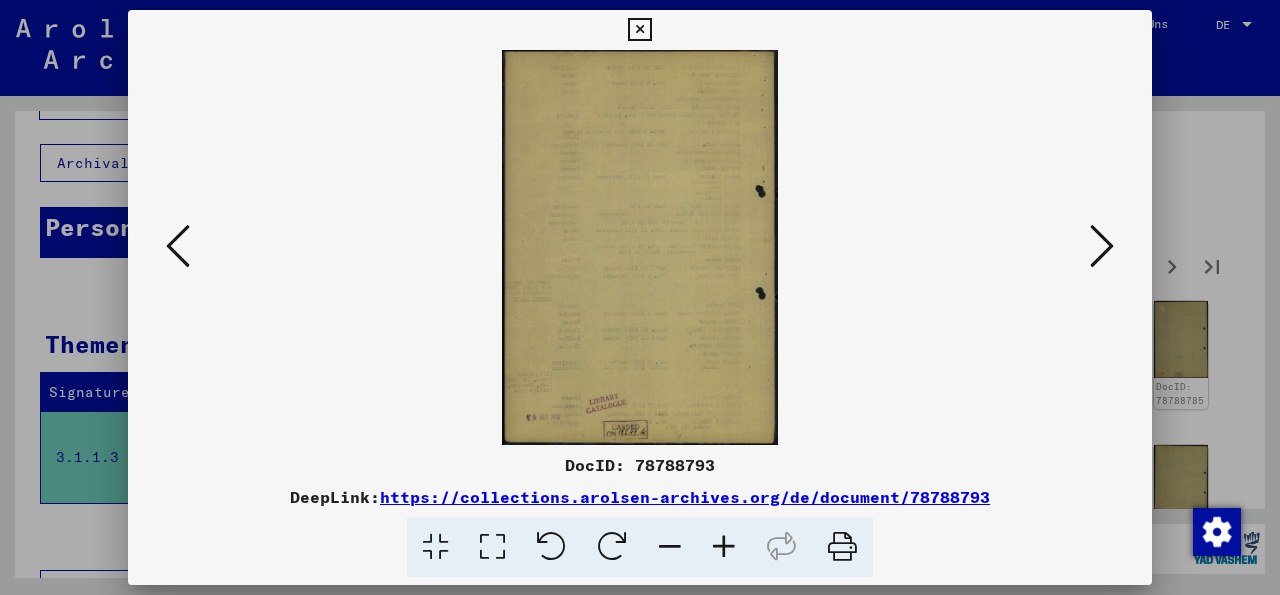click at bounding box center [1102, 246] 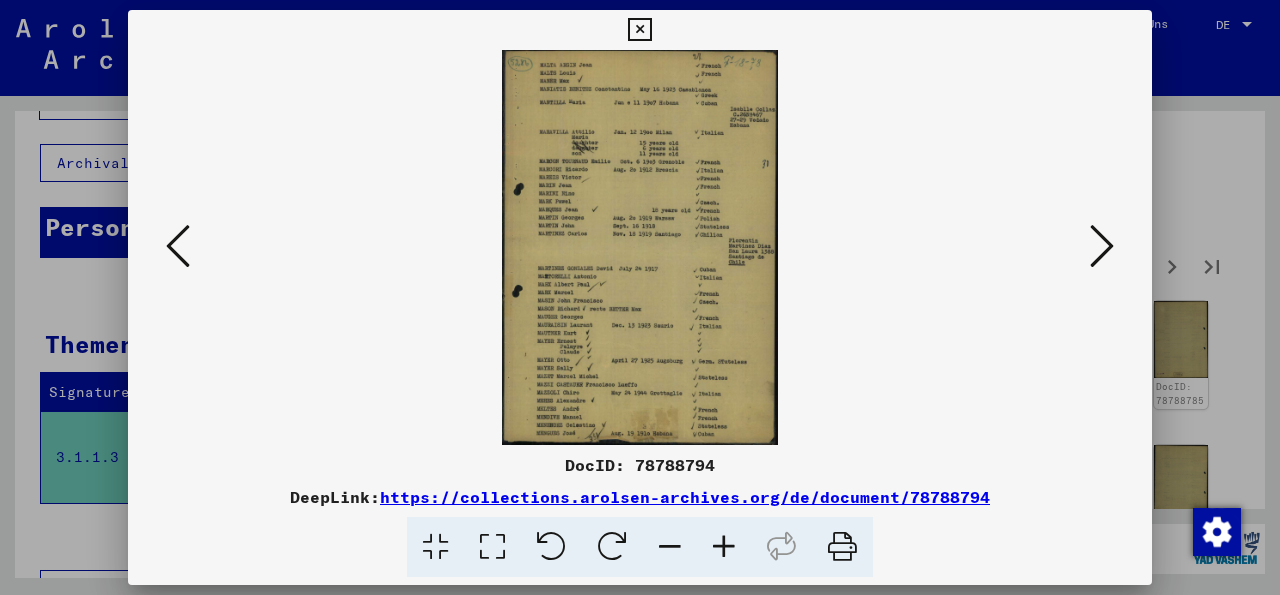 click at bounding box center [1102, 246] 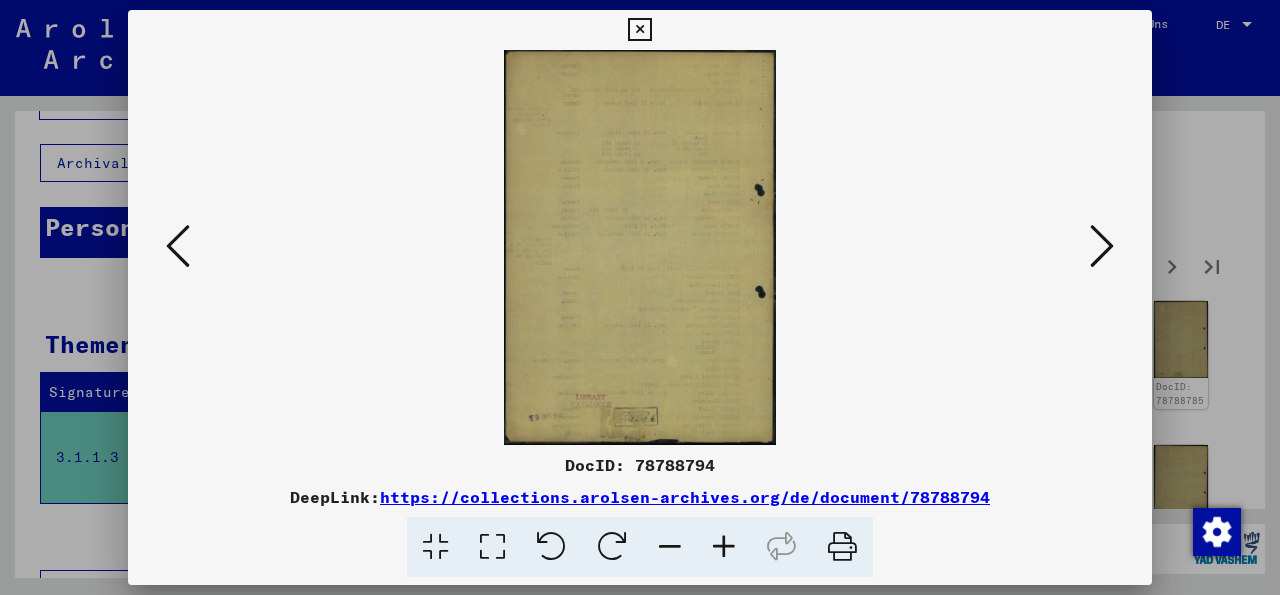 click at bounding box center [1102, 246] 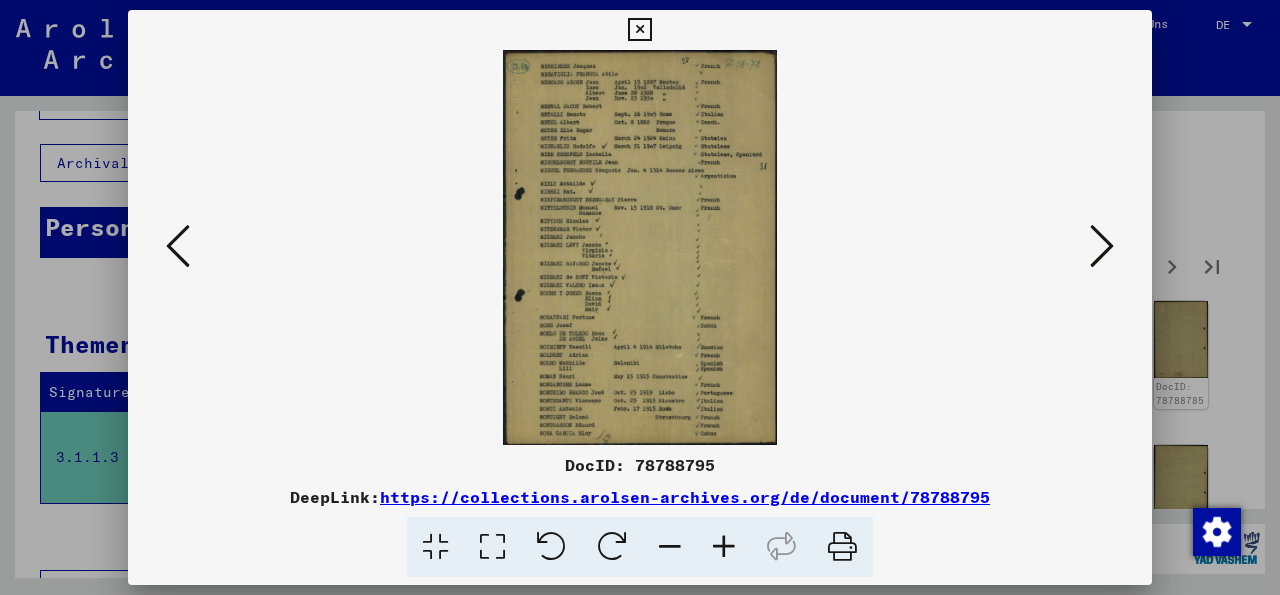 click at bounding box center [1102, 246] 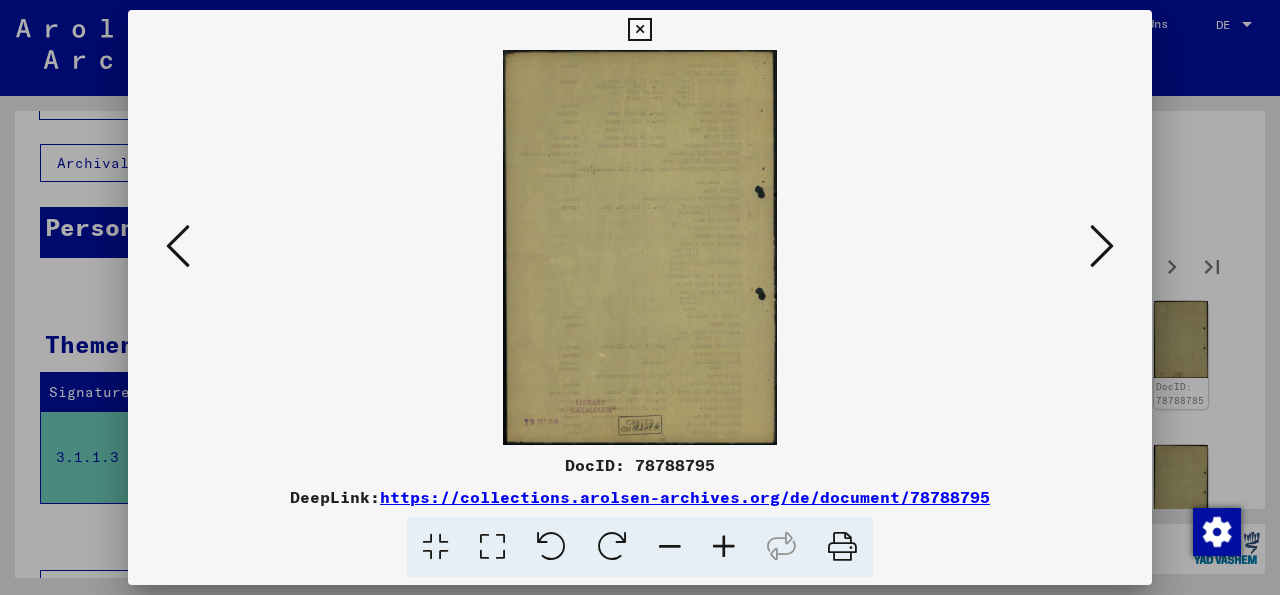 click at bounding box center [1102, 246] 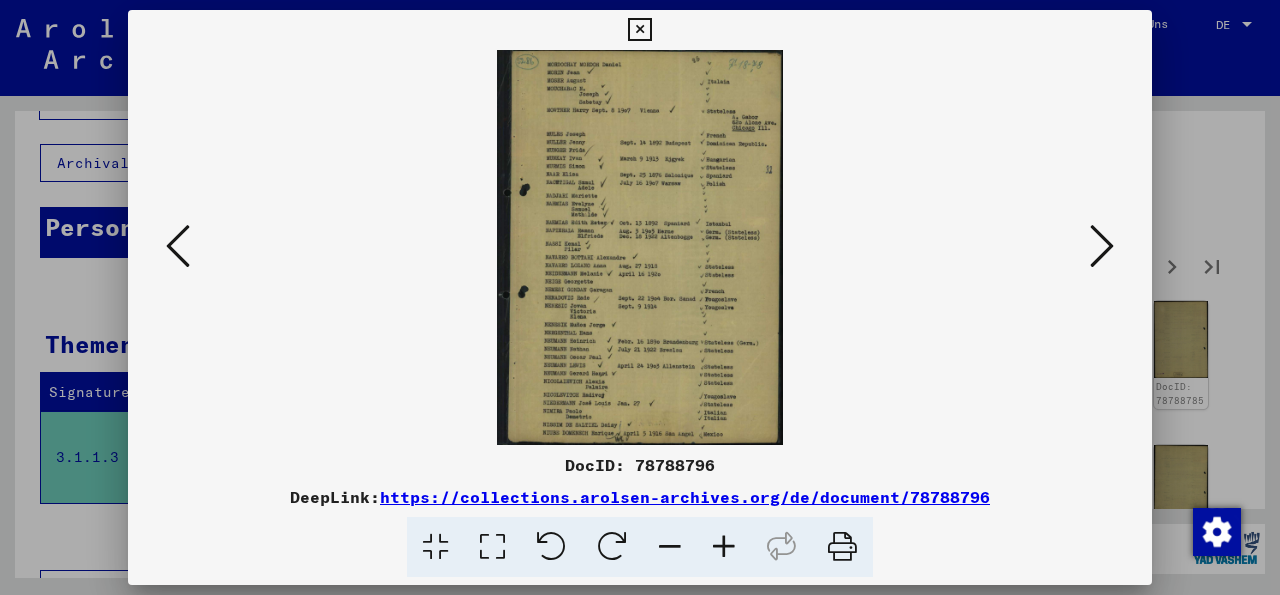 click at bounding box center [1102, 246] 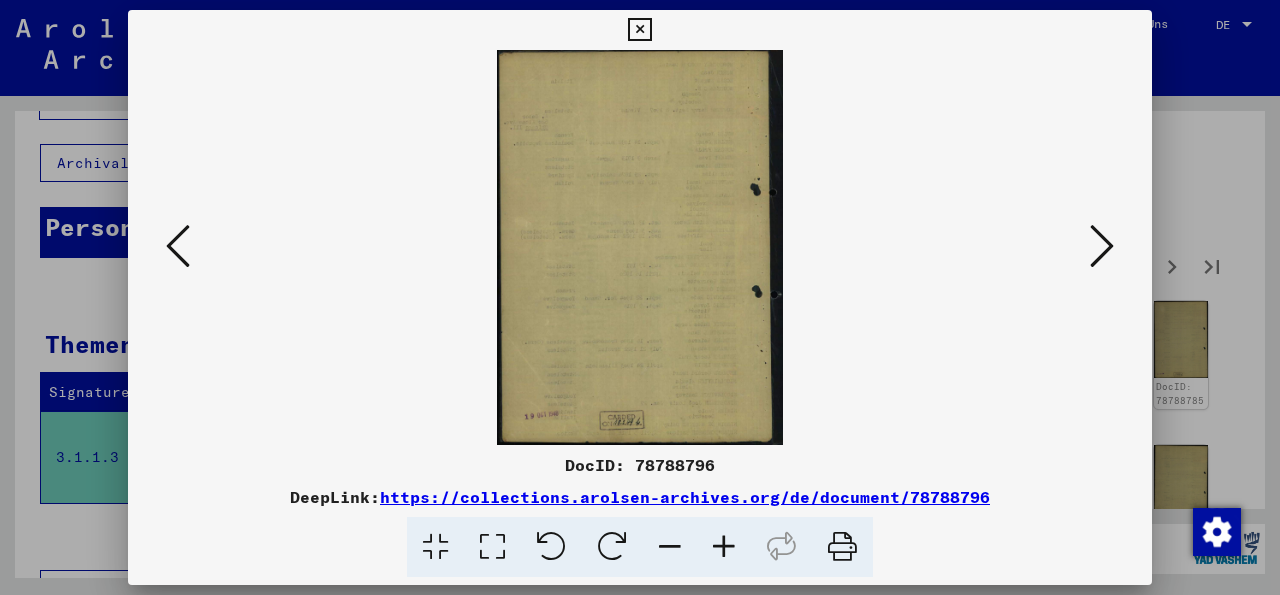 click at bounding box center [1102, 246] 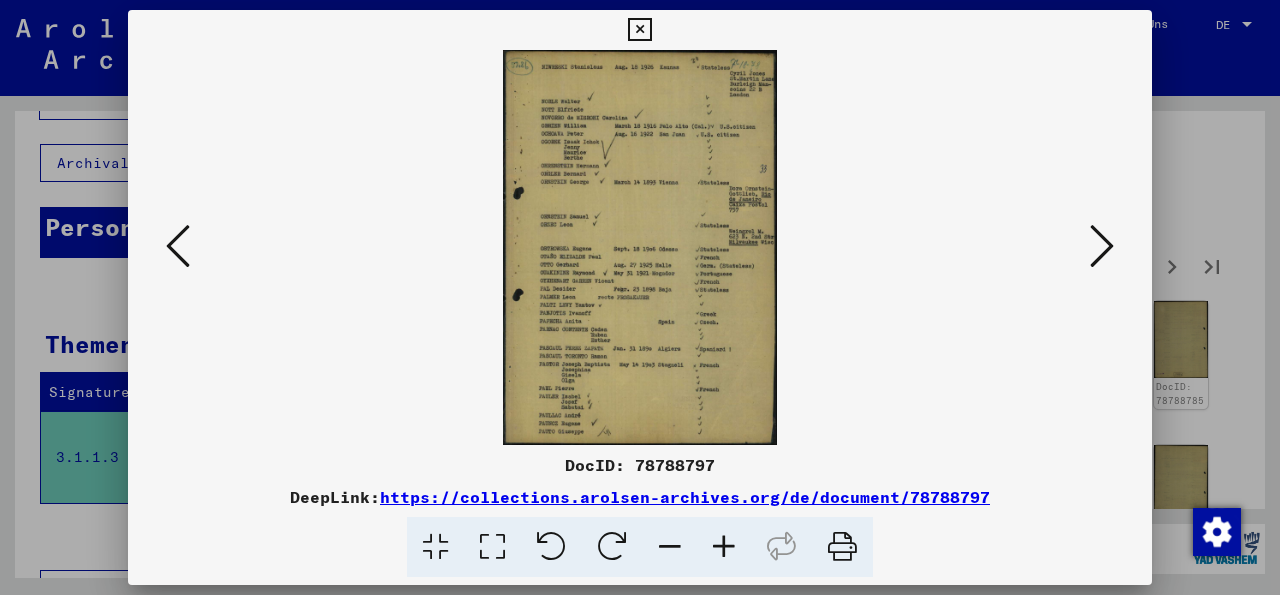 click at bounding box center [1102, 246] 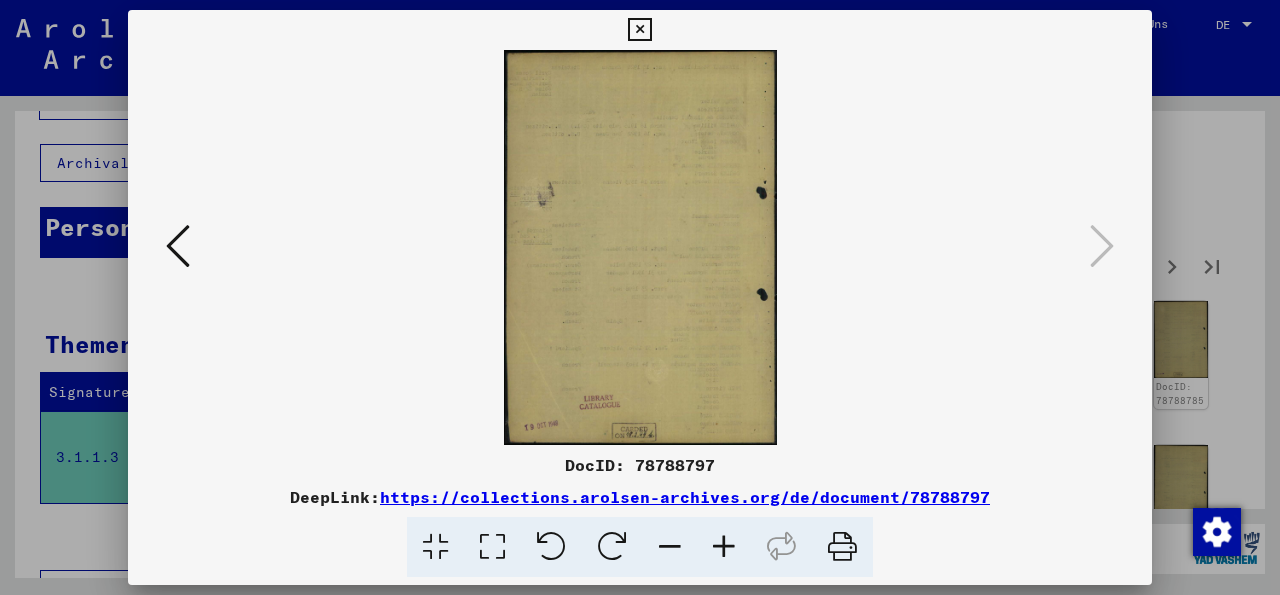 click at bounding box center (639, 30) 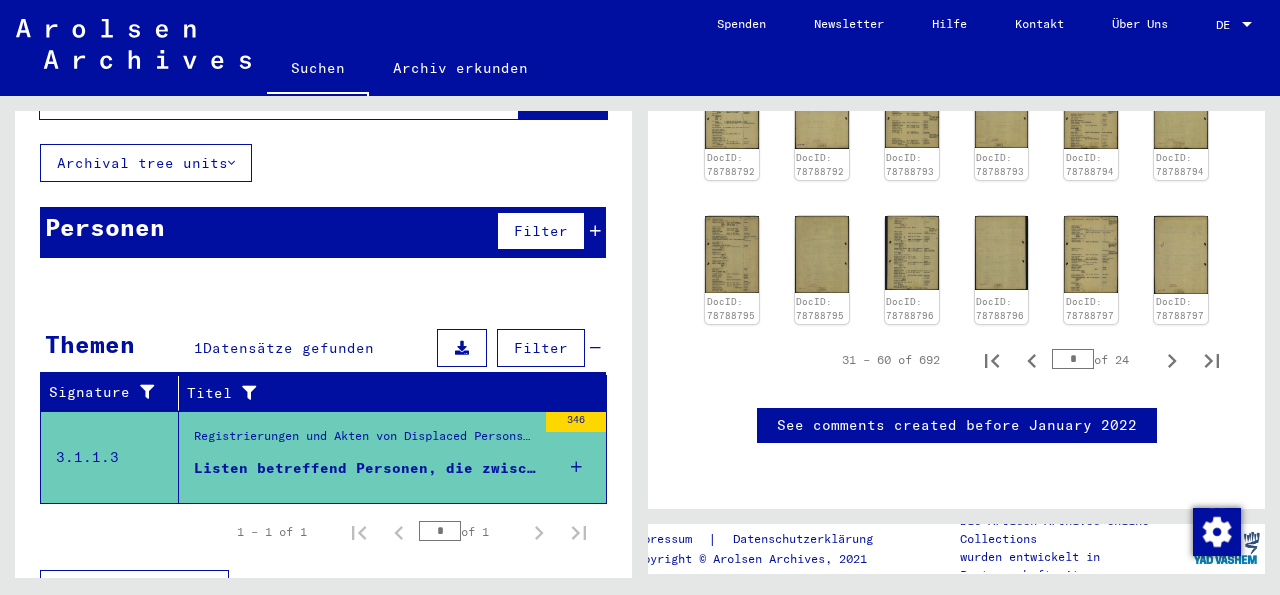 scroll, scrollTop: 1492, scrollLeft: 0, axis: vertical 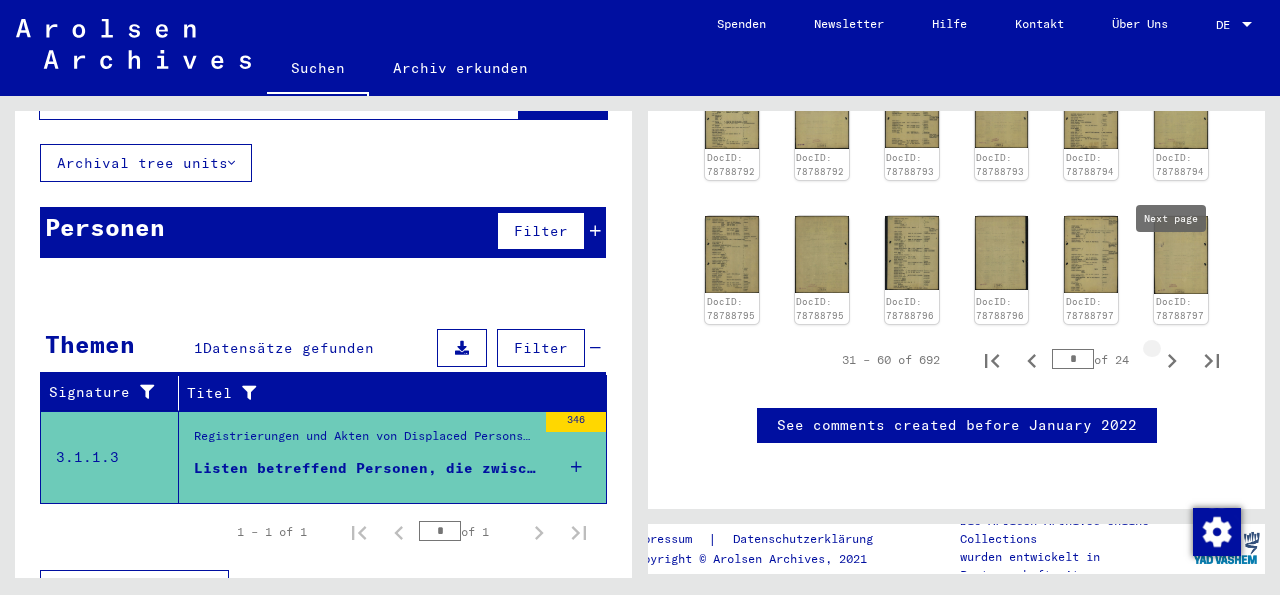 click 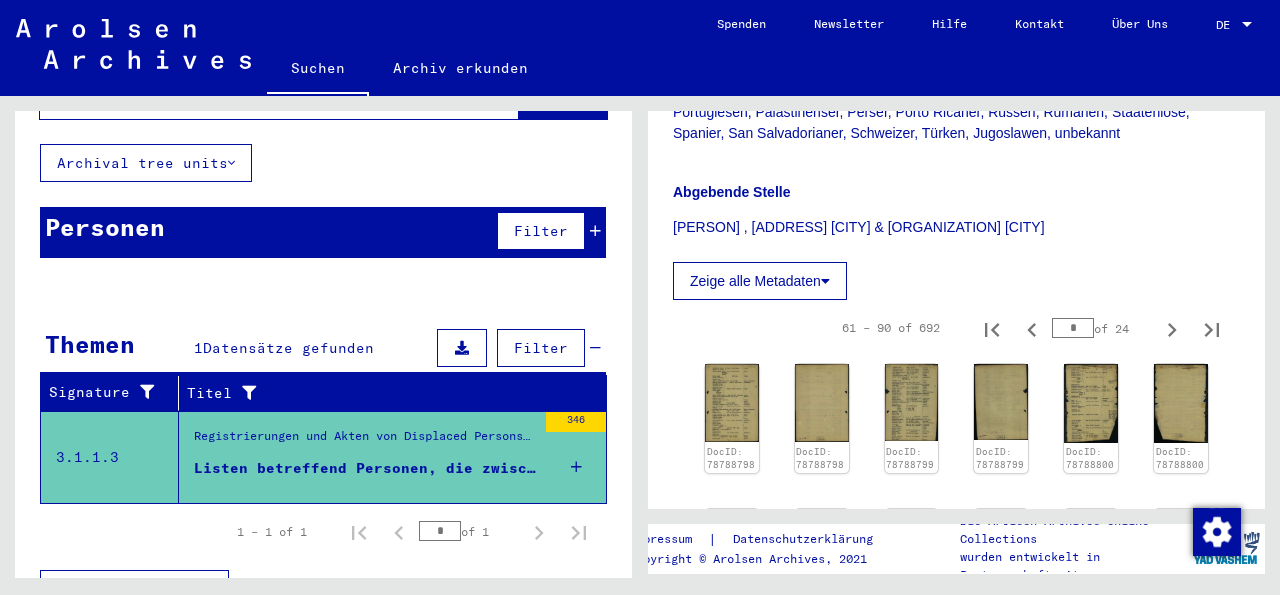 scroll, scrollTop: 685, scrollLeft: 0, axis: vertical 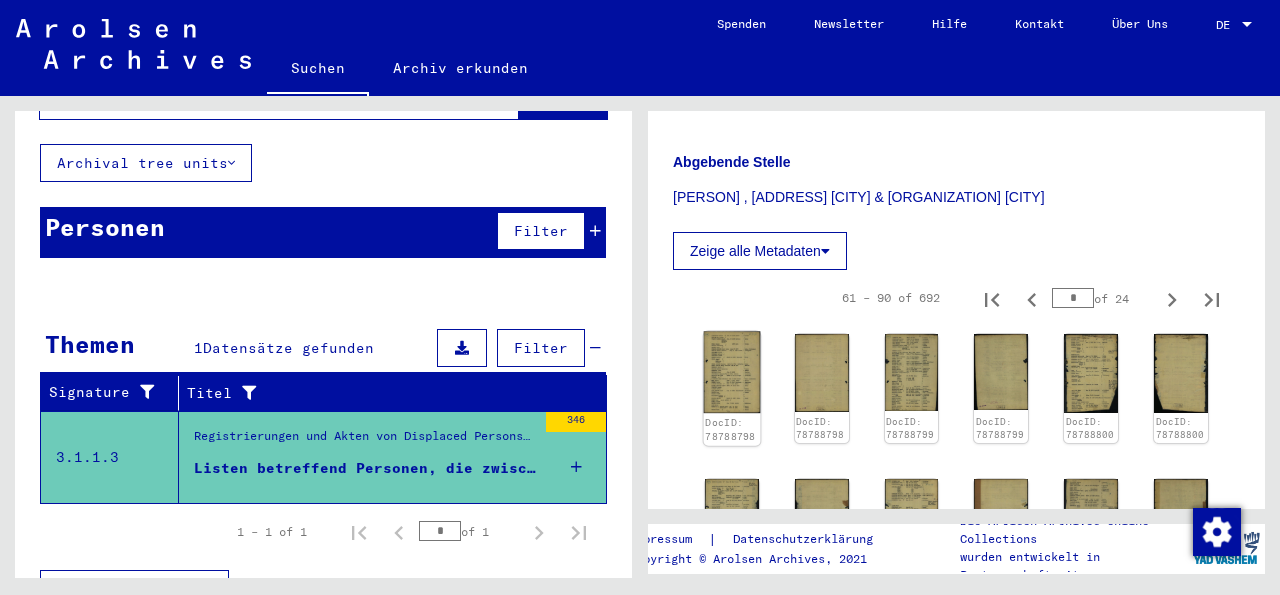 click 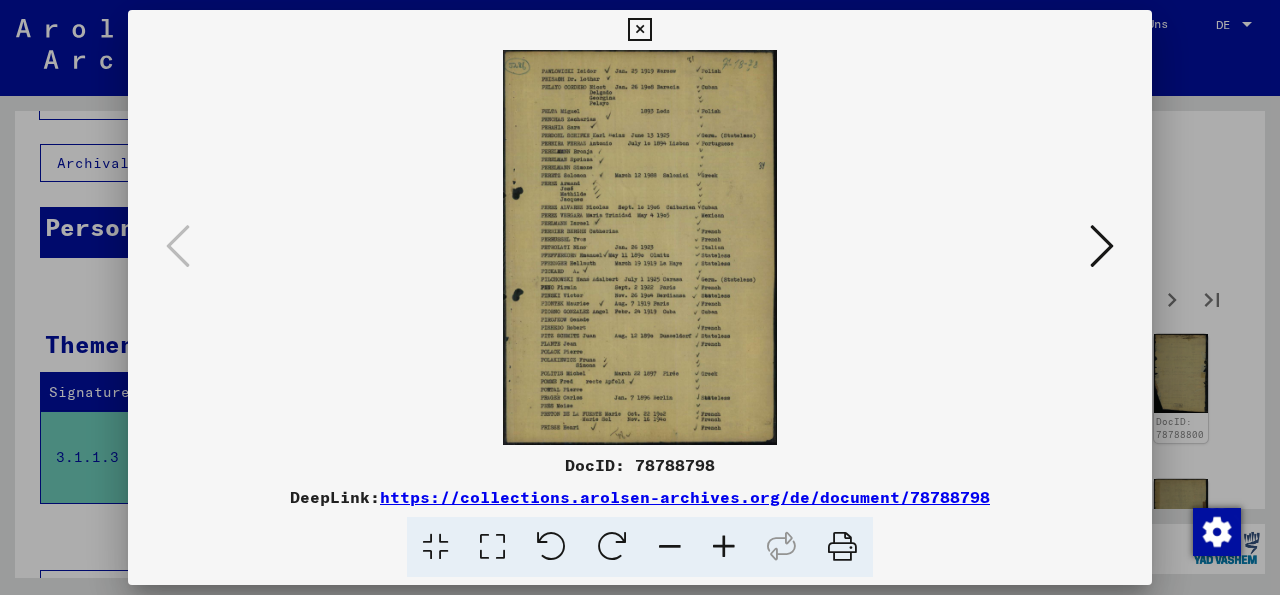 click at bounding box center (1102, 246) 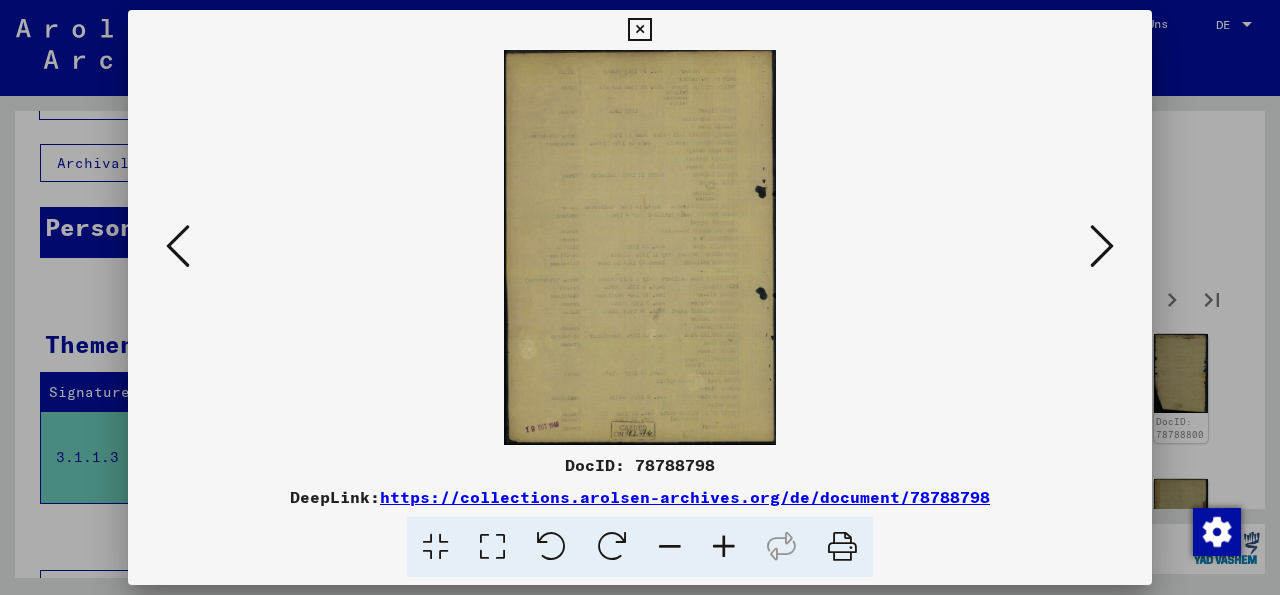 click at bounding box center (1102, 246) 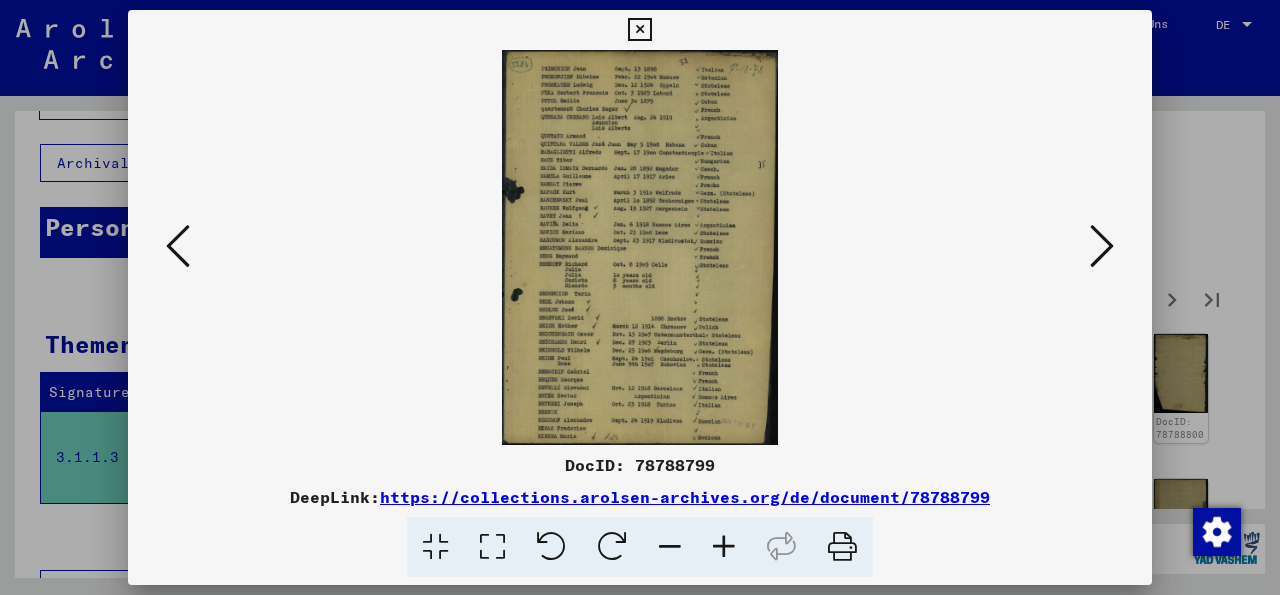 click at bounding box center (1102, 246) 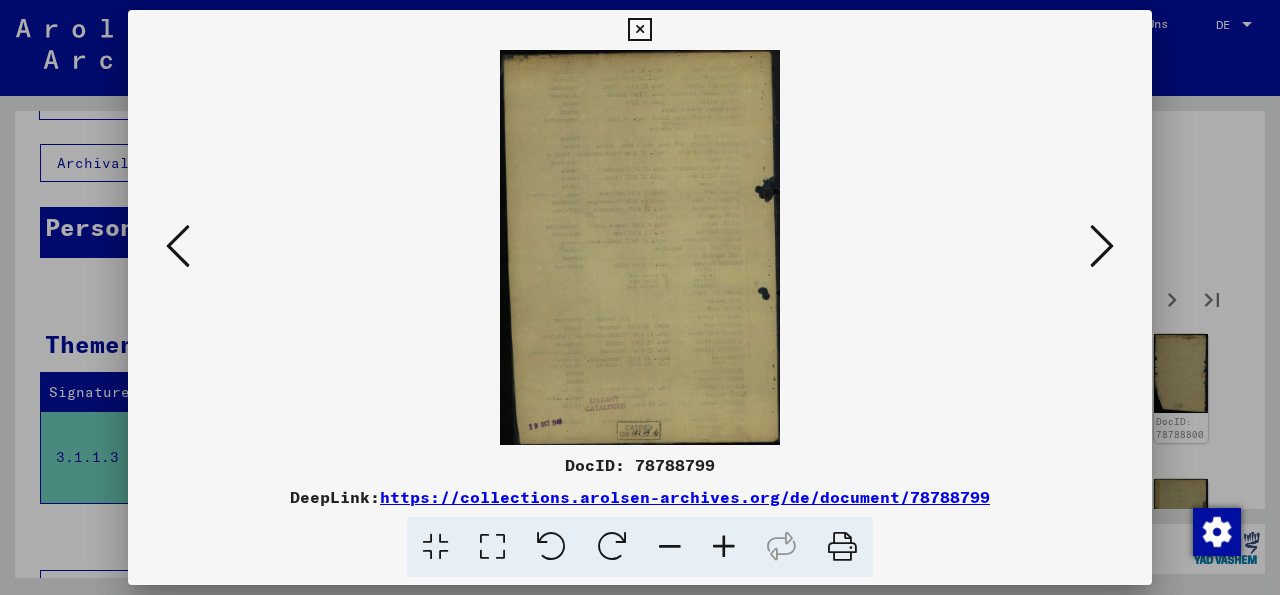 click at bounding box center (1102, 246) 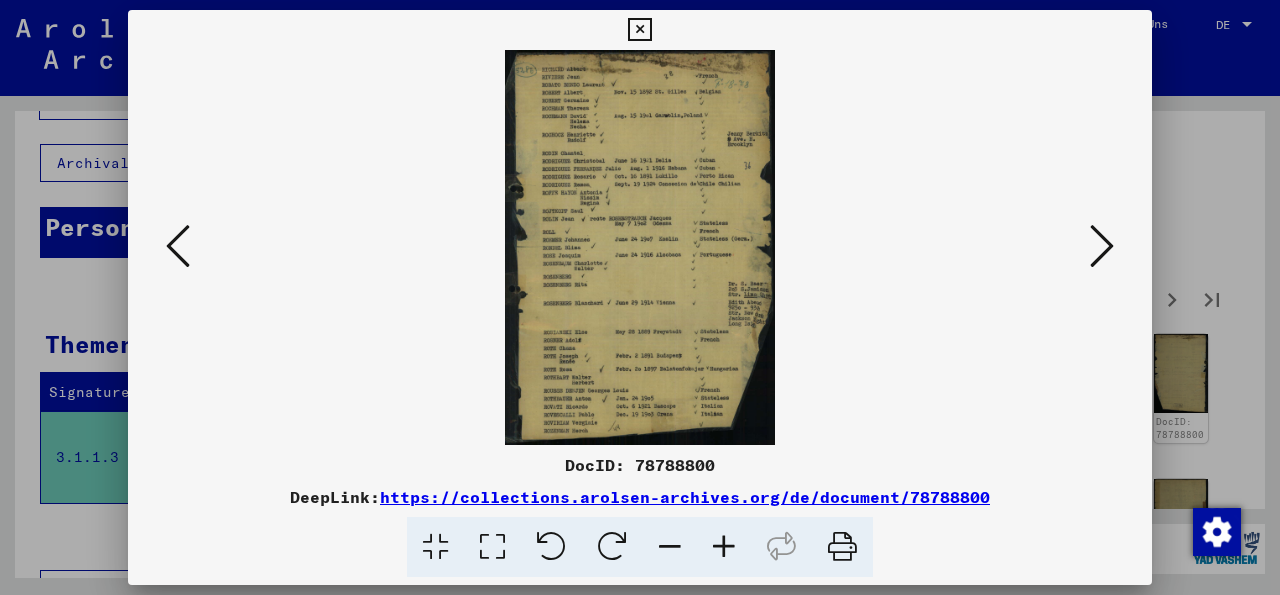 click at bounding box center [1102, 246] 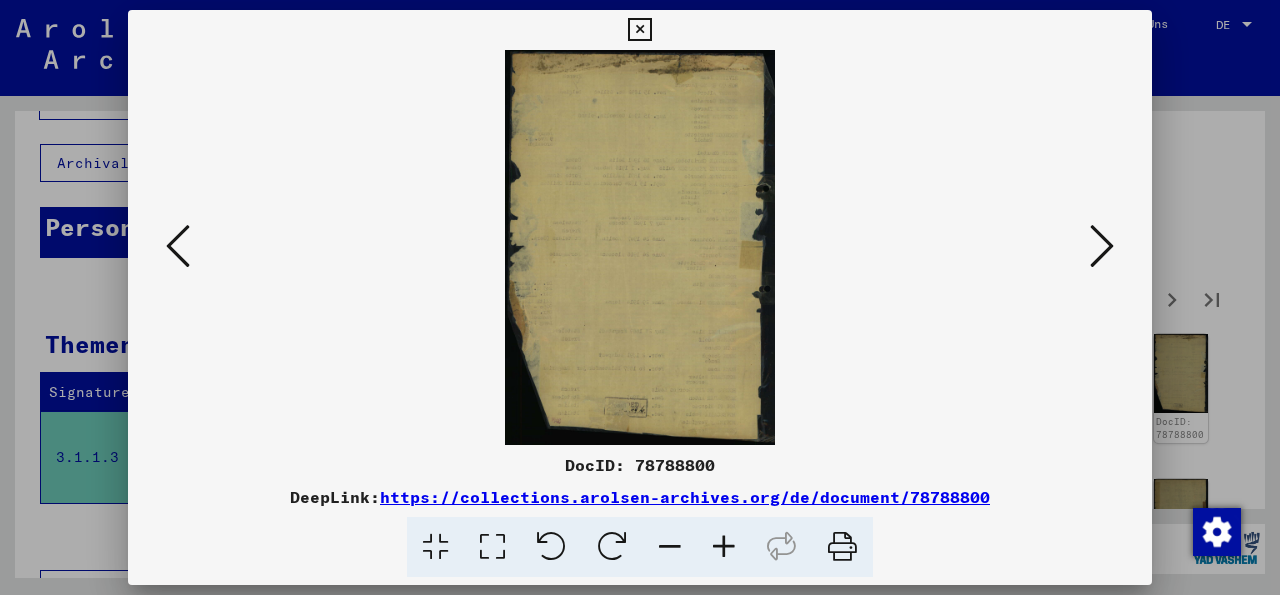 click at bounding box center (1102, 246) 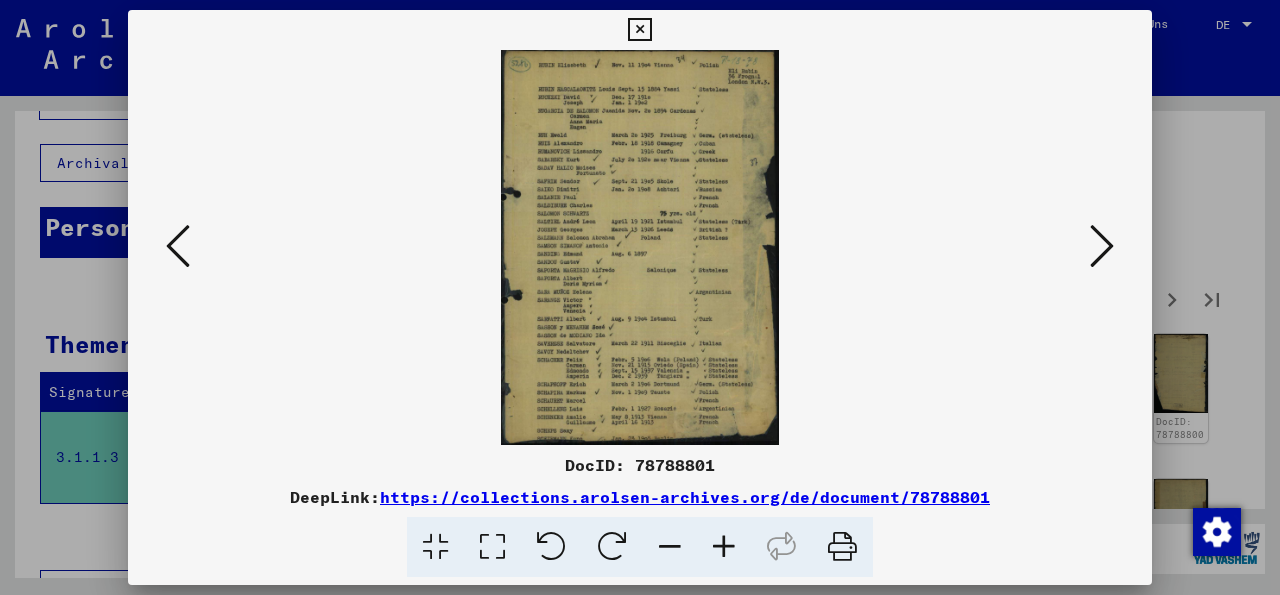 click at bounding box center [1102, 246] 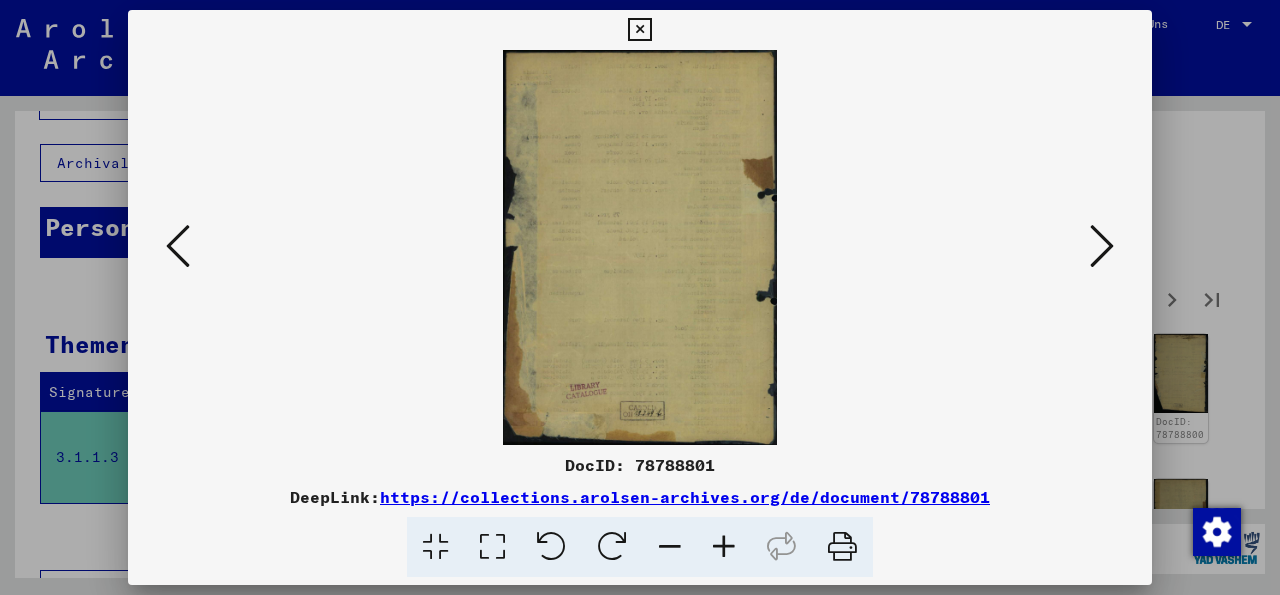 click at bounding box center [1102, 246] 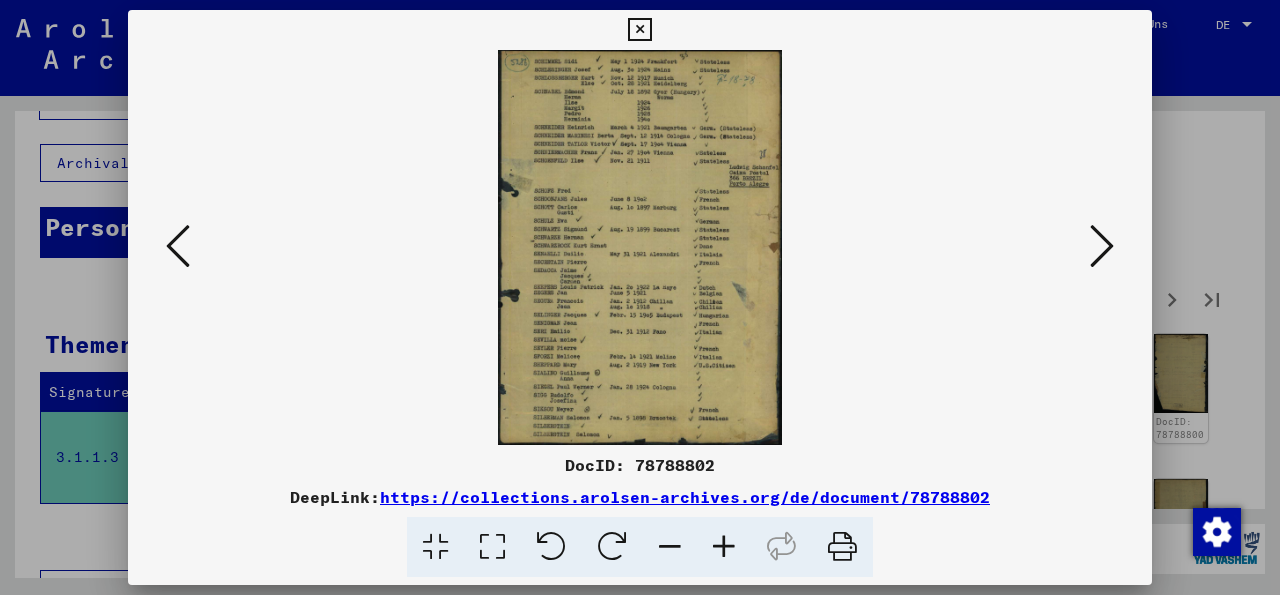click at bounding box center [1102, 246] 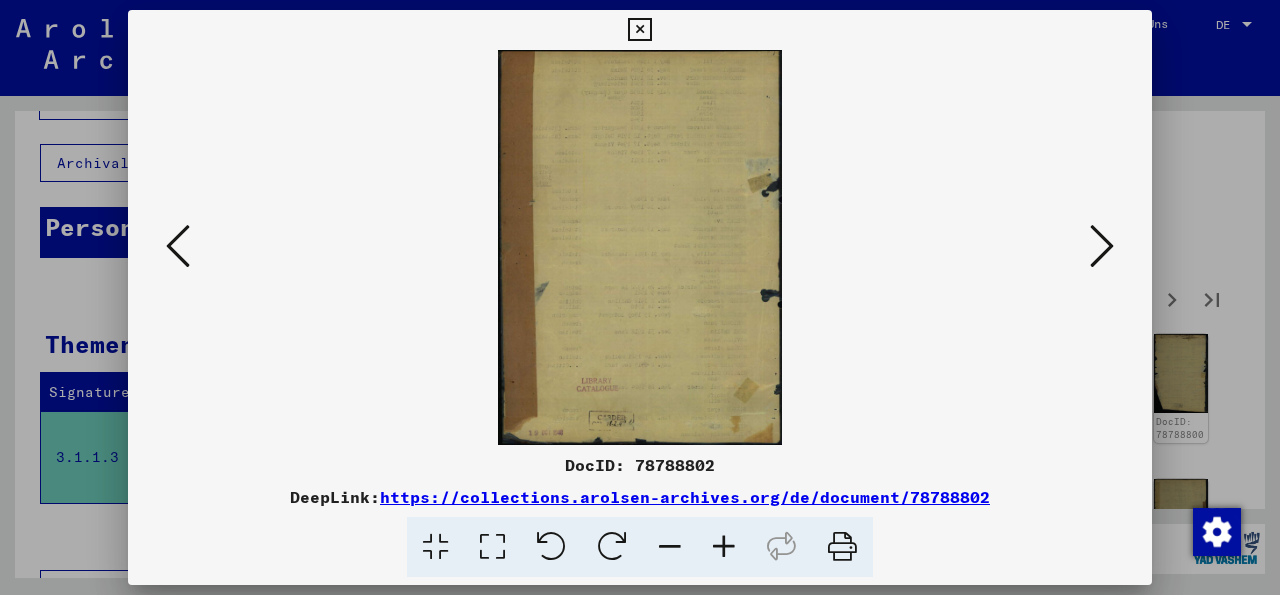 click at bounding box center [1102, 246] 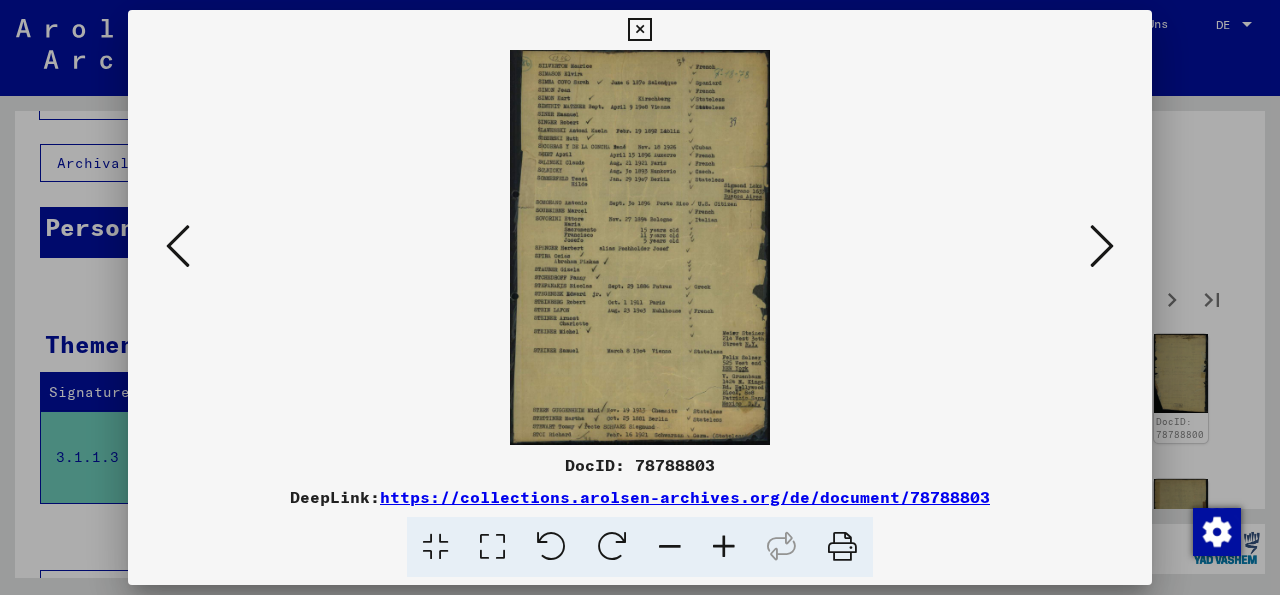click at bounding box center [1102, 246] 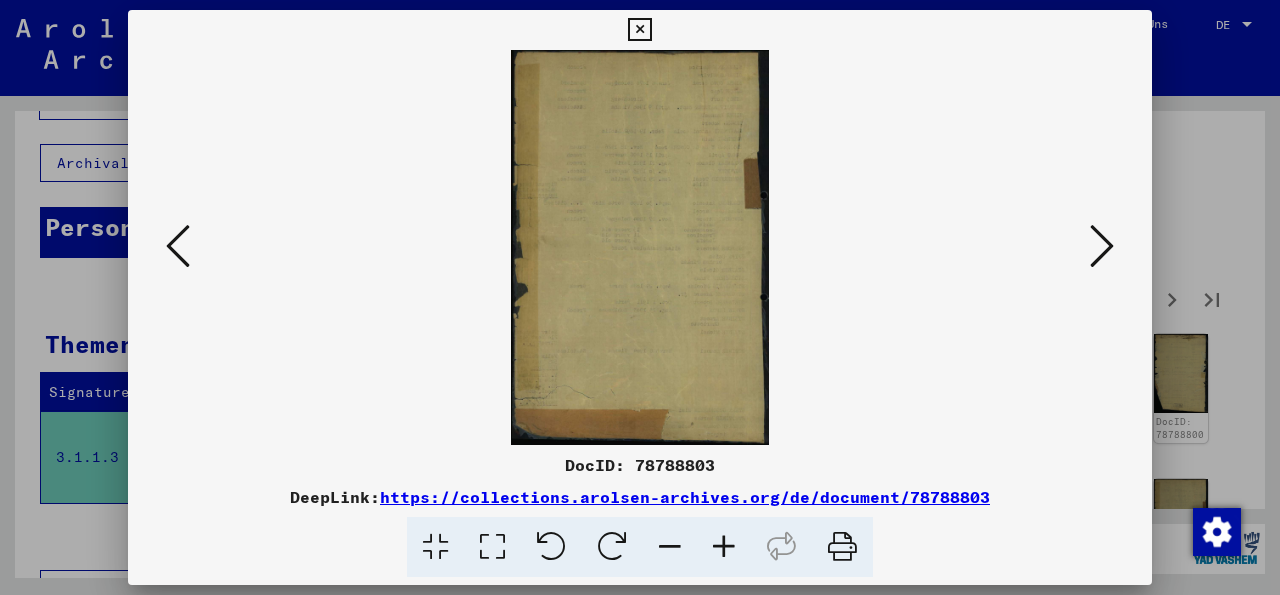 click at bounding box center [1102, 246] 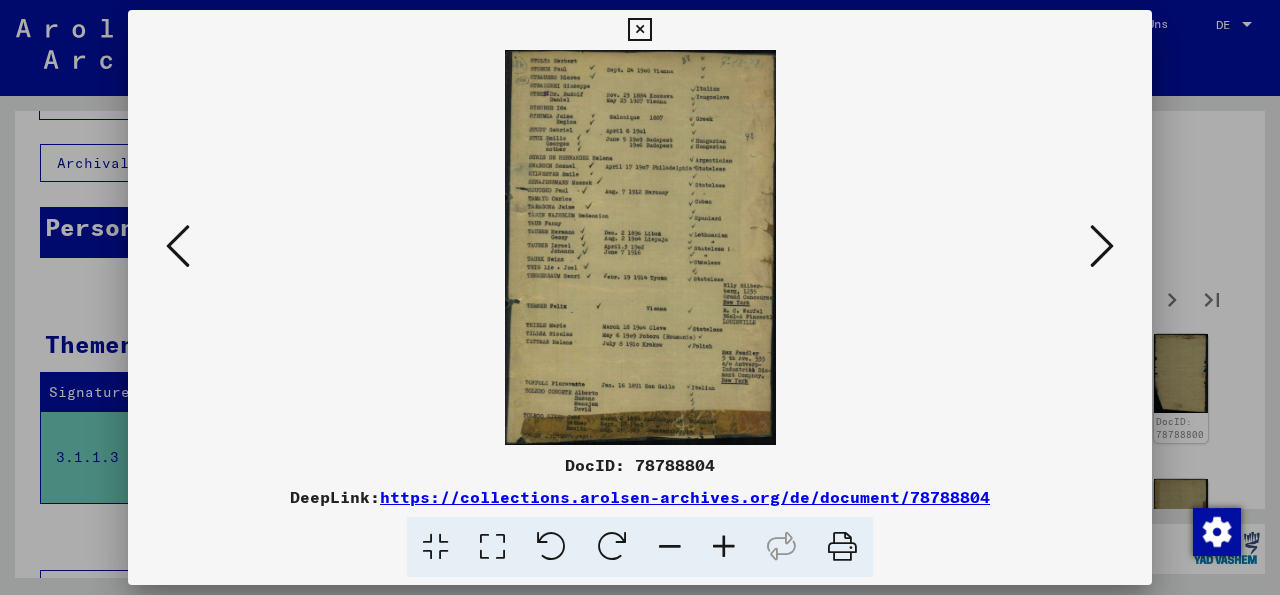 click at bounding box center [1102, 246] 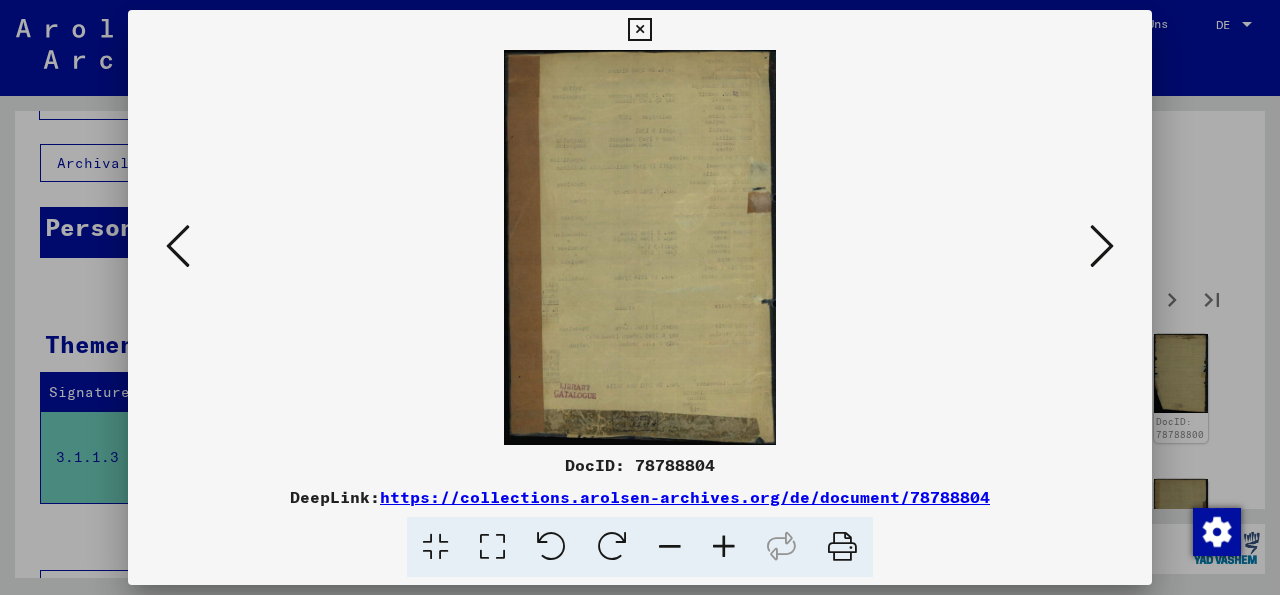 click at bounding box center [1102, 246] 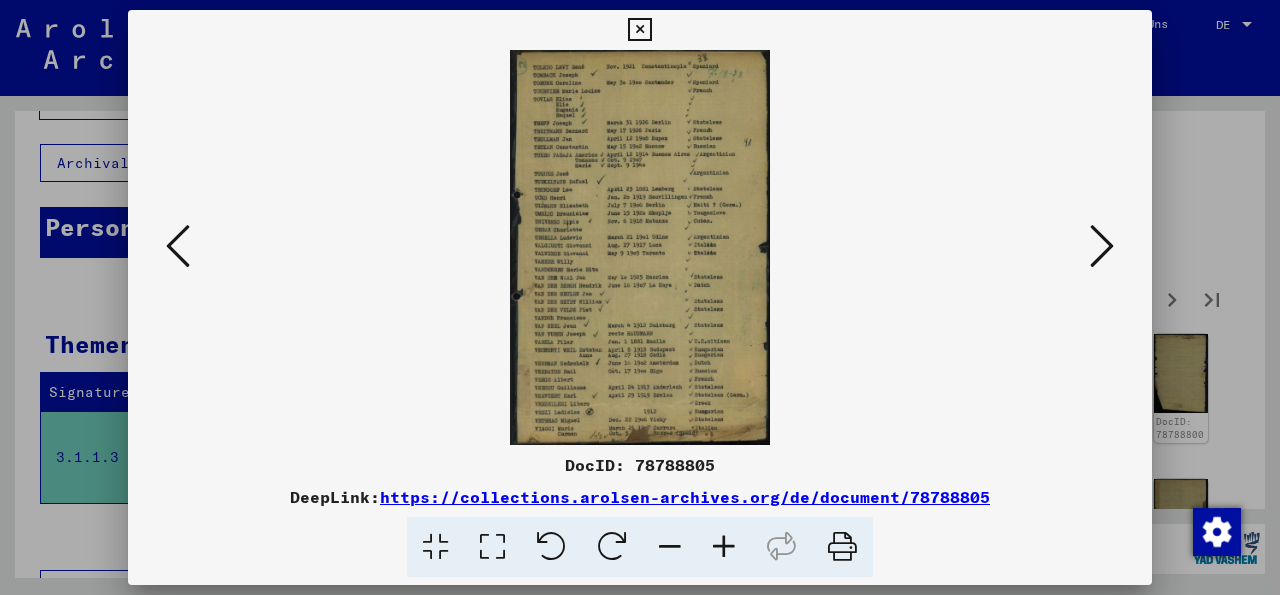 click at bounding box center (1102, 246) 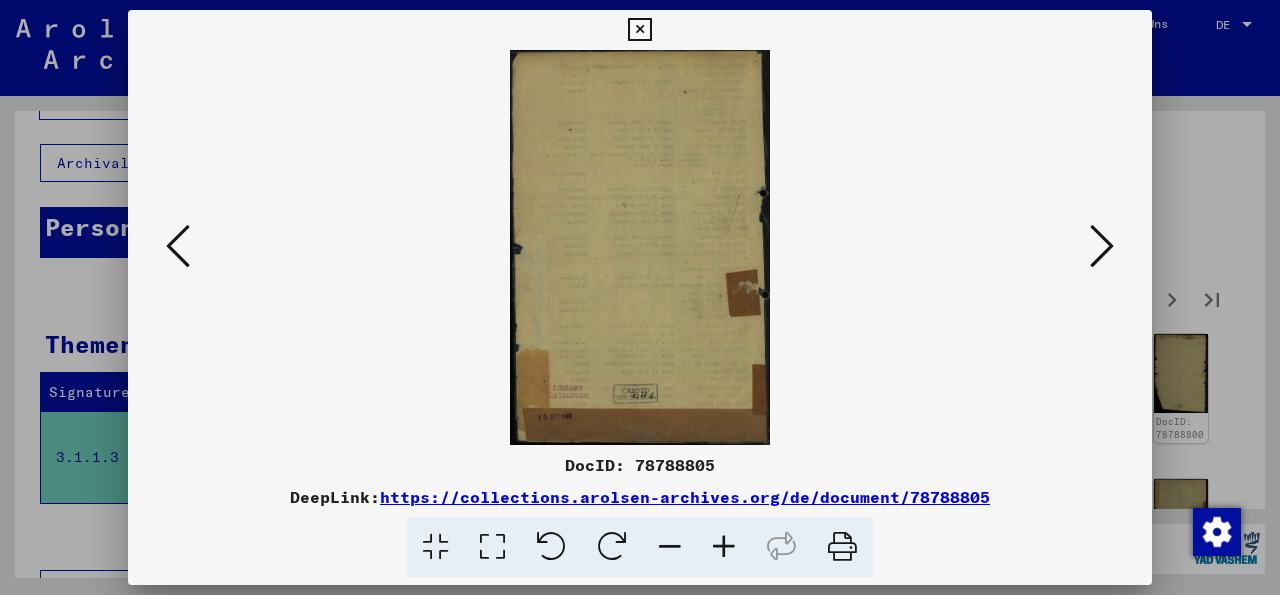 click at bounding box center [1102, 246] 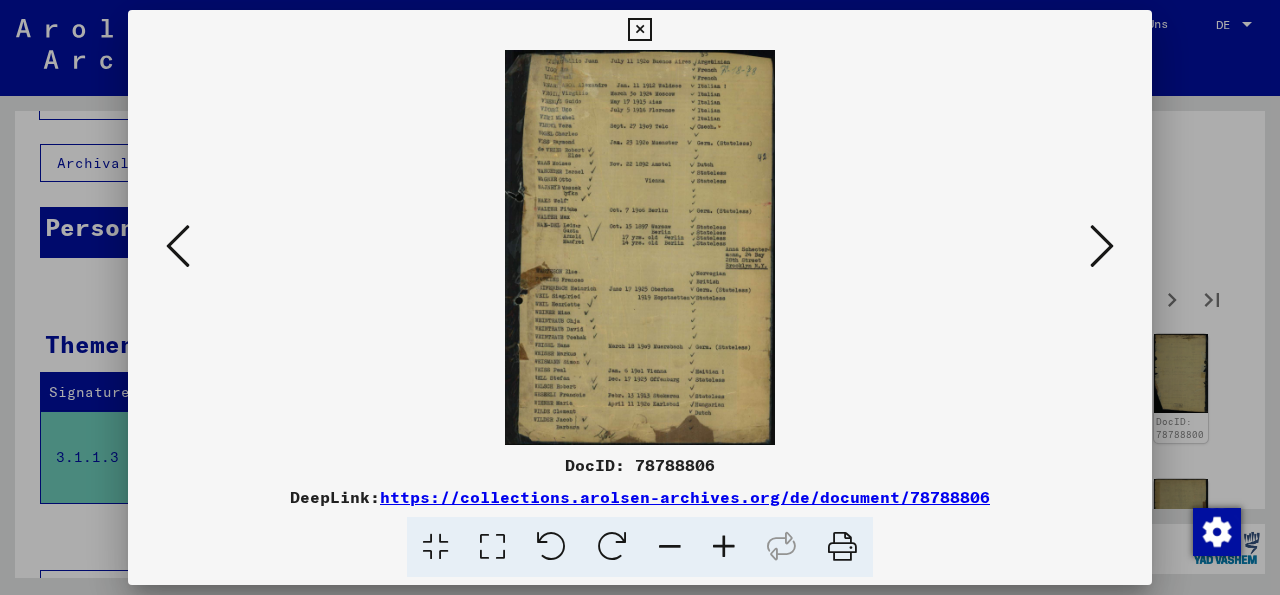 click at bounding box center (1102, 246) 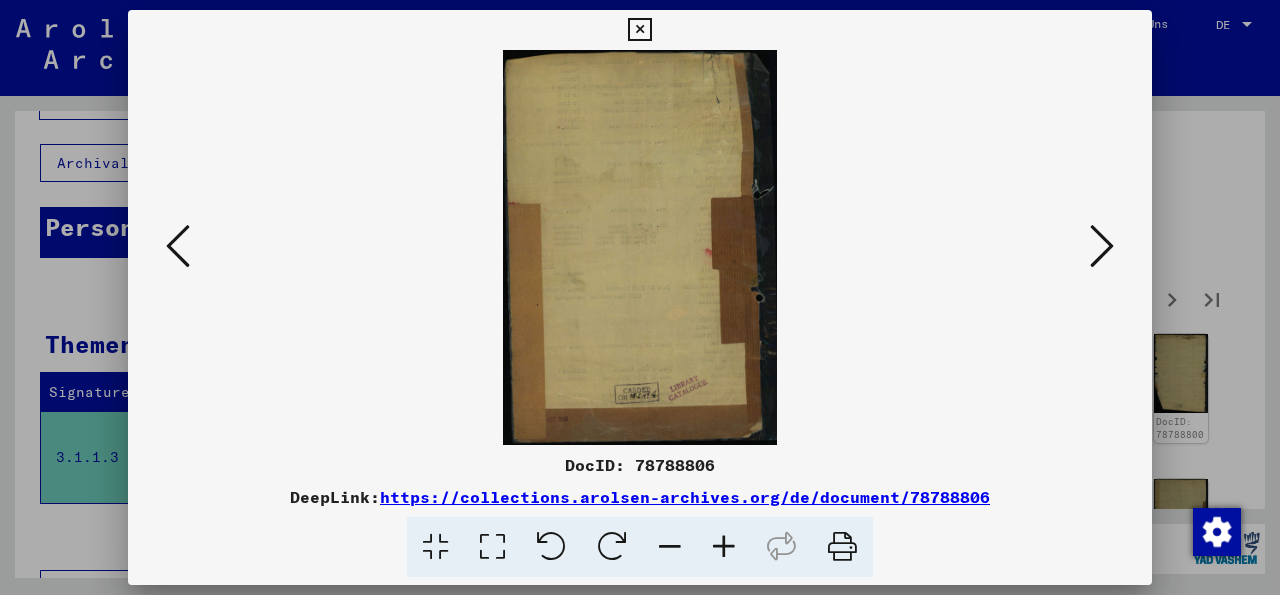 click at bounding box center (1102, 246) 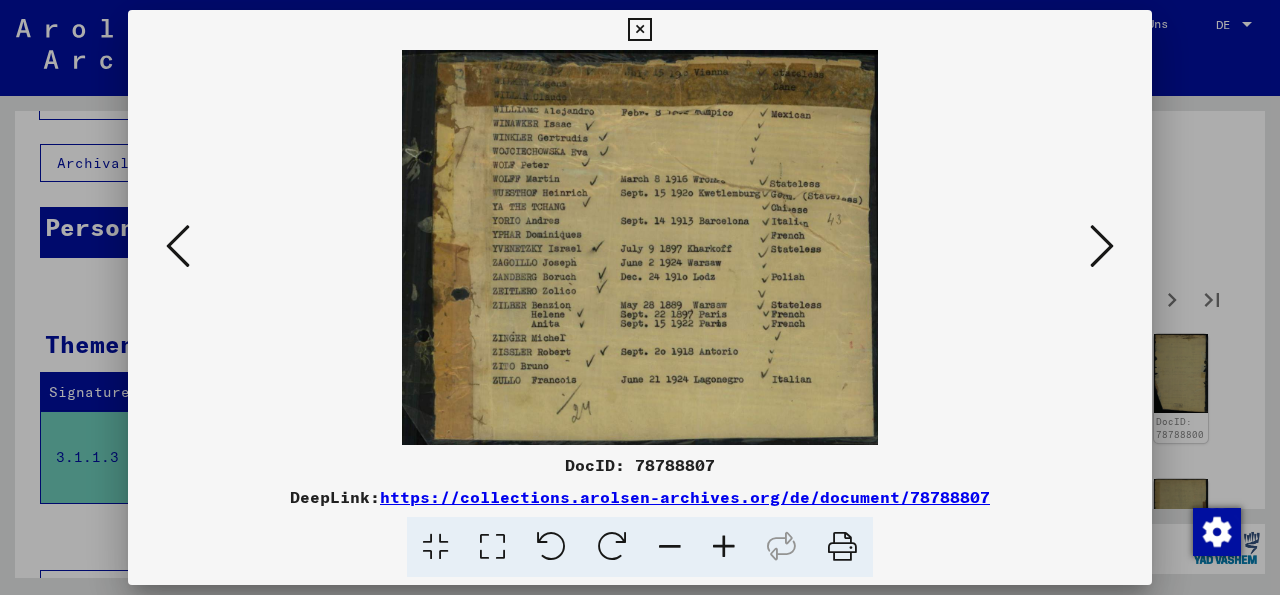 click at bounding box center (1102, 246) 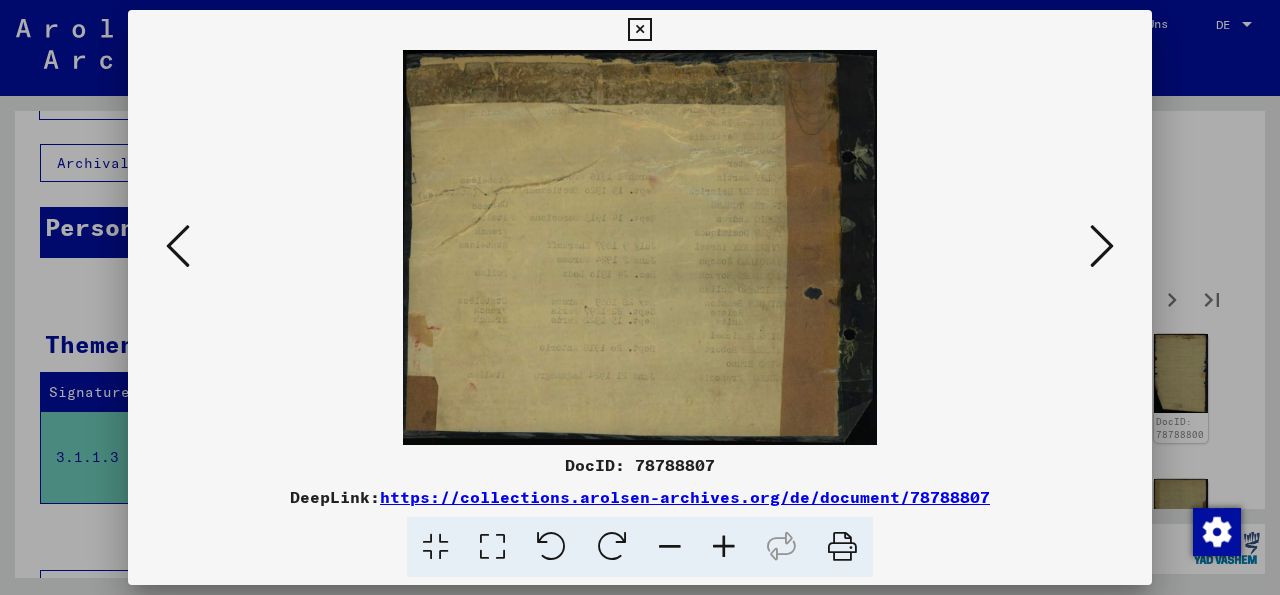 click at bounding box center [1102, 246] 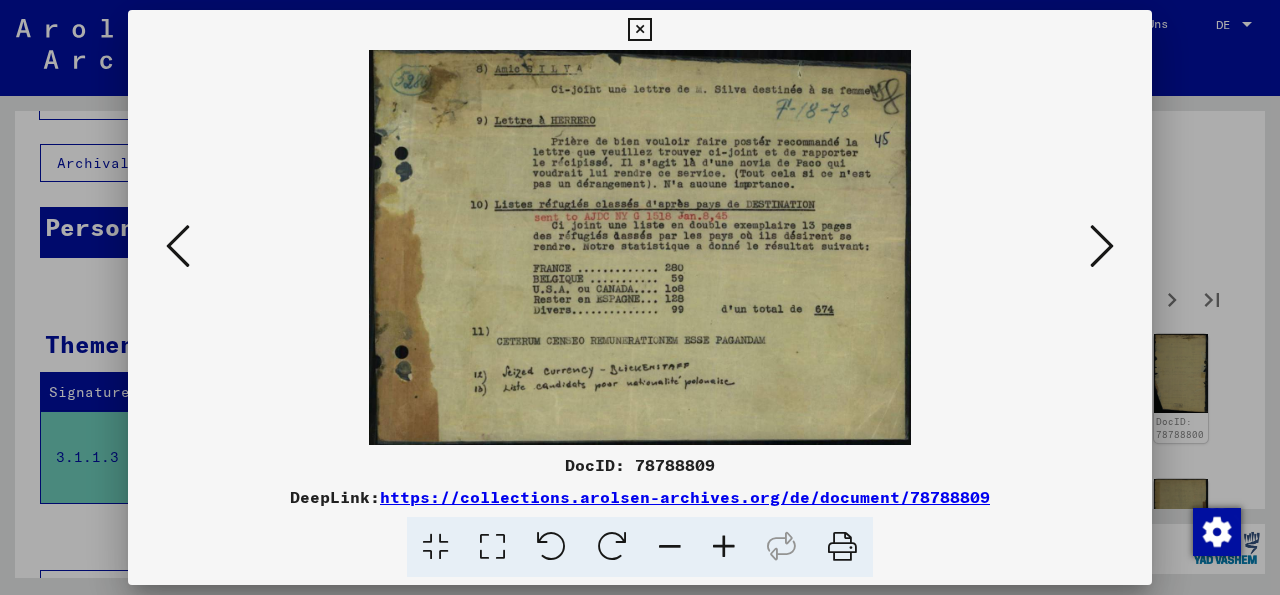 click at bounding box center [1102, 246] 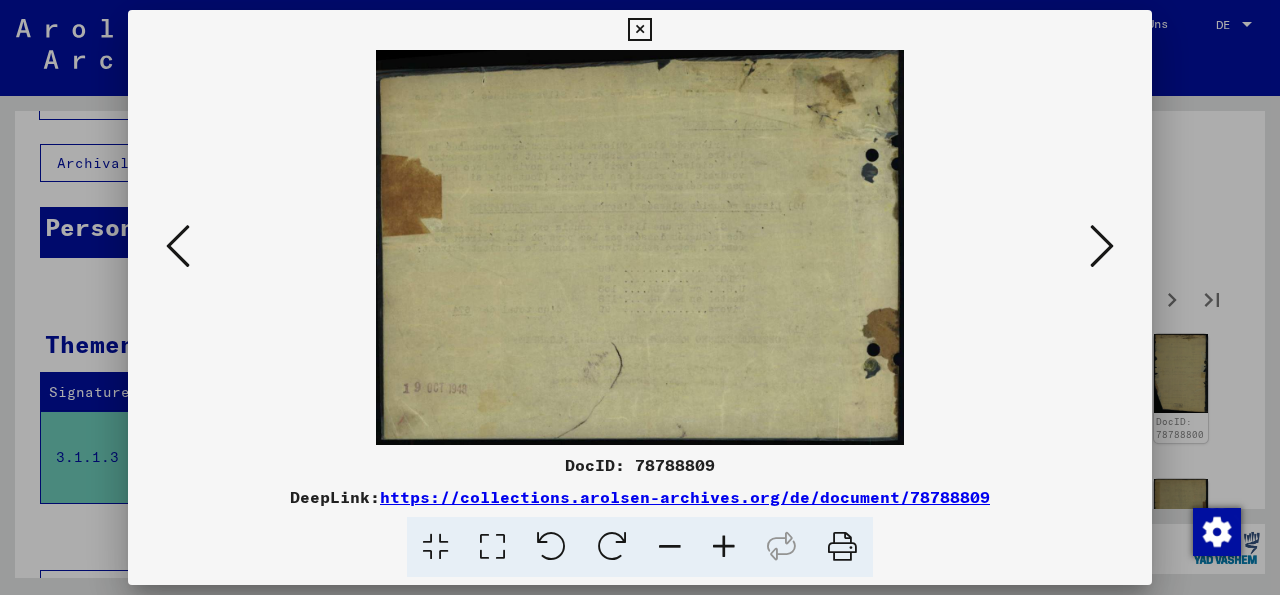 click at bounding box center [1102, 246] 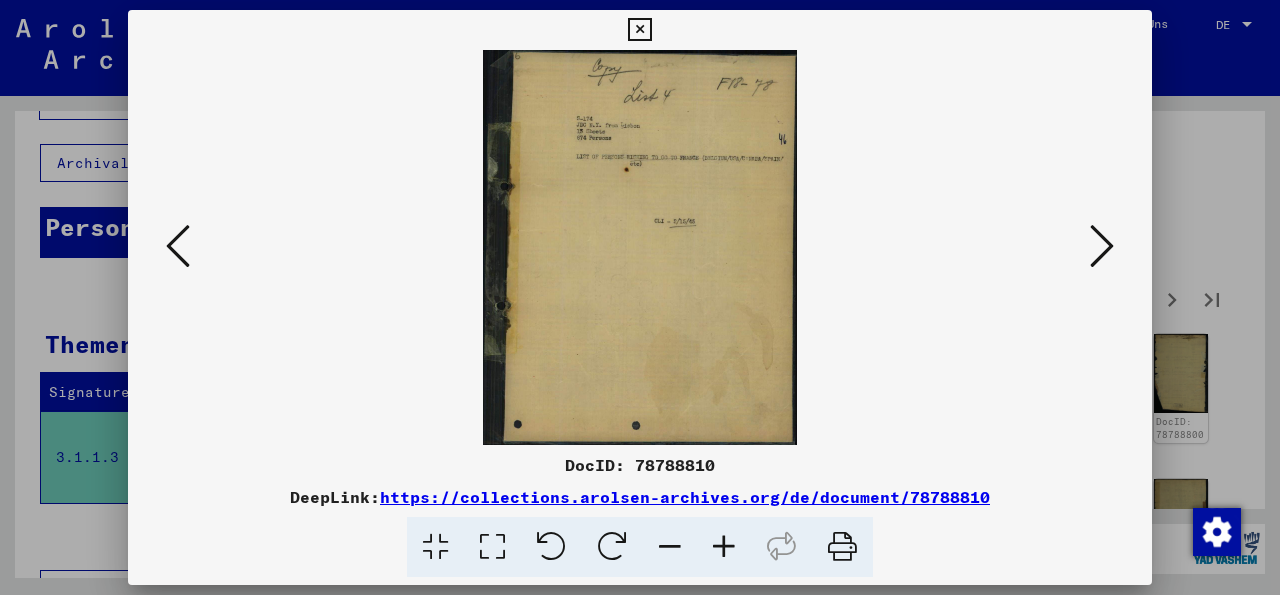 click at bounding box center (1102, 246) 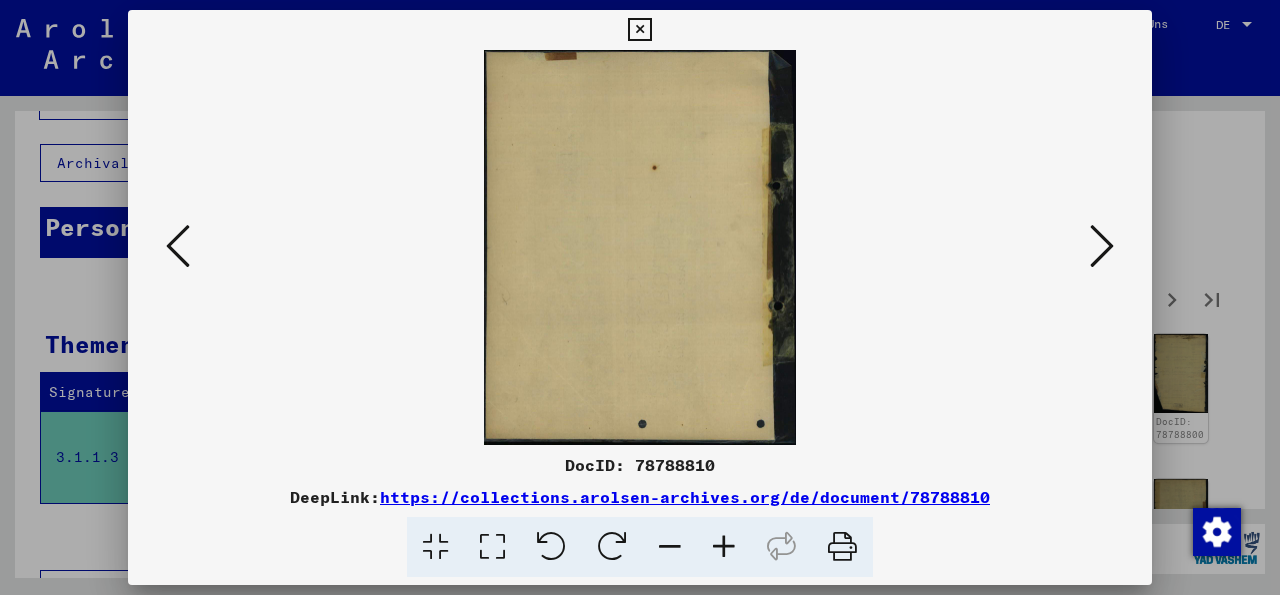 click at bounding box center (1102, 246) 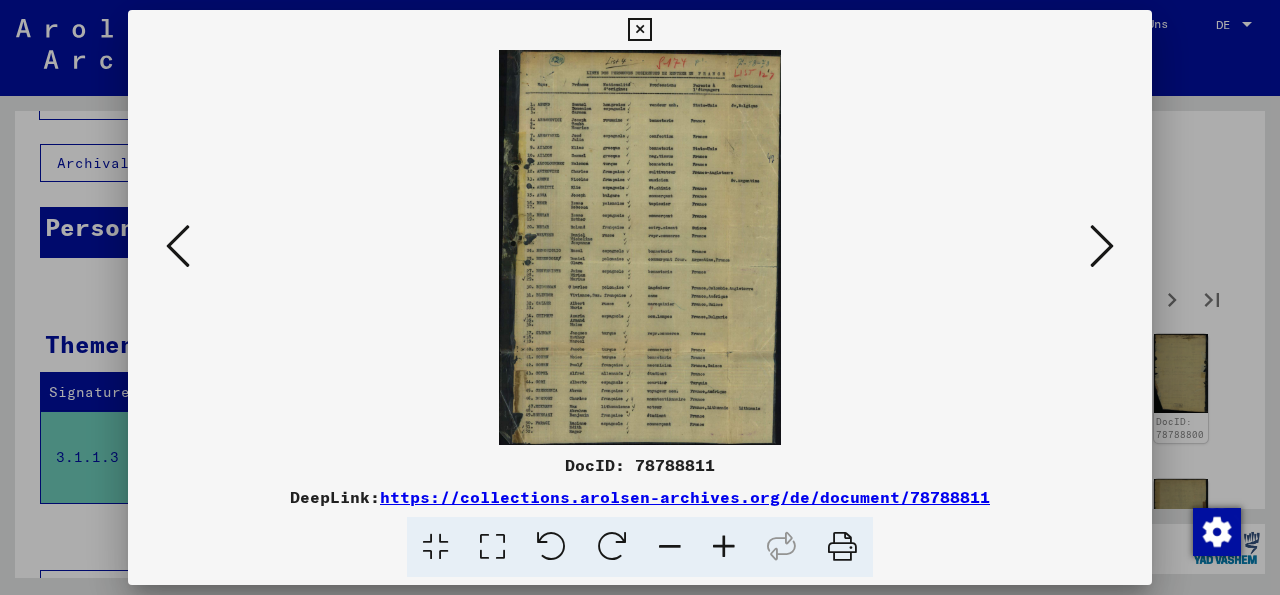 click at bounding box center (1102, 246) 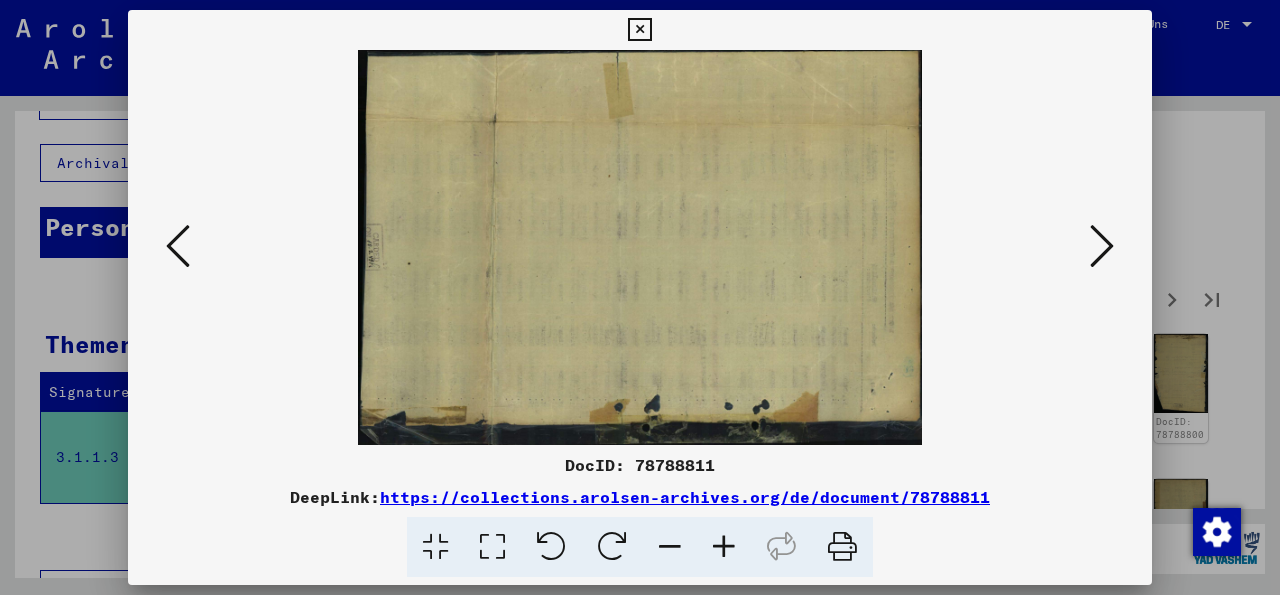 click at bounding box center (1102, 246) 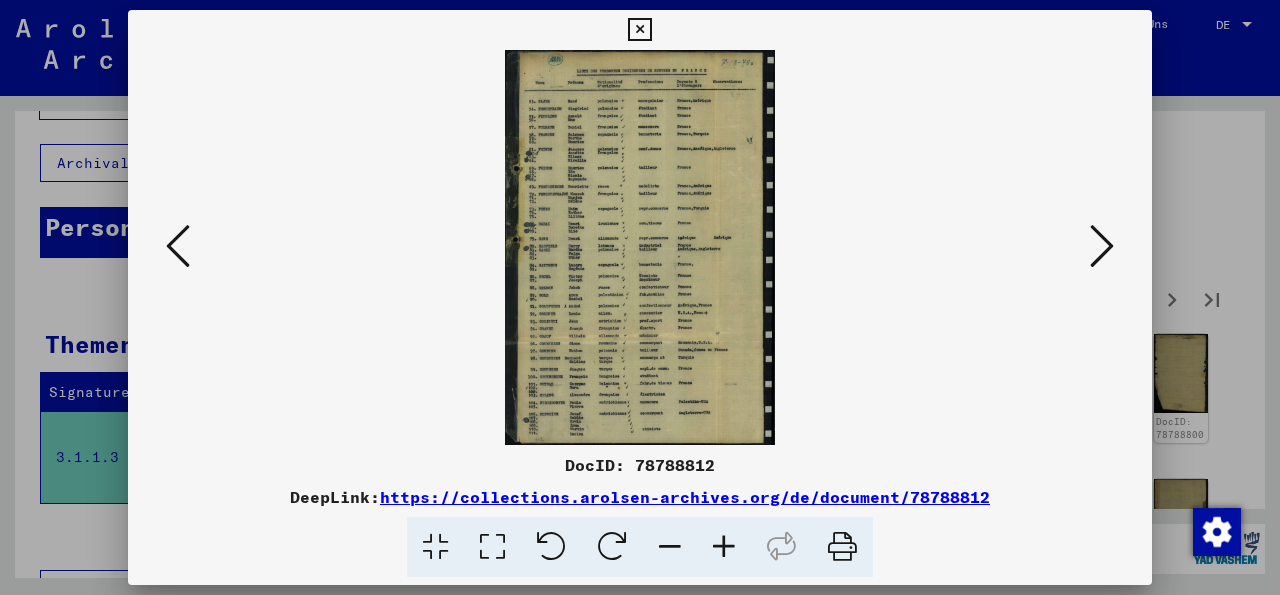 click at bounding box center [1102, 246] 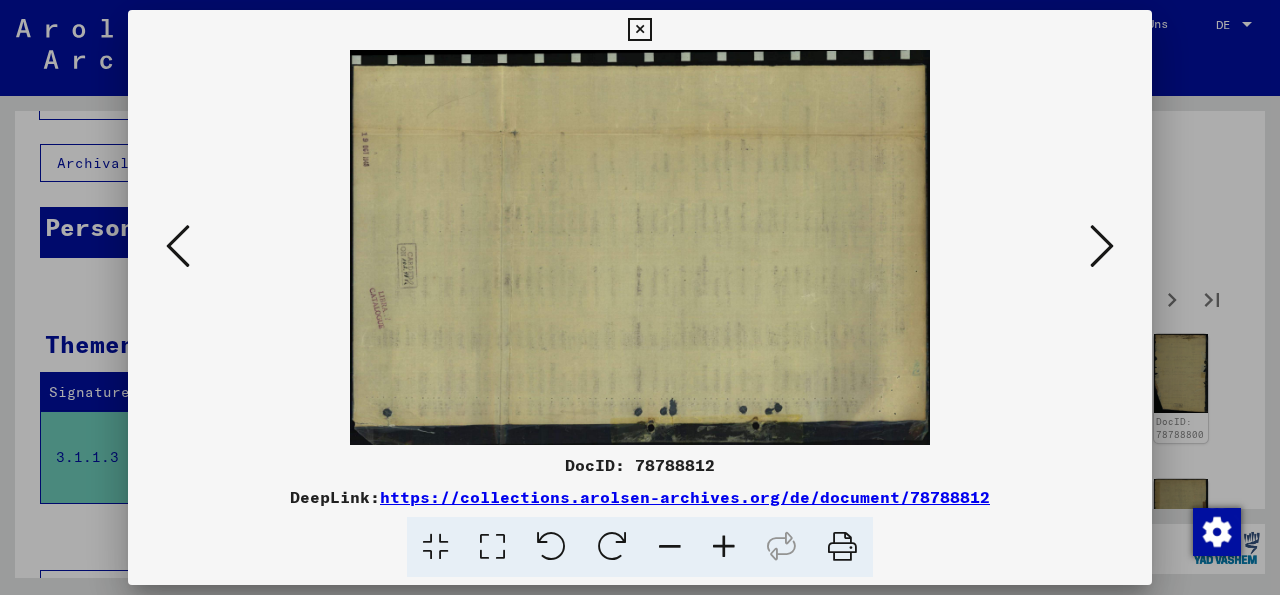 click at bounding box center (1102, 246) 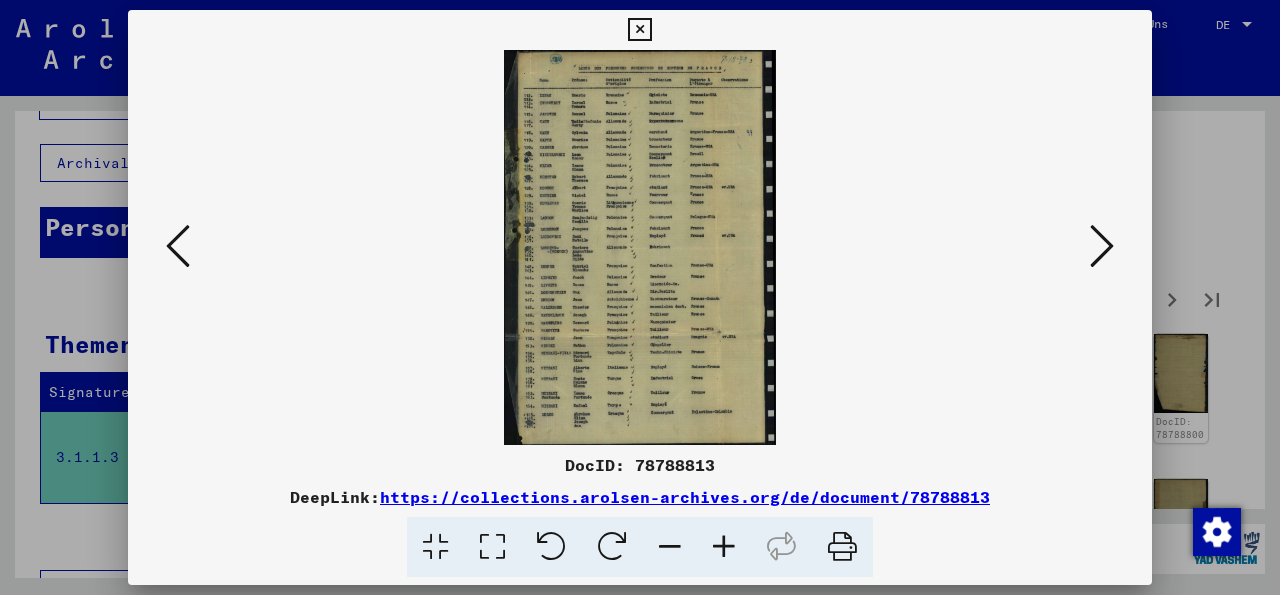 click at bounding box center (1102, 246) 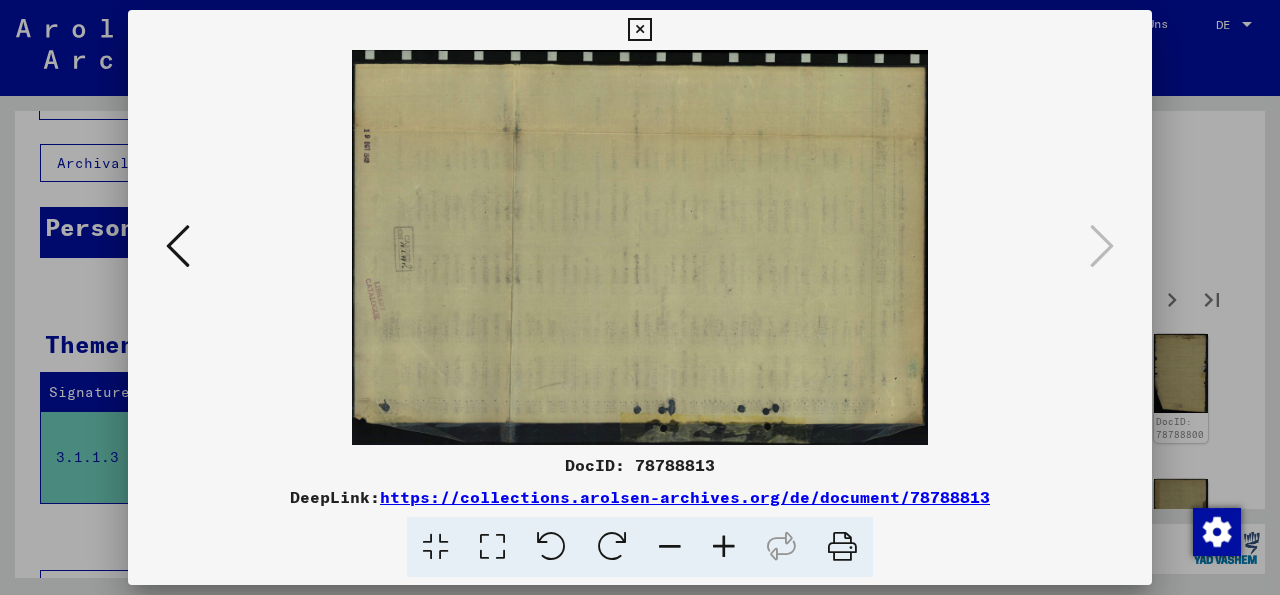 click at bounding box center [639, 30] 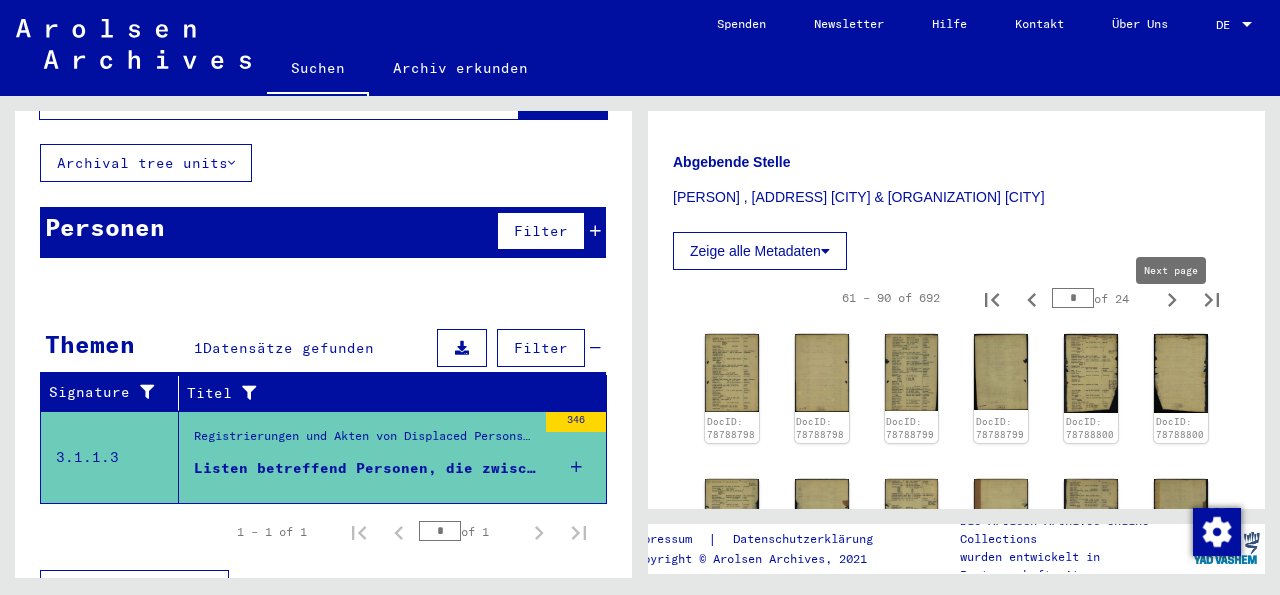 click 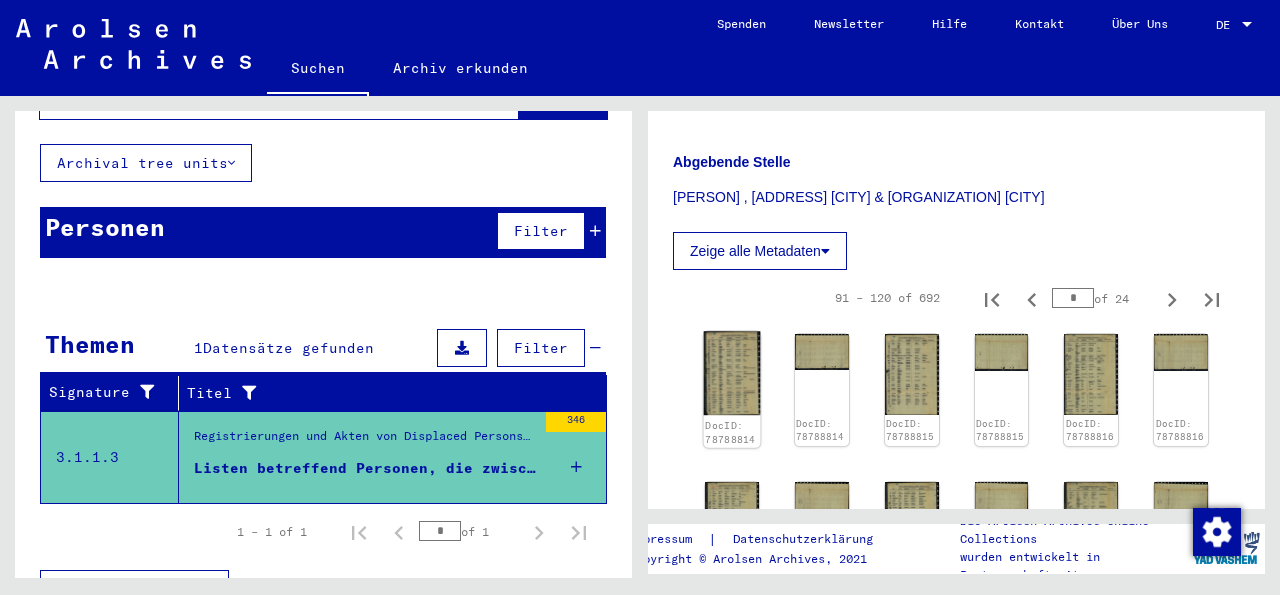 click 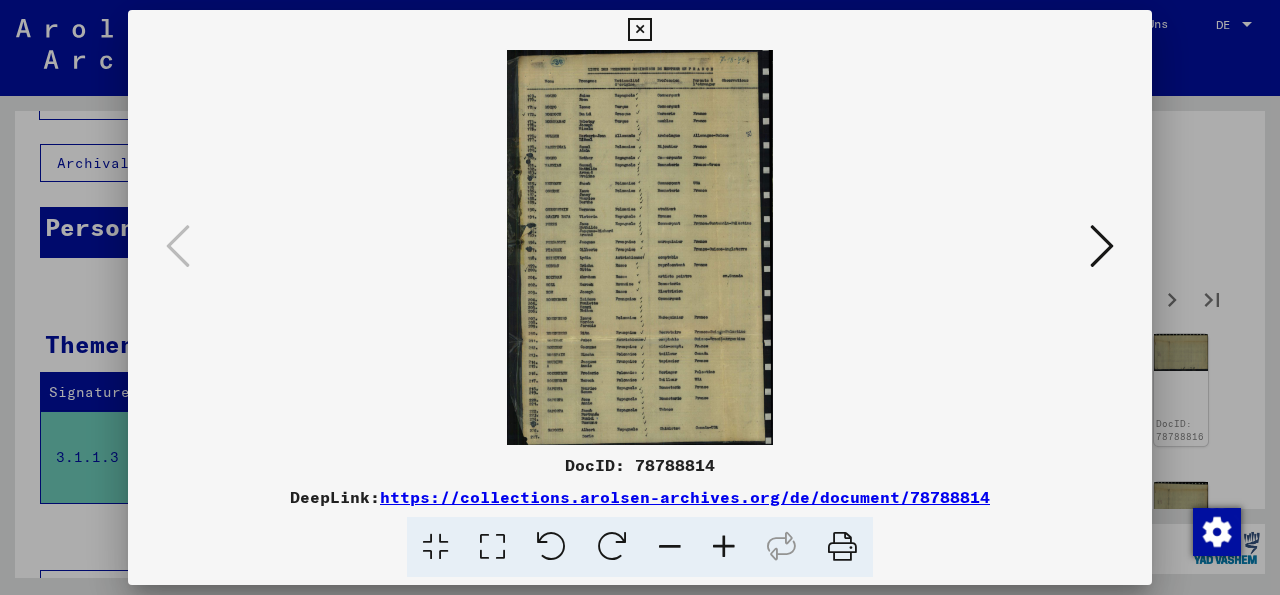 click at bounding box center (1102, 246) 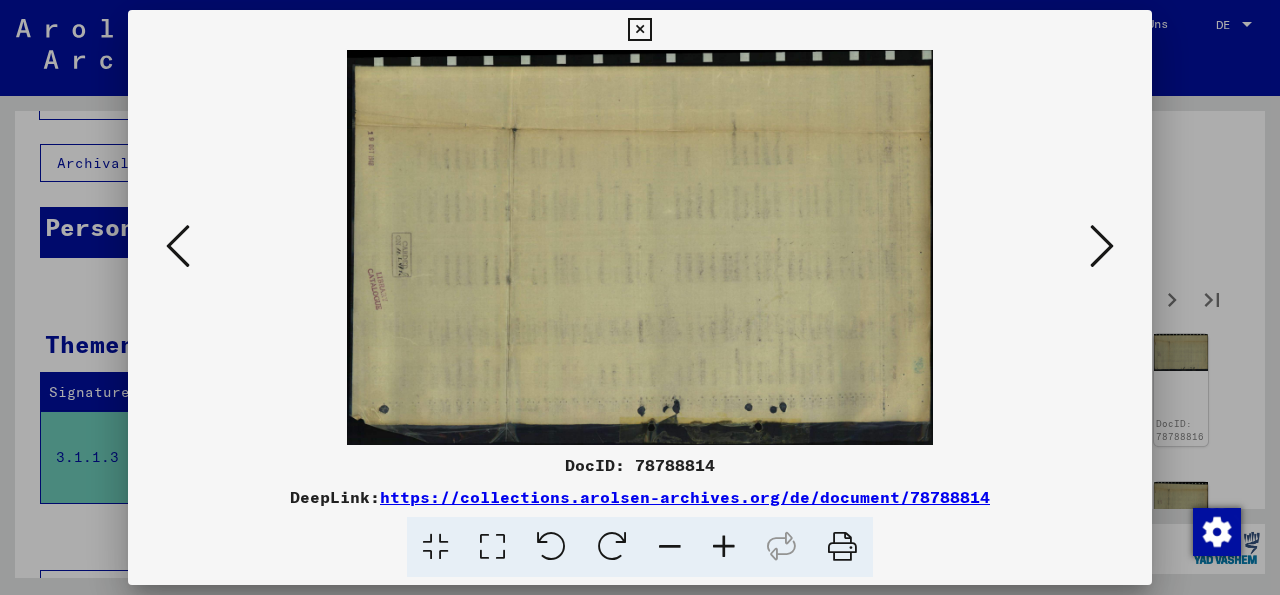 click at bounding box center (1102, 246) 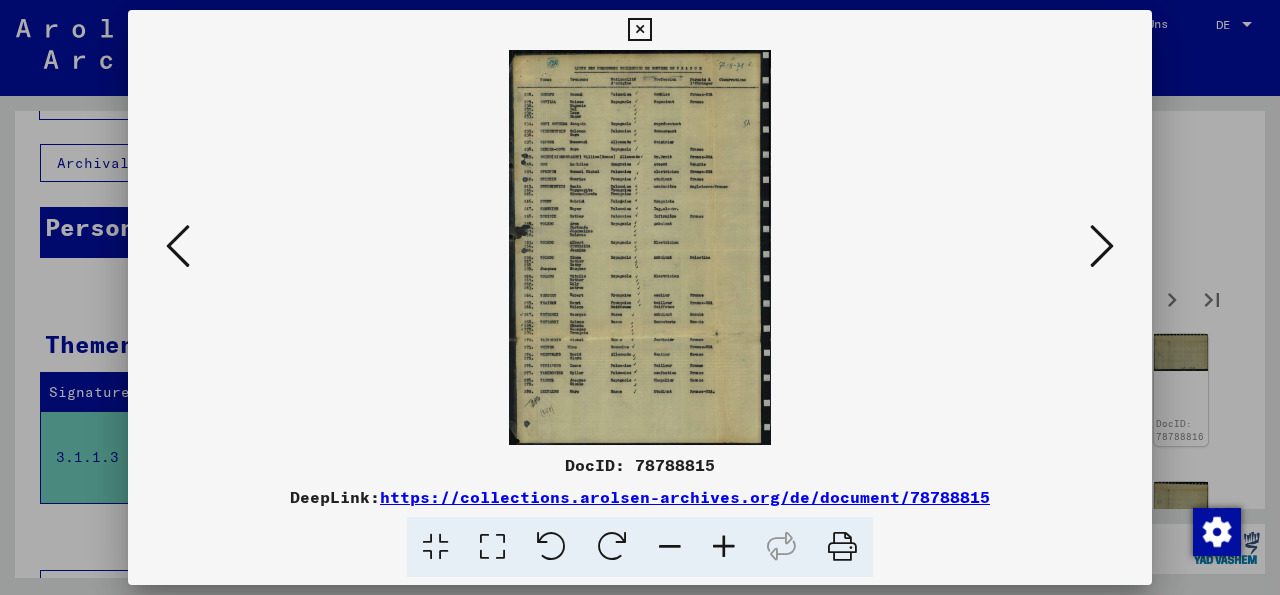 click at bounding box center [1102, 246] 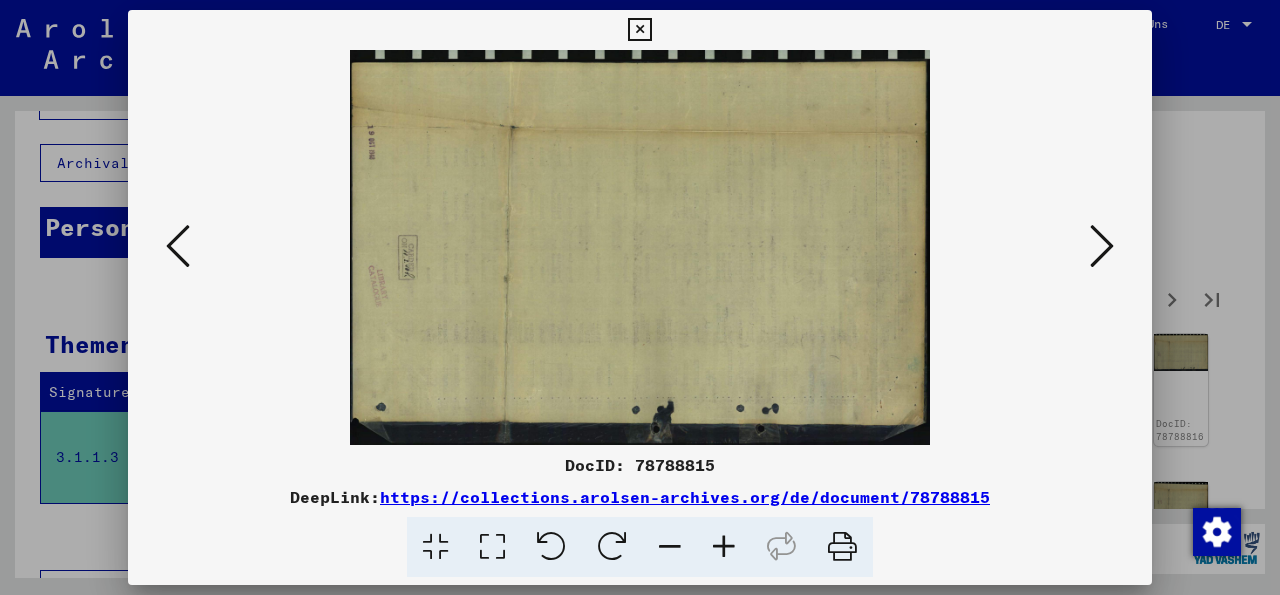 click at bounding box center (1102, 246) 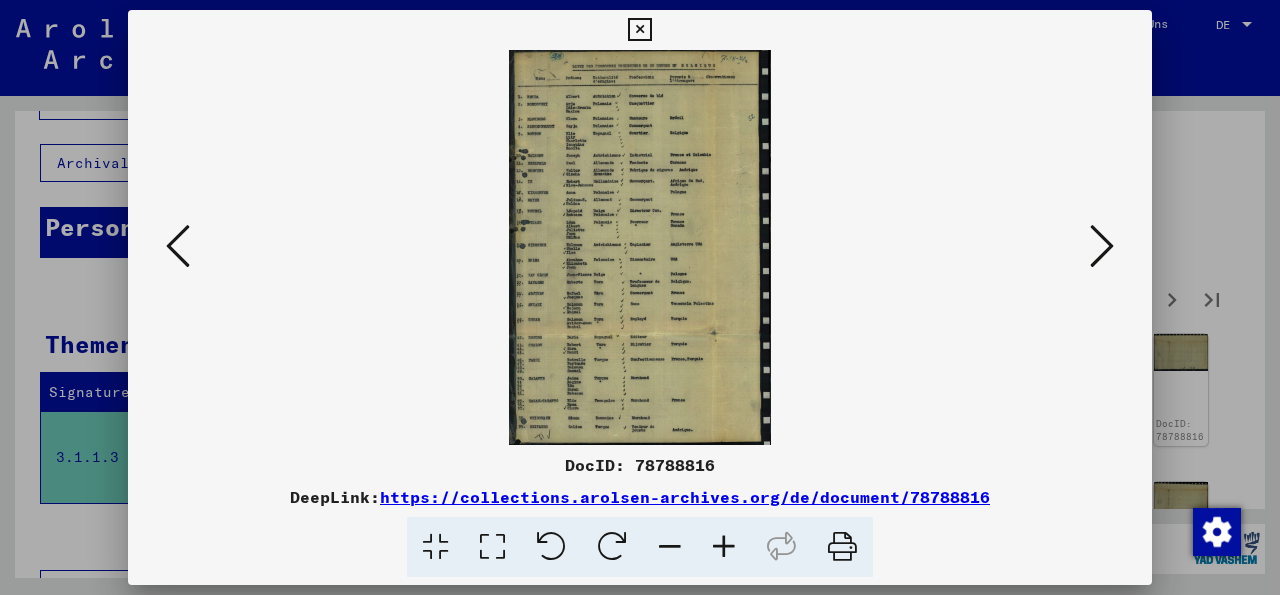 click at bounding box center [1102, 246] 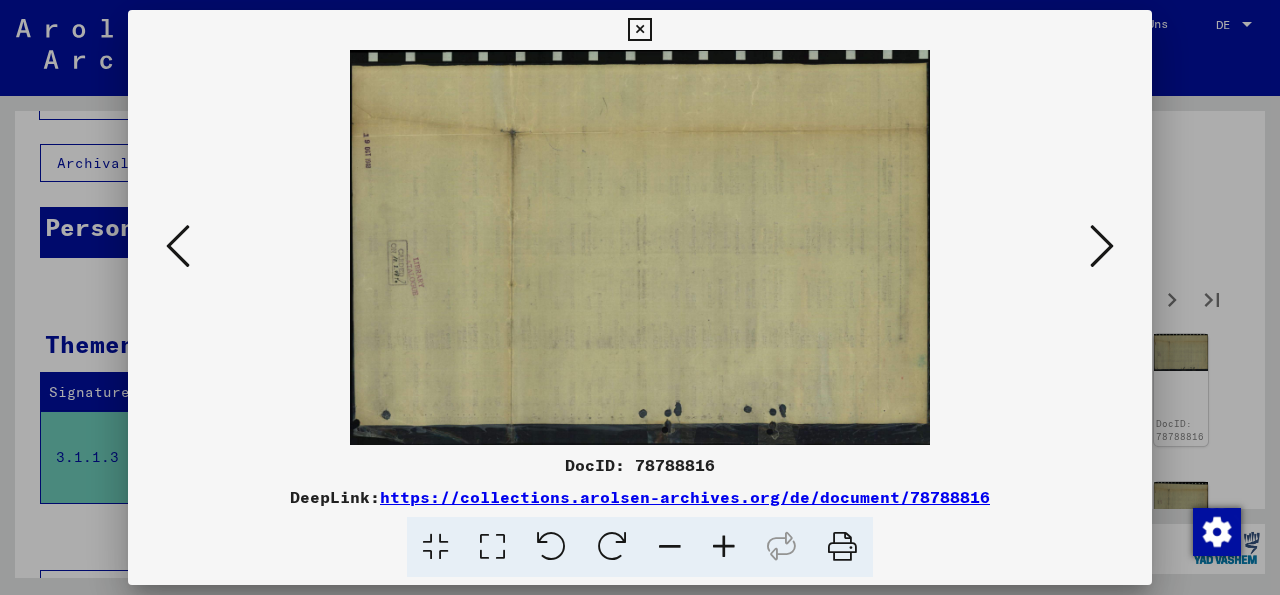 click at bounding box center (1102, 246) 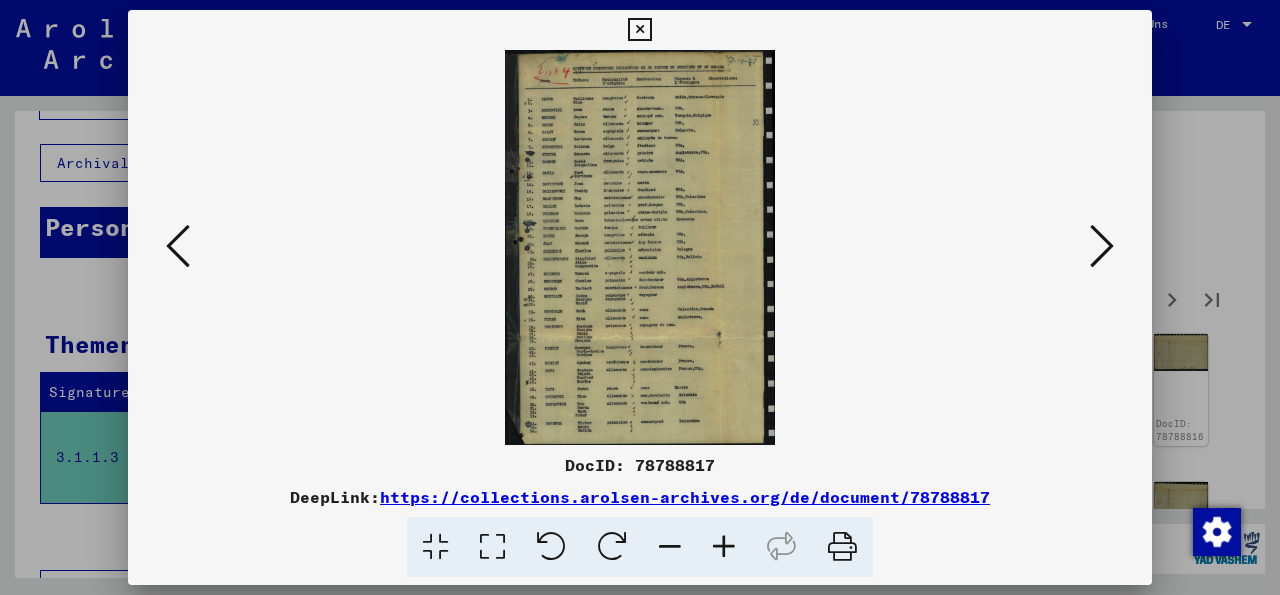 click at bounding box center (1102, 246) 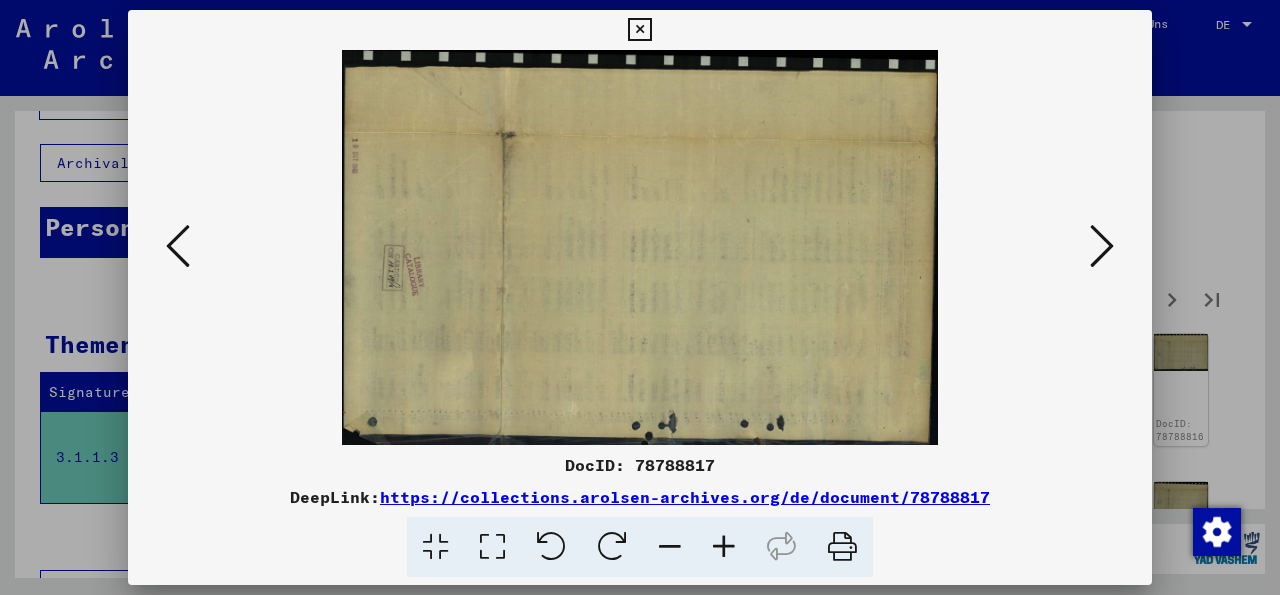 click at bounding box center [1102, 246] 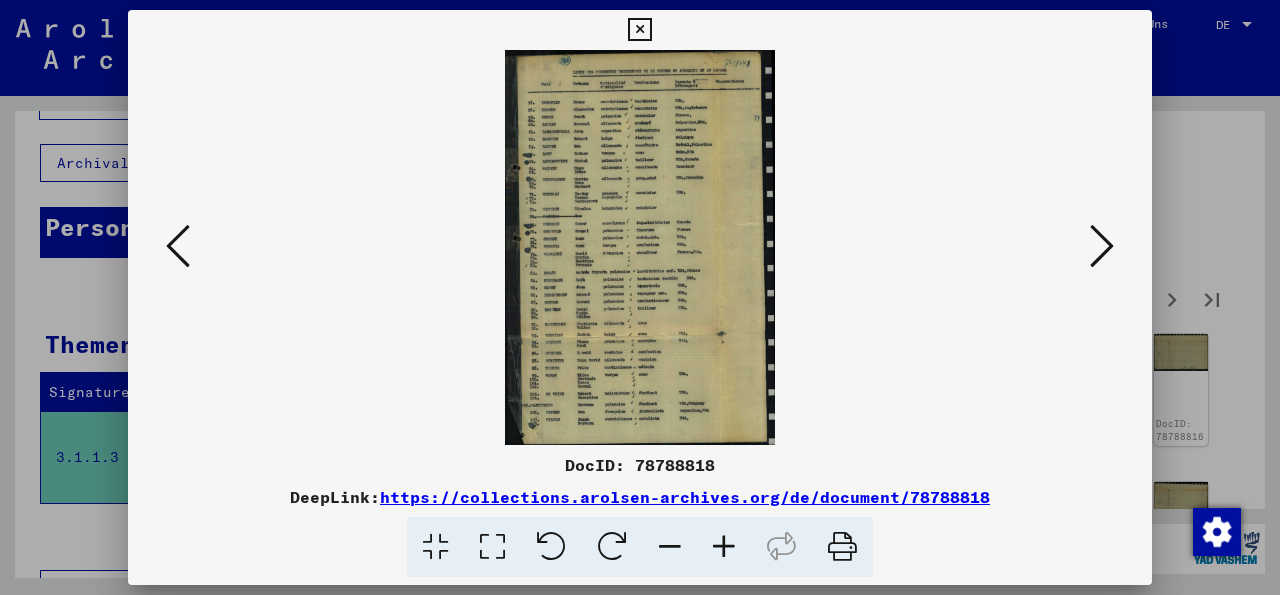 click at bounding box center (1102, 246) 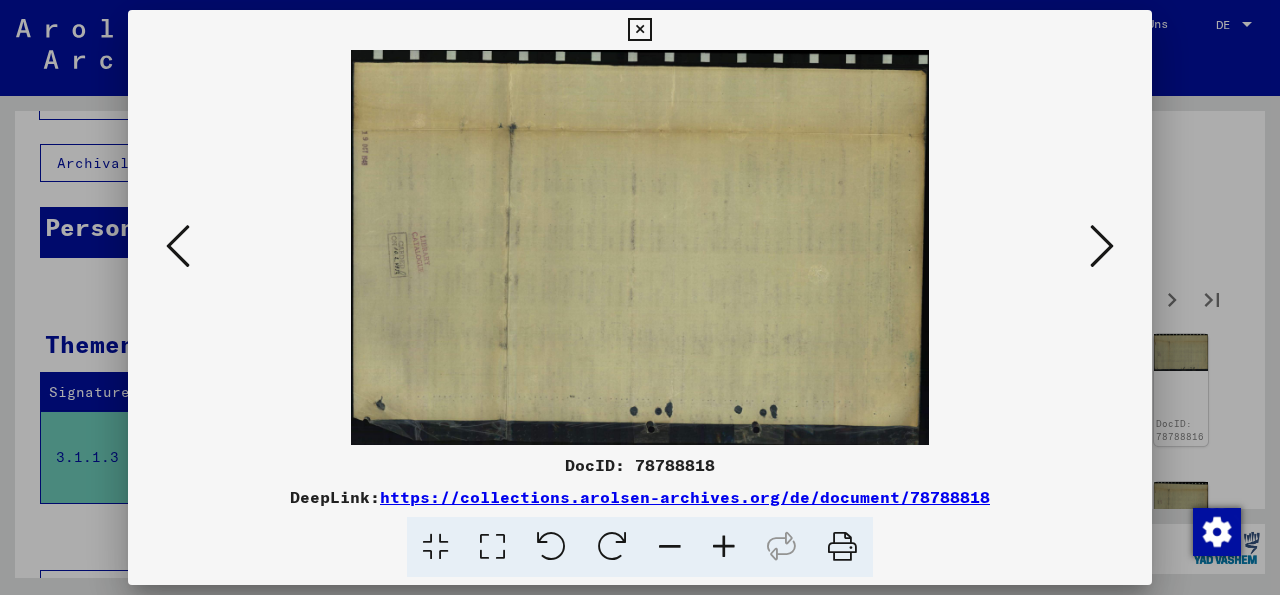 click at bounding box center (1102, 246) 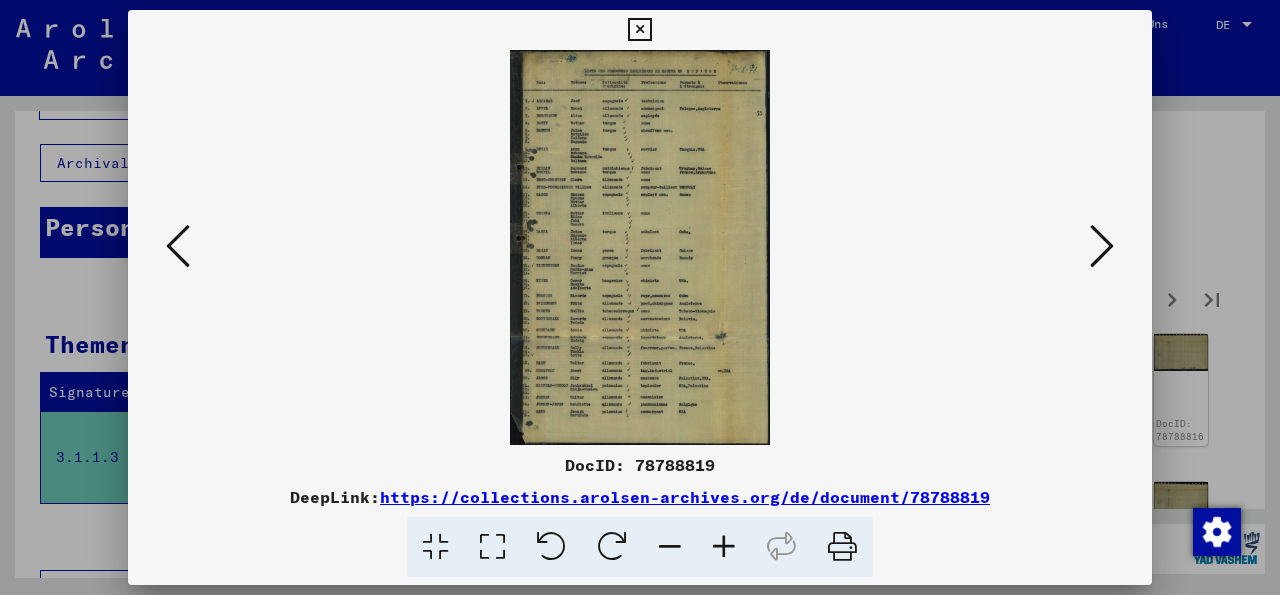 click at bounding box center (1102, 246) 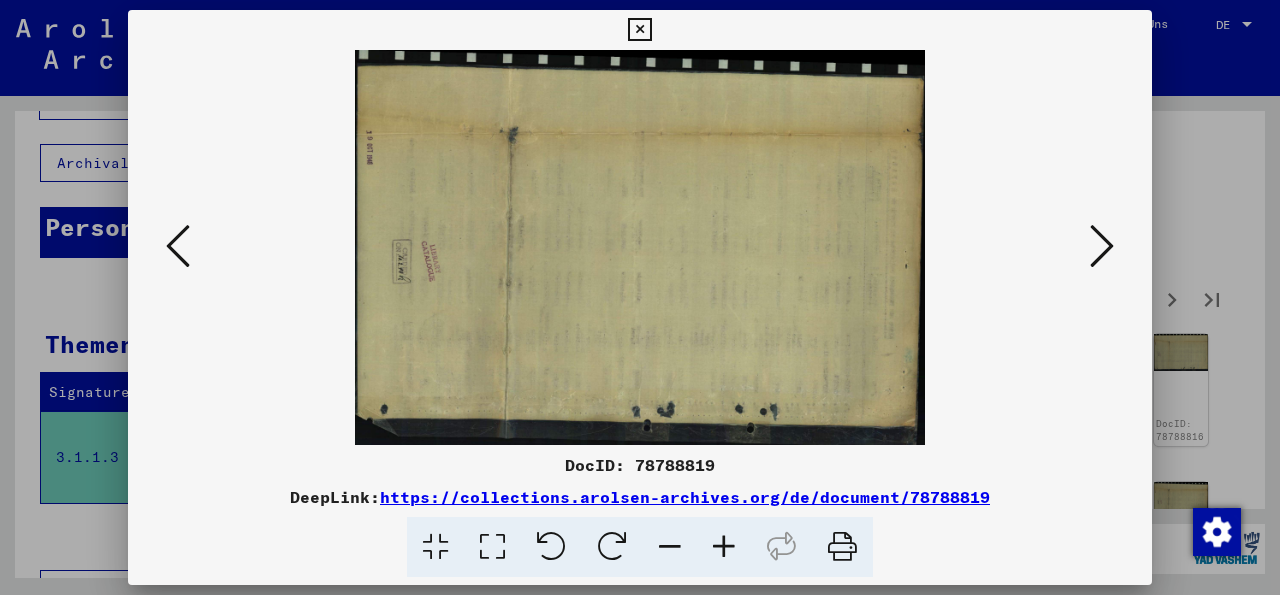 click at bounding box center [1102, 246] 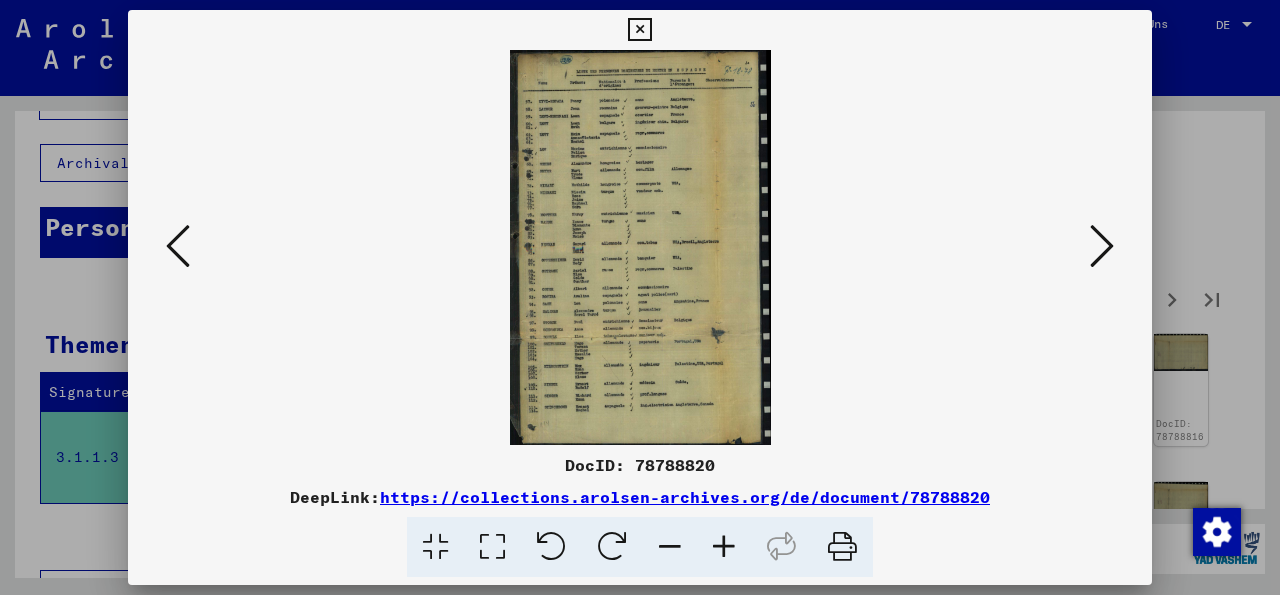 click at bounding box center [1102, 246] 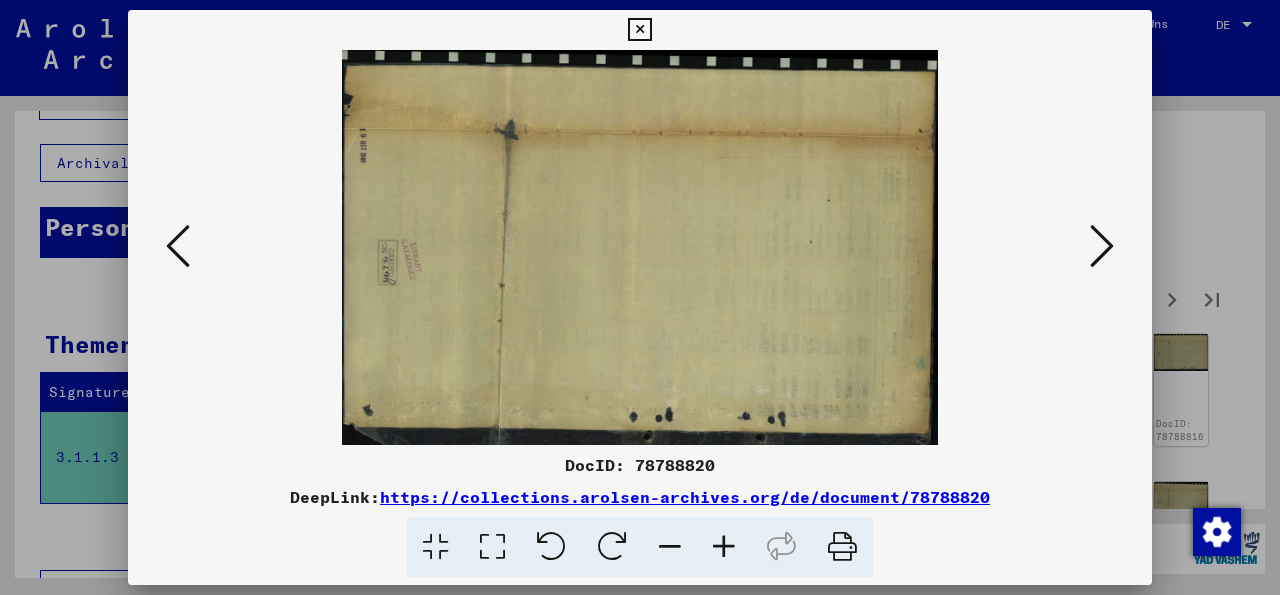click at bounding box center (1102, 246) 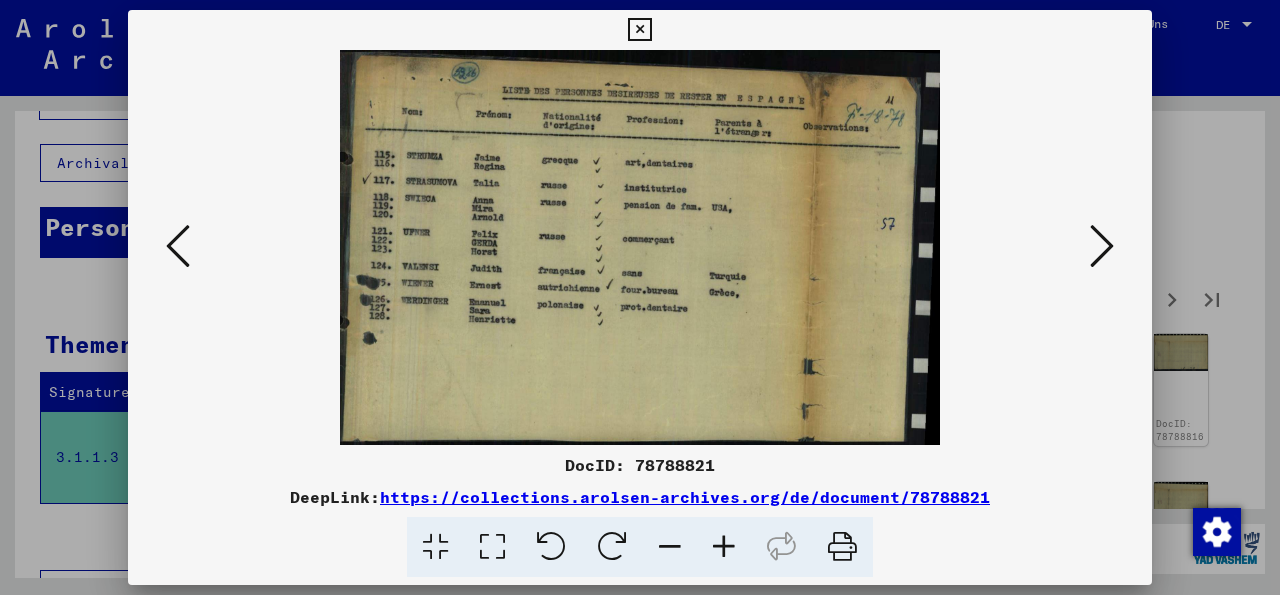 click at bounding box center (1102, 246) 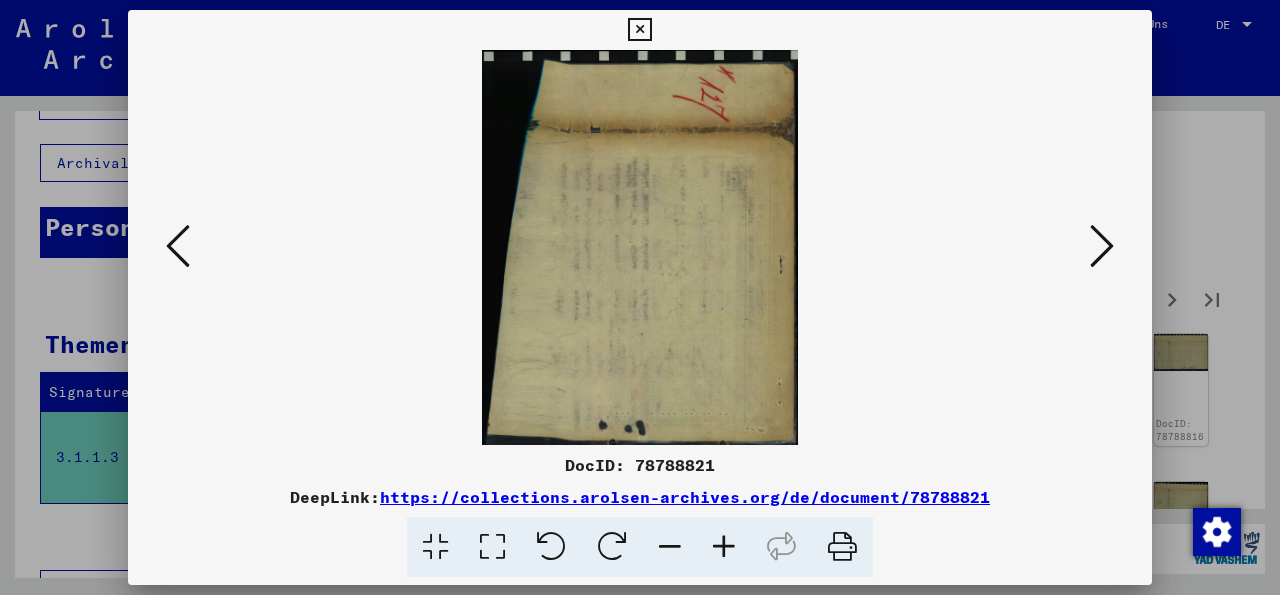 click at bounding box center [1102, 246] 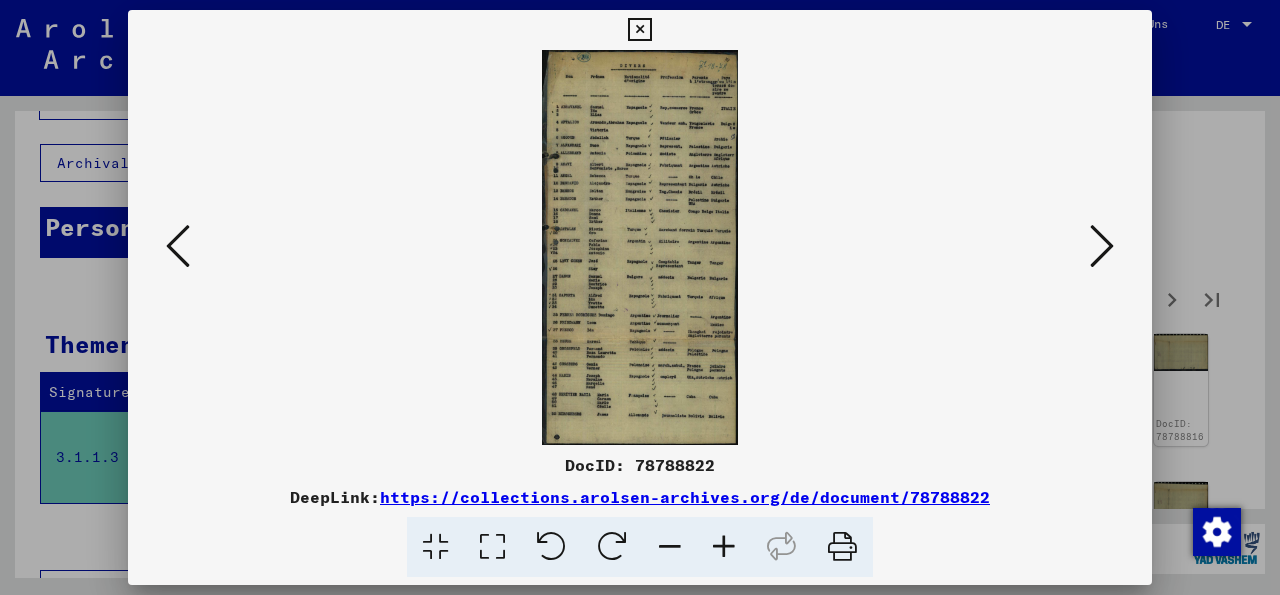 click at bounding box center [1102, 246] 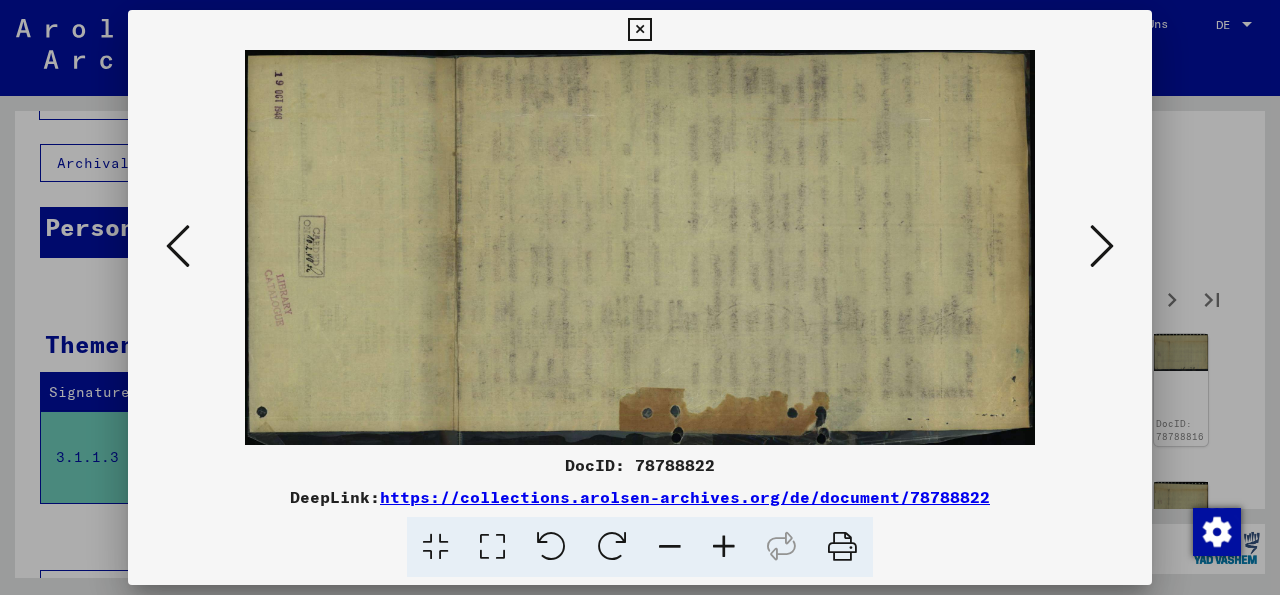 click at bounding box center [1102, 246] 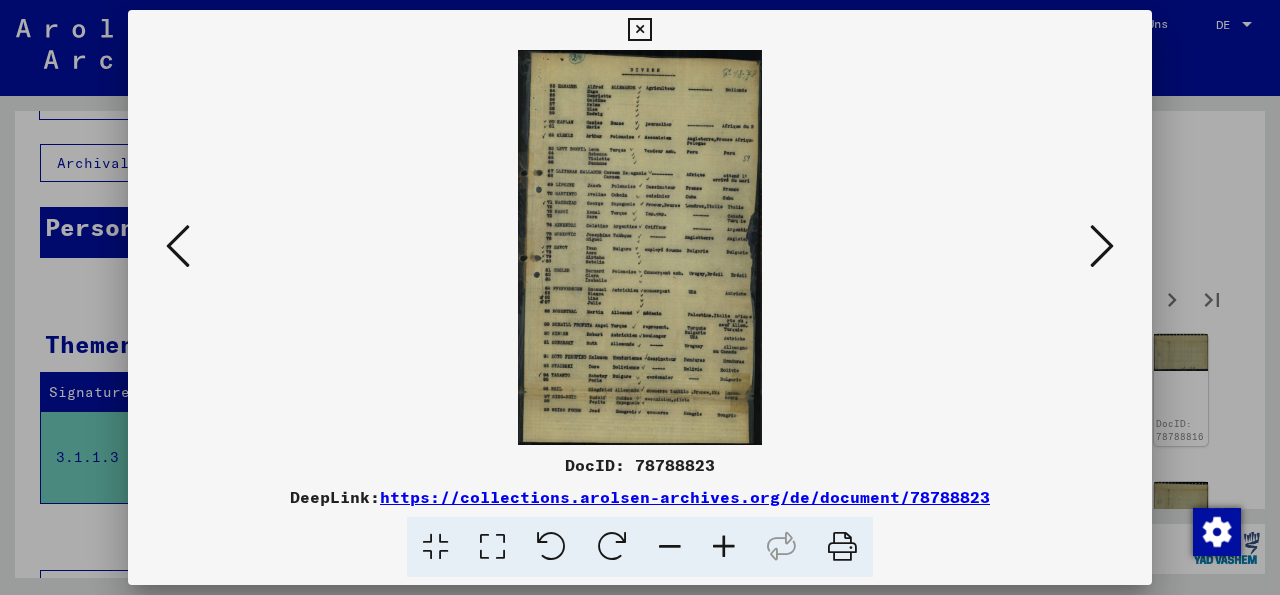 click at bounding box center (1102, 246) 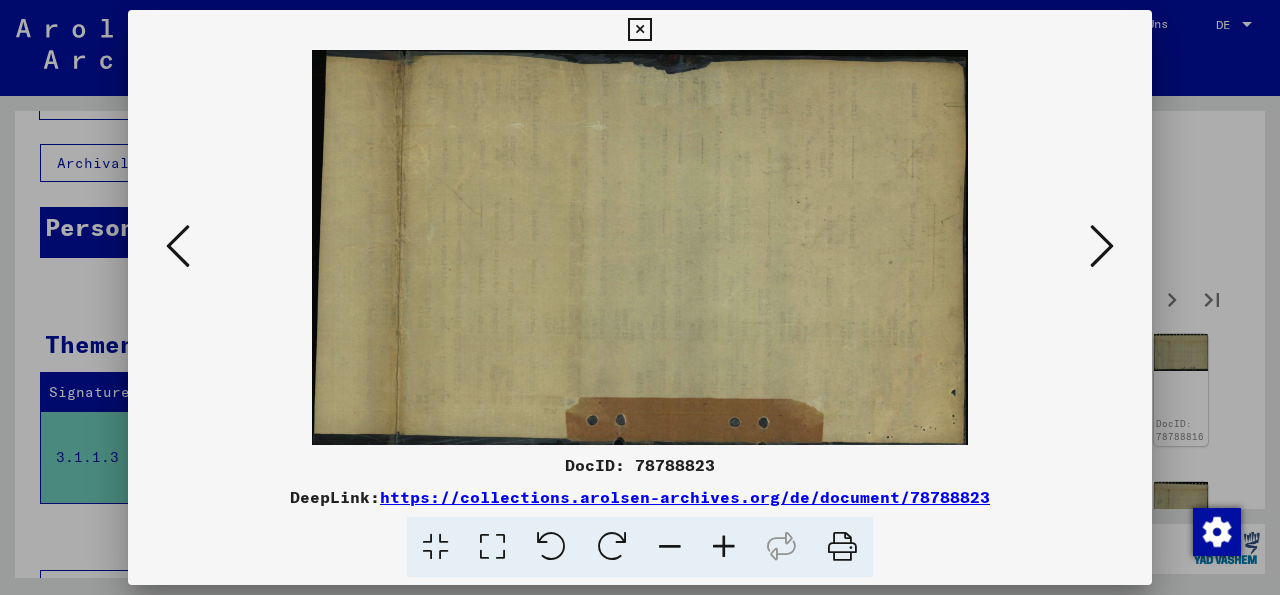 click at bounding box center [1102, 246] 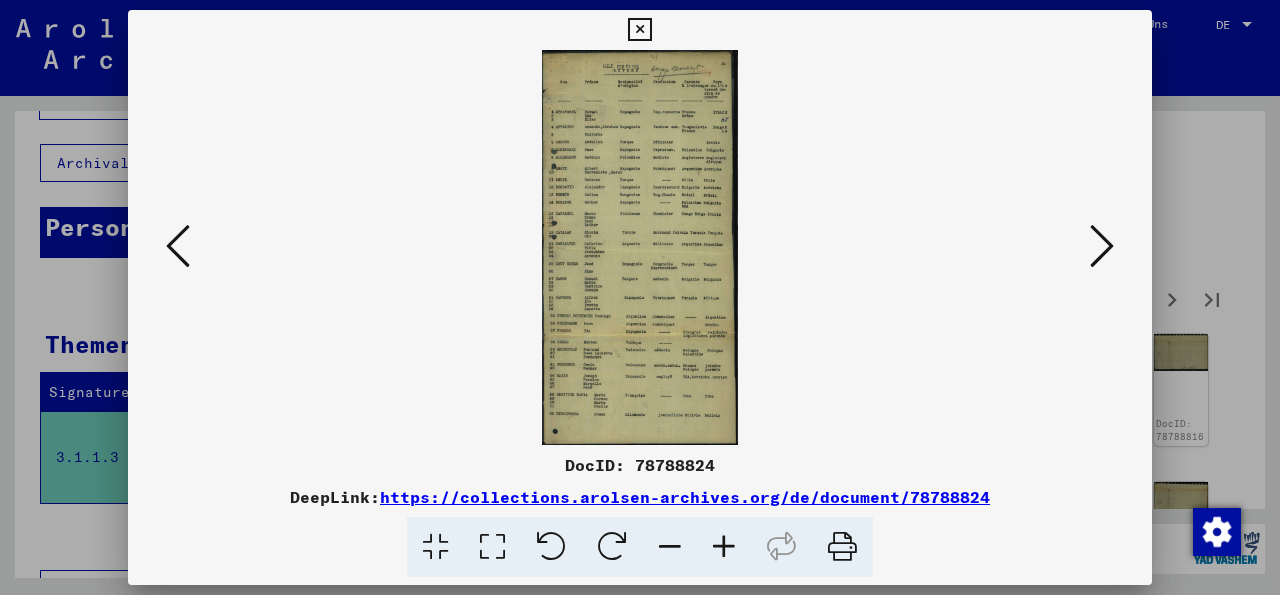 click at bounding box center [1102, 246] 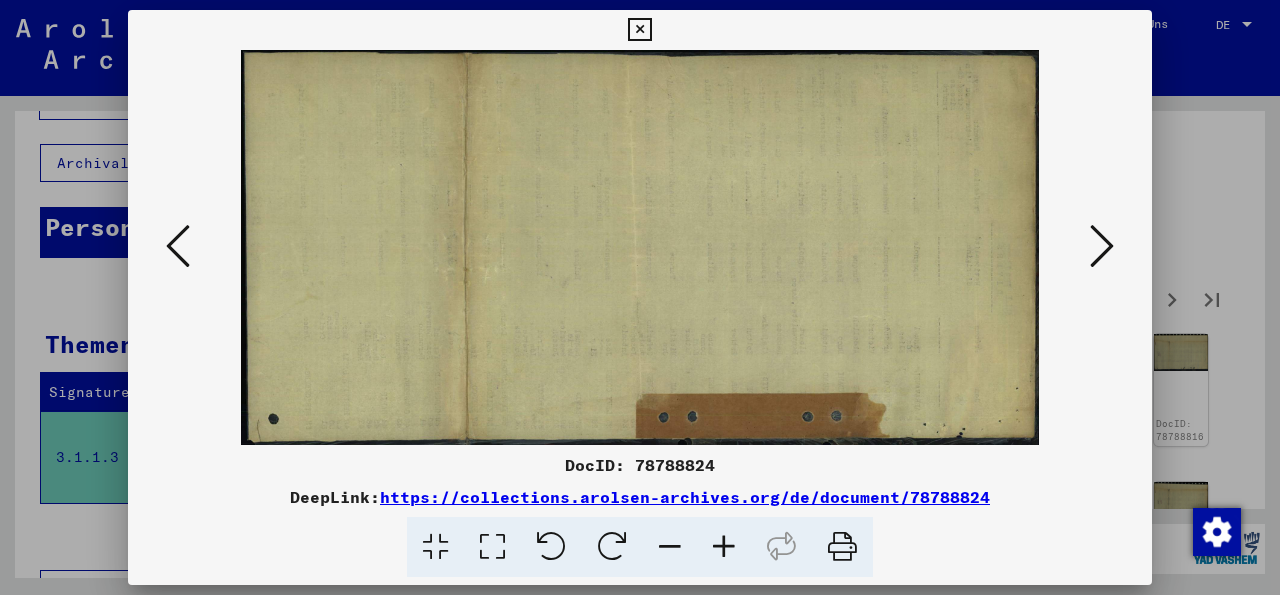 click at bounding box center [1102, 246] 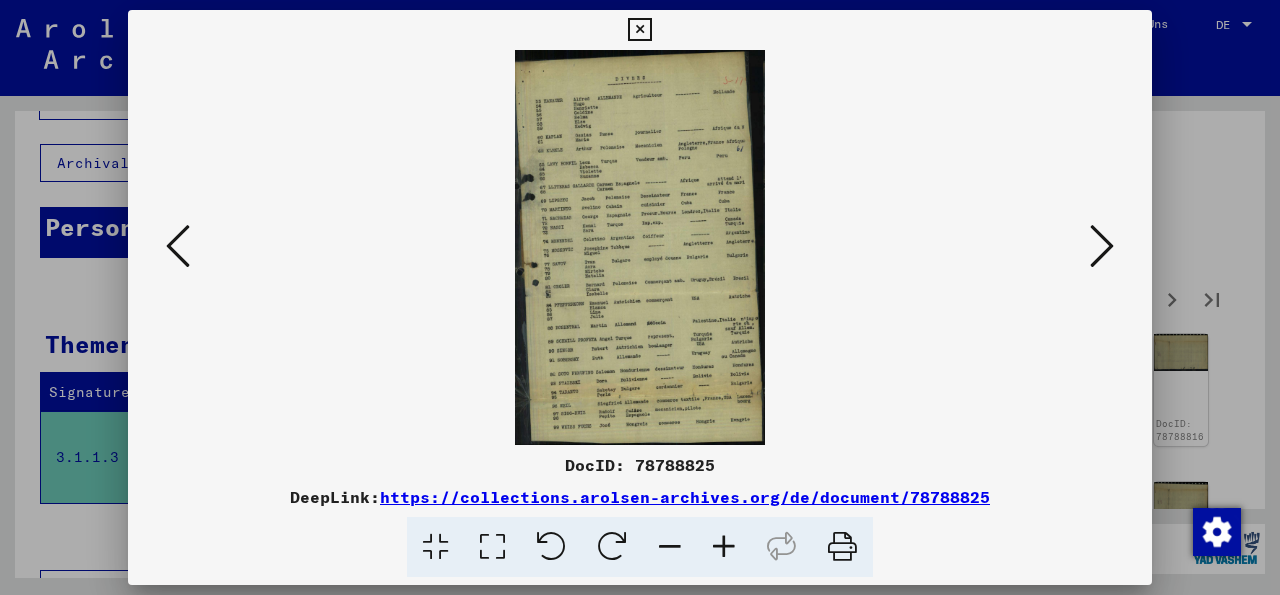click at bounding box center (1102, 246) 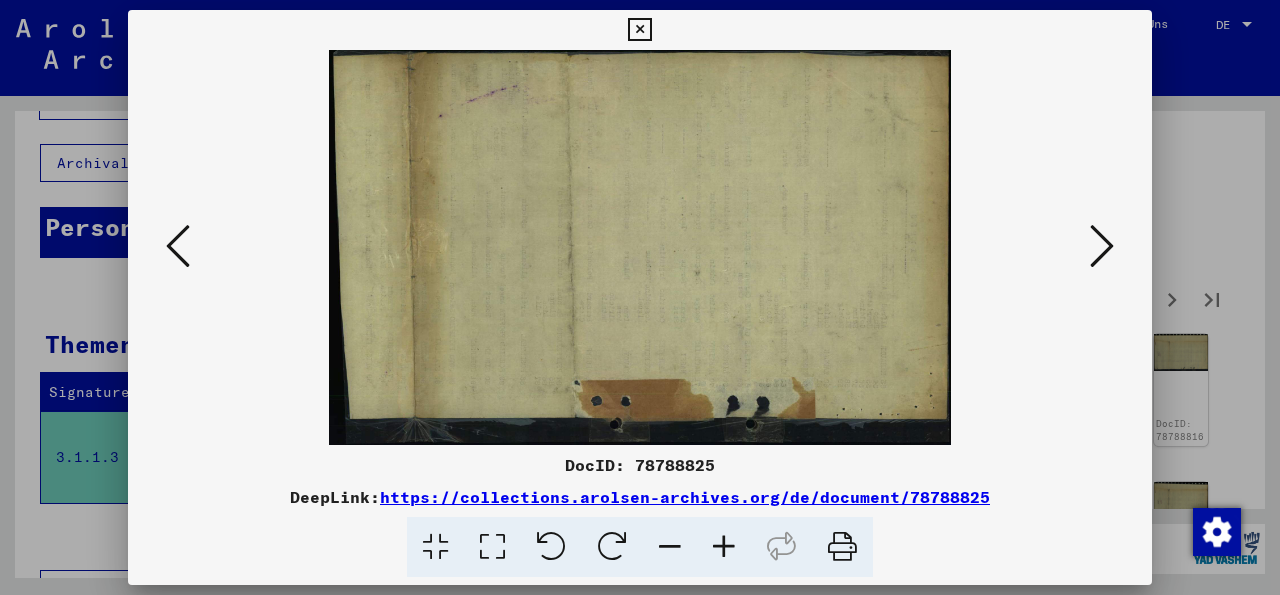 click at bounding box center (1102, 246) 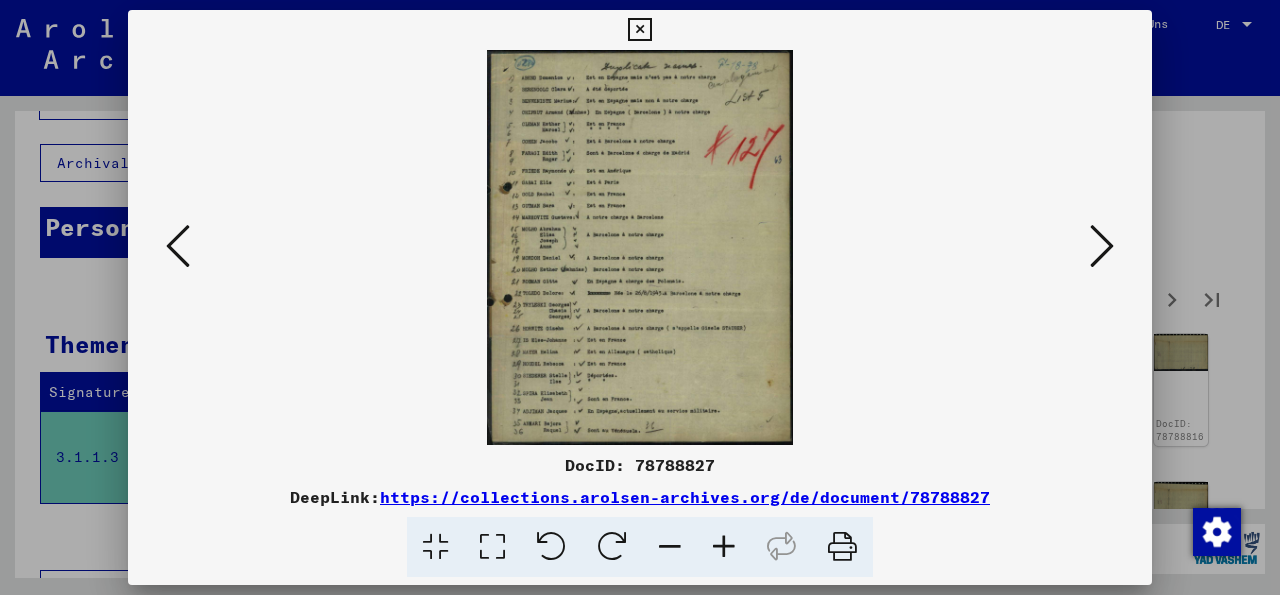 click at bounding box center (1102, 246) 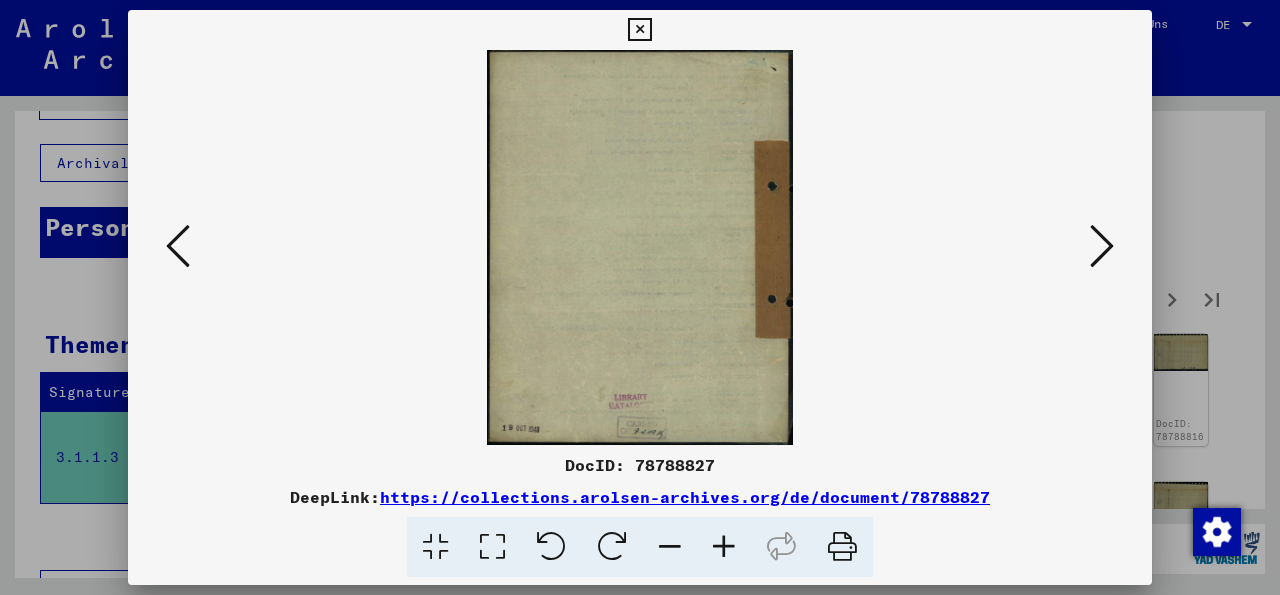 click at bounding box center [1102, 246] 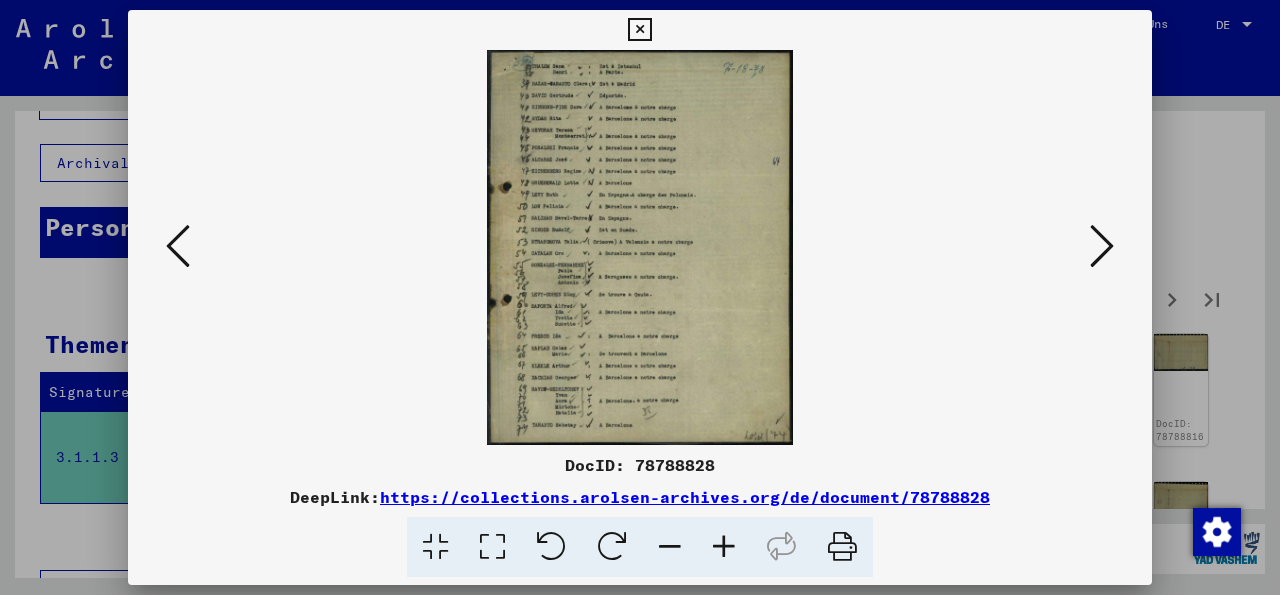 click at bounding box center [1102, 246] 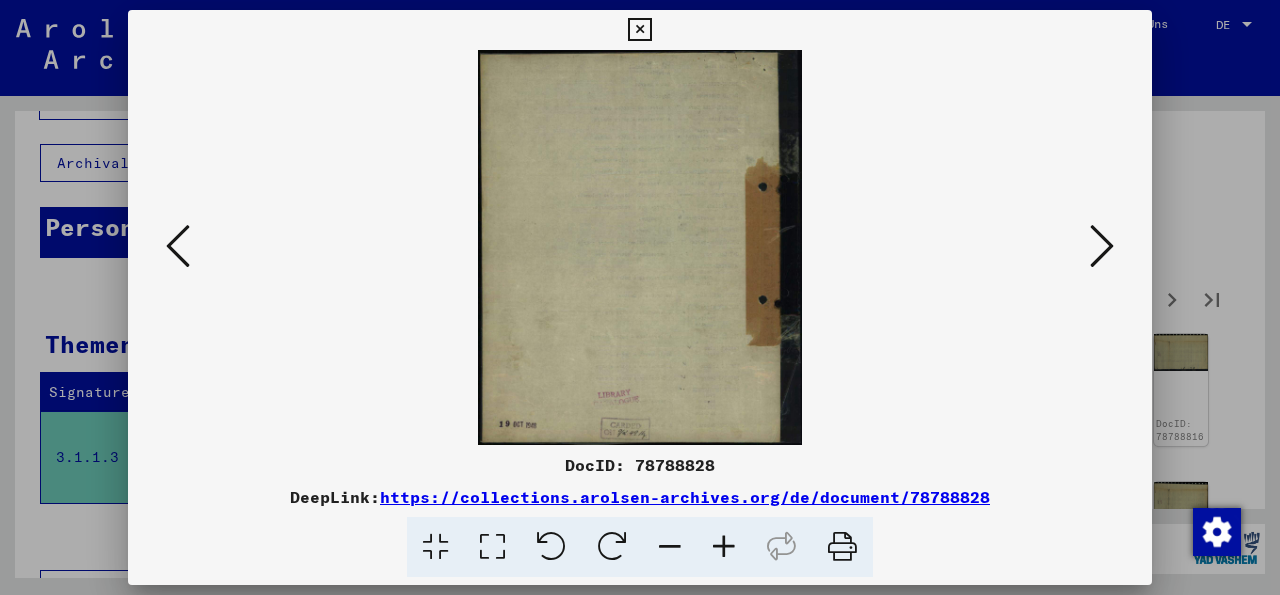 click at bounding box center (1102, 246) 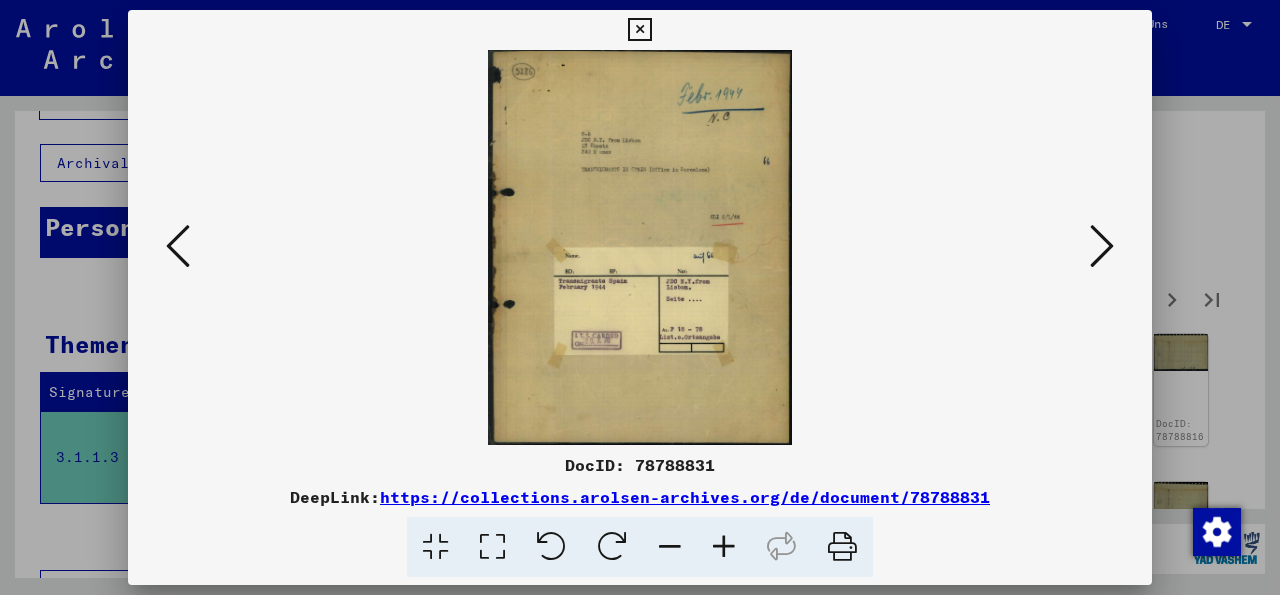 click at bounding box center (1102, 246) 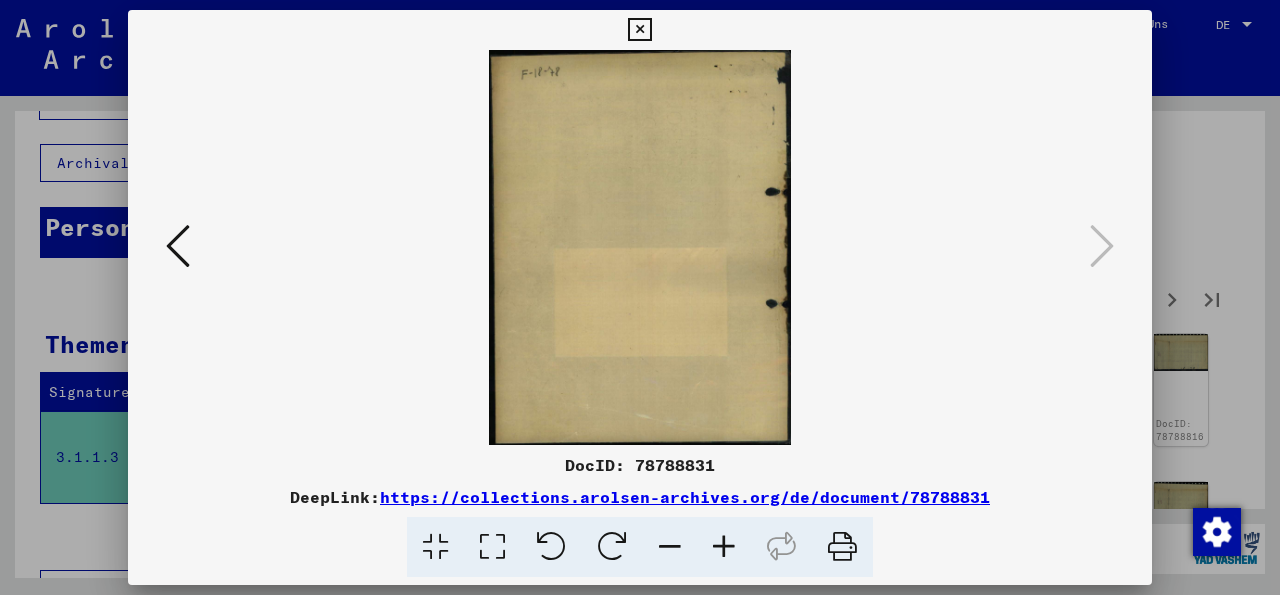 click at bounding box center (639, 30) 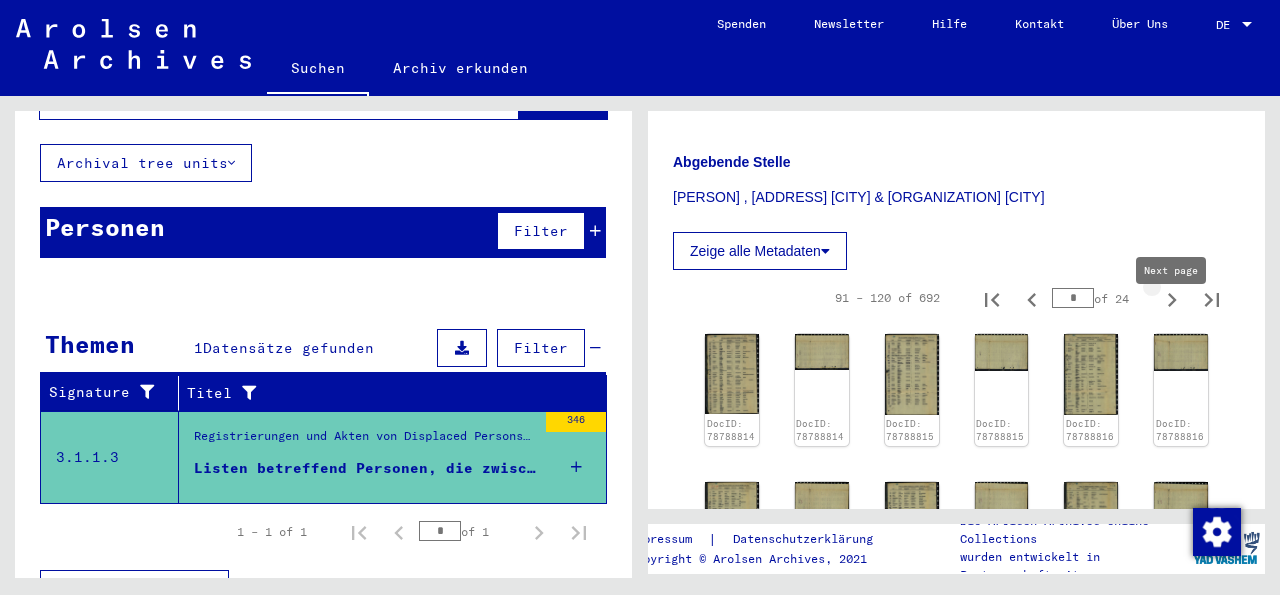 click 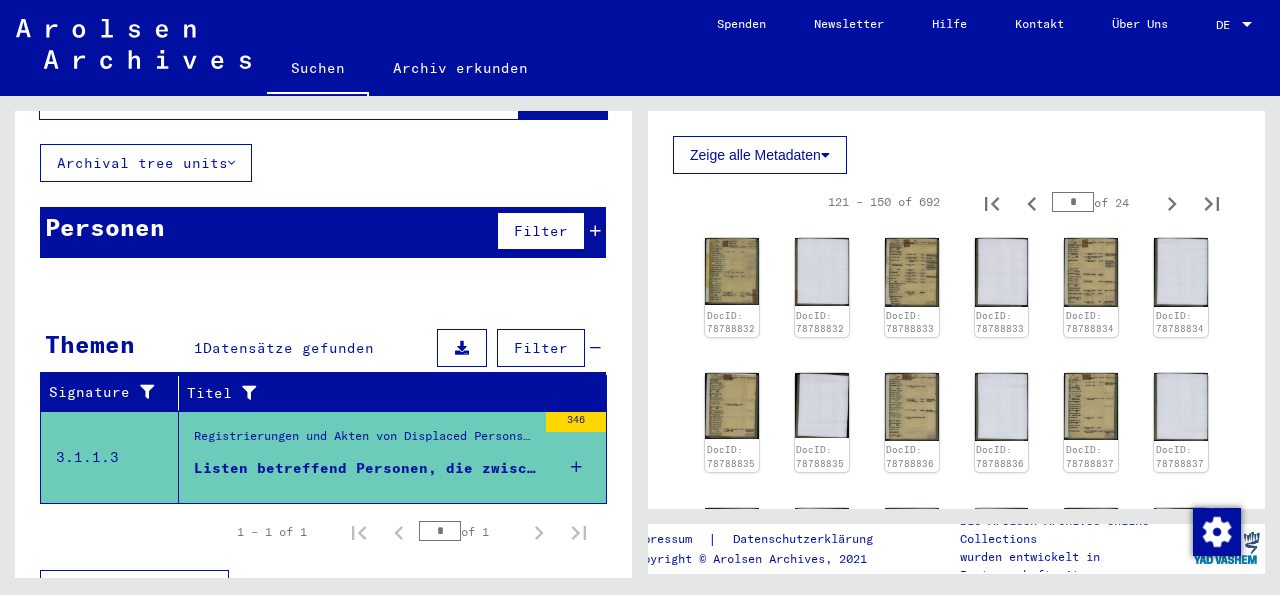 scroll, scrollTop: 726, scrollLeft: 0, axis: vertical 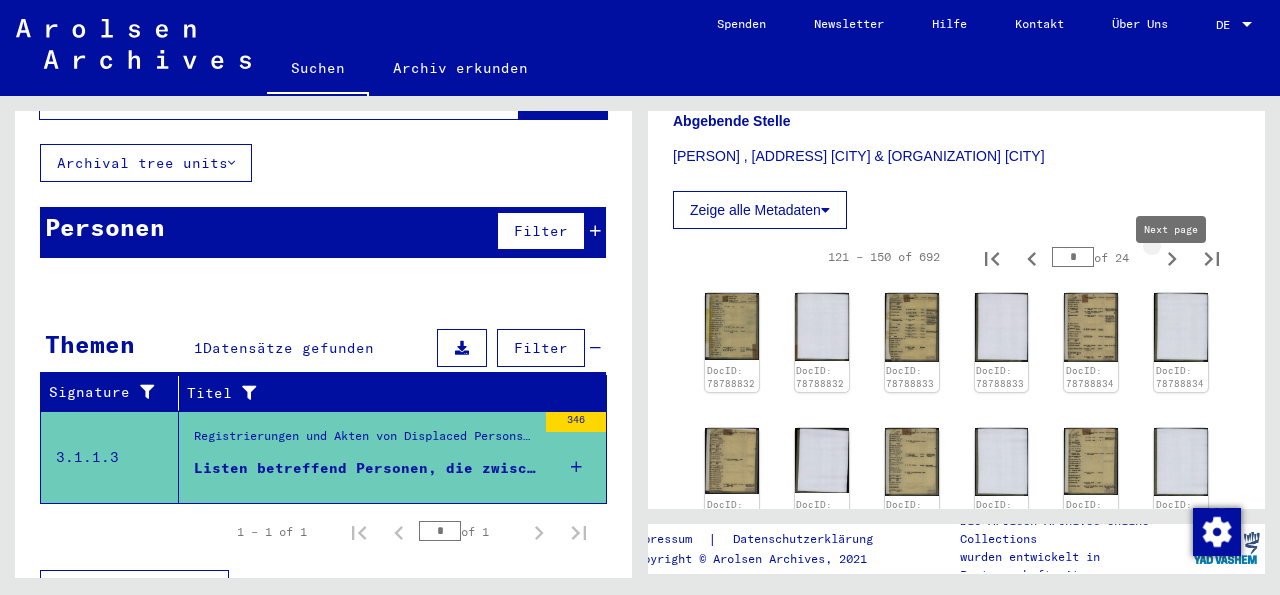 click 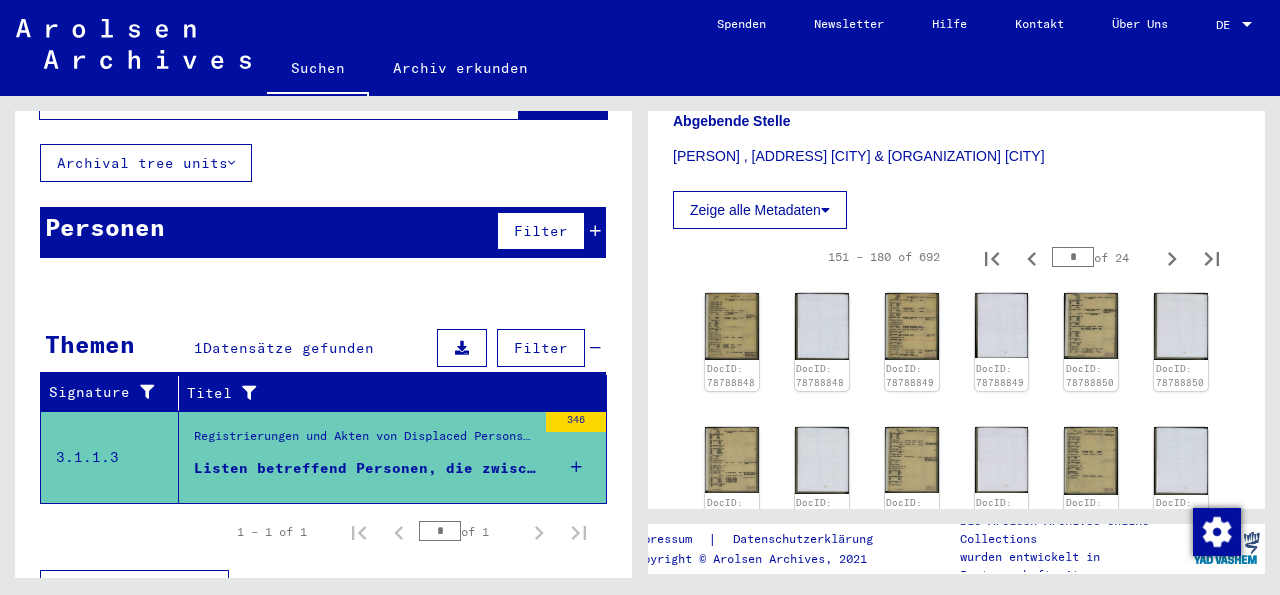 click 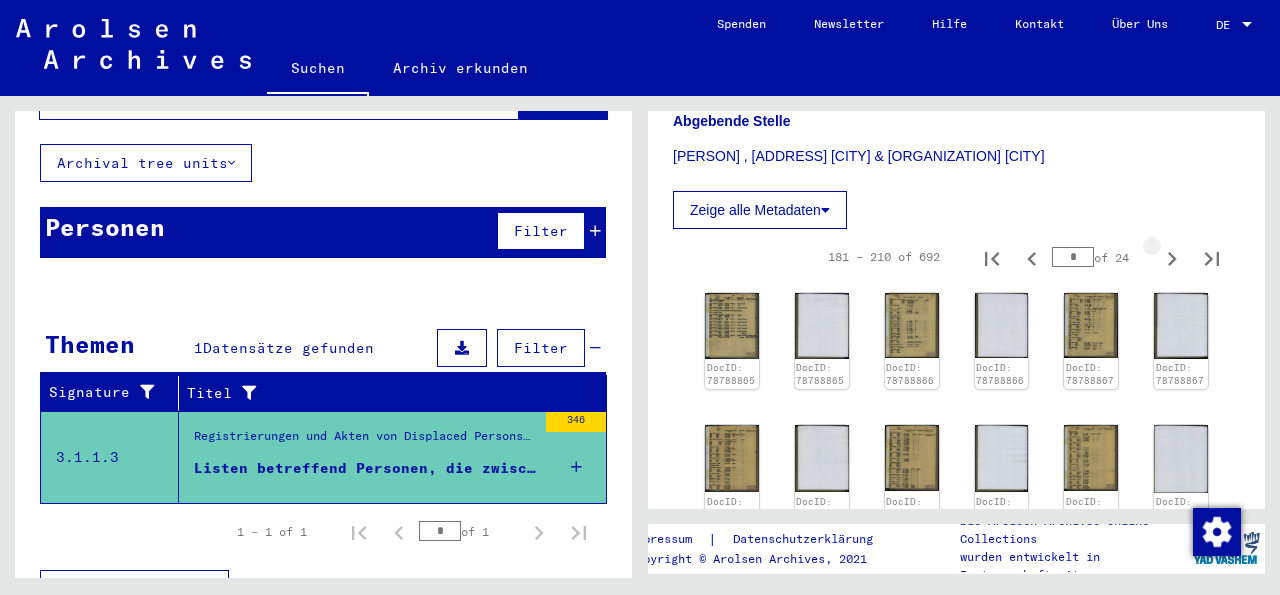 click 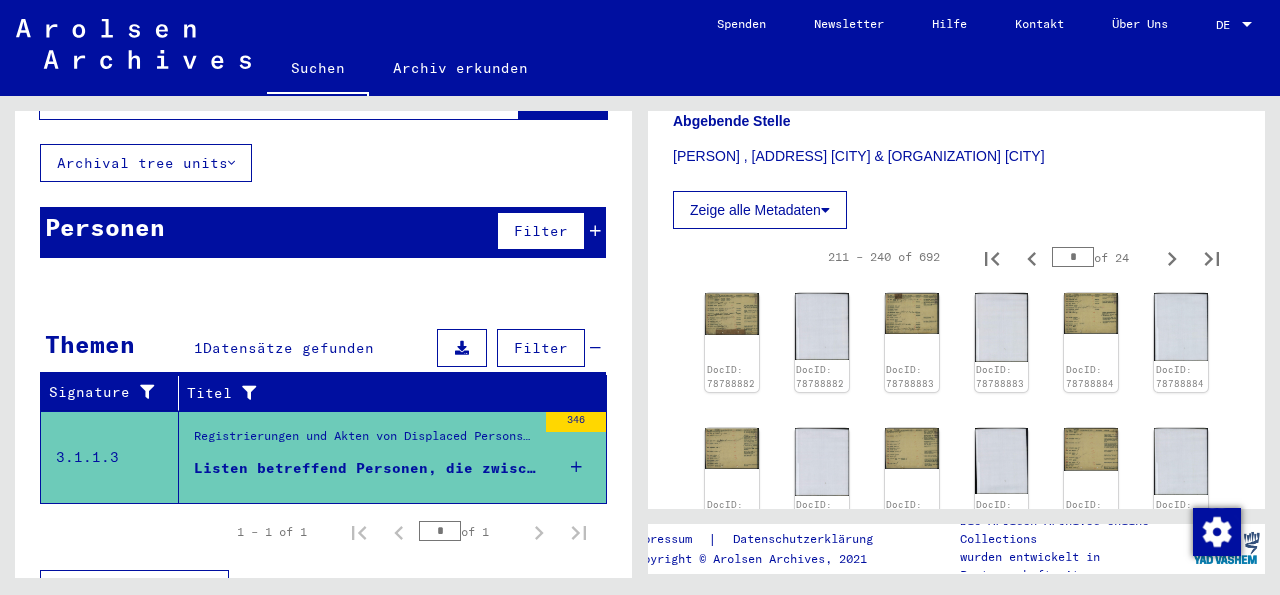 click 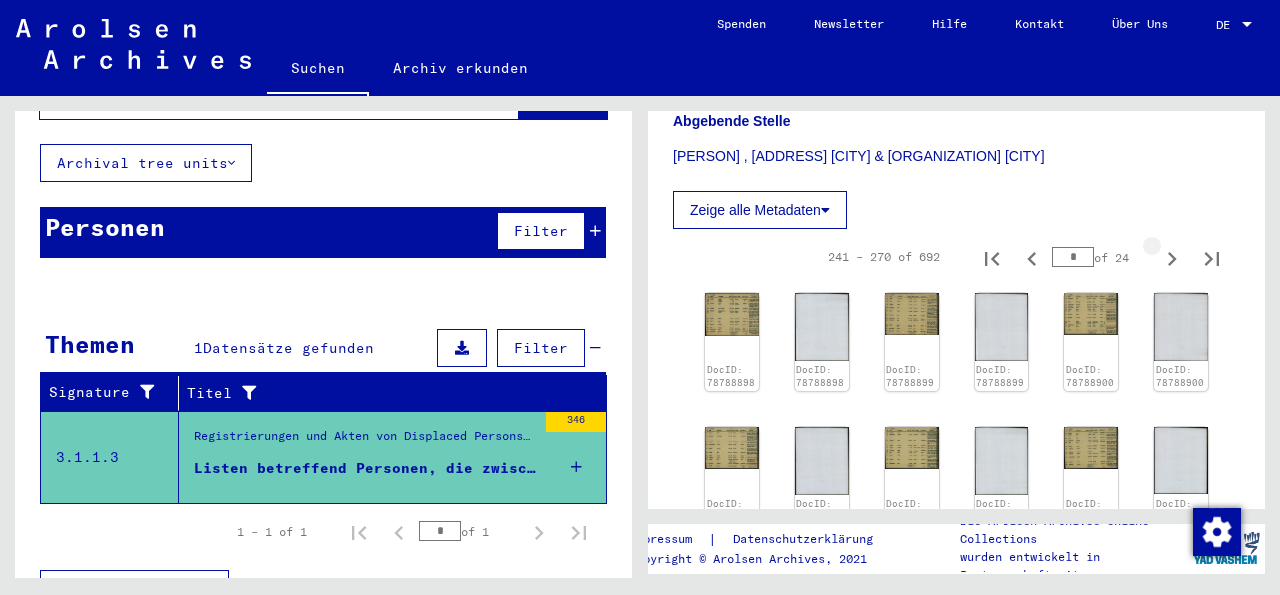 click 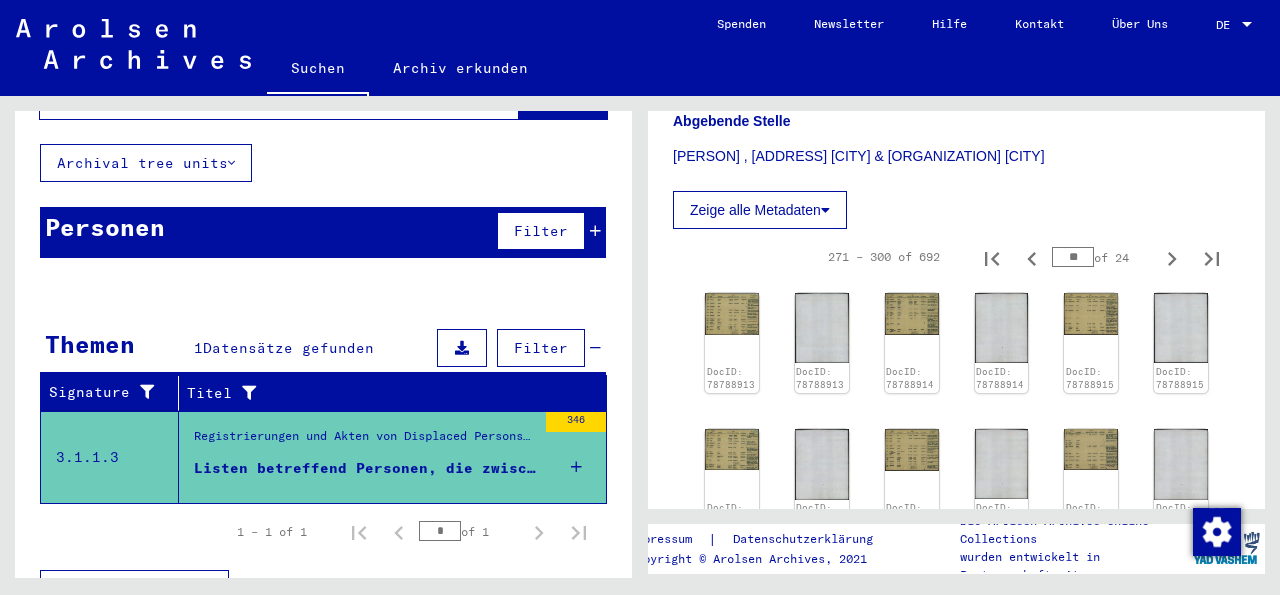 click 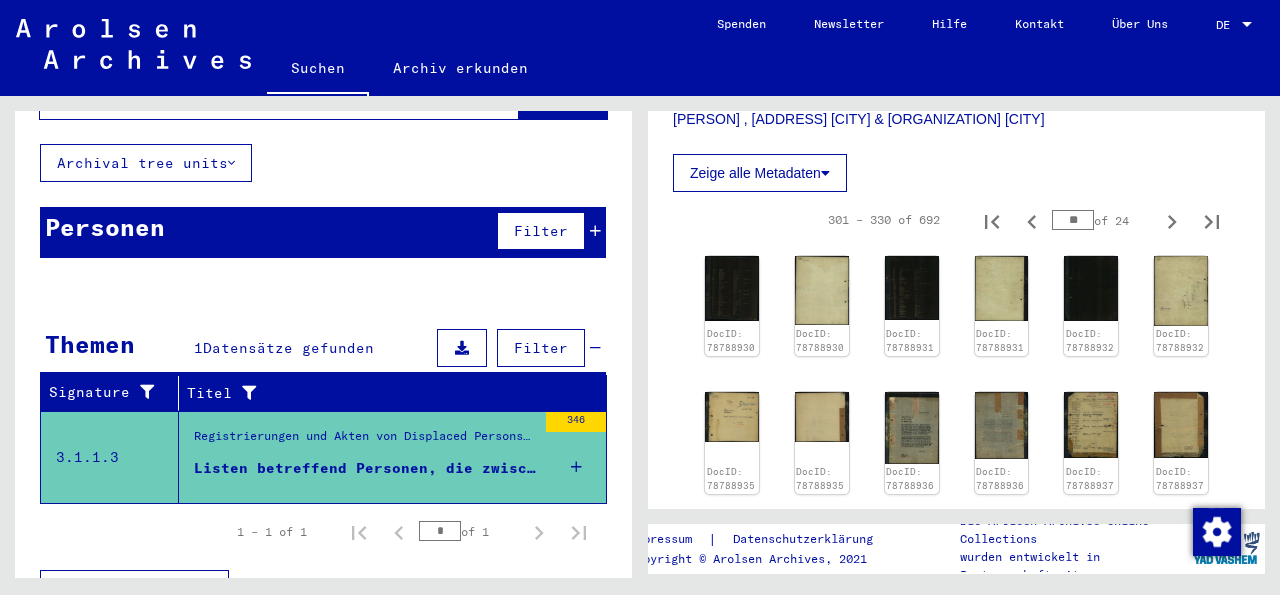scroll, scrollTop: 759, scrollLeft: 0, axis: vertical 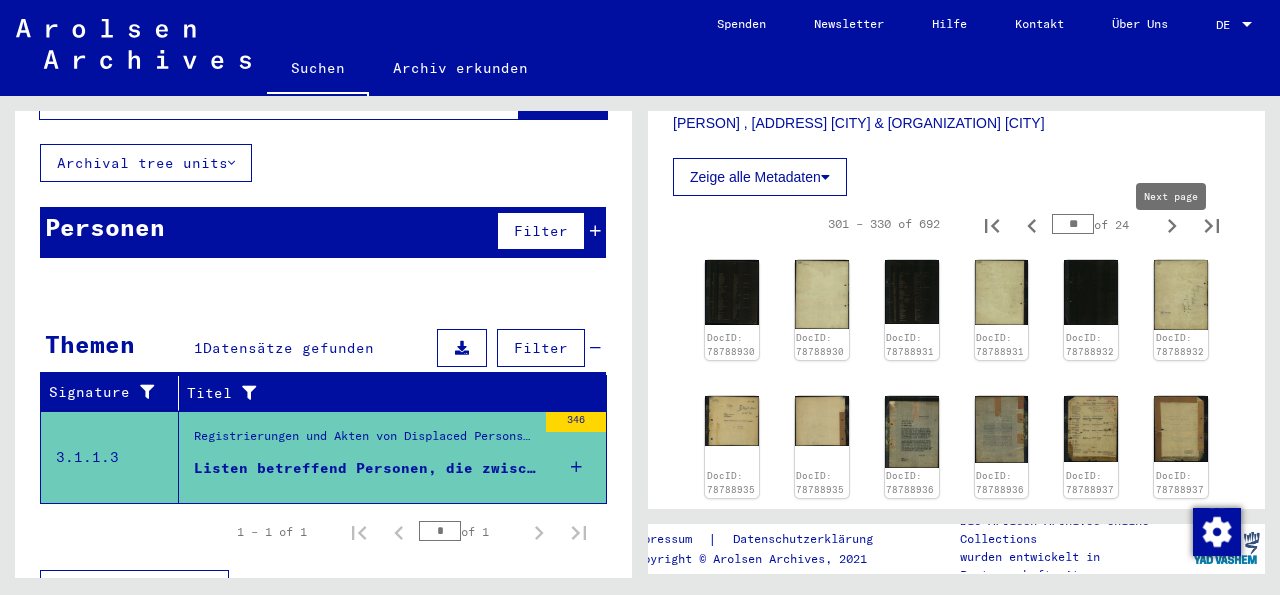 click 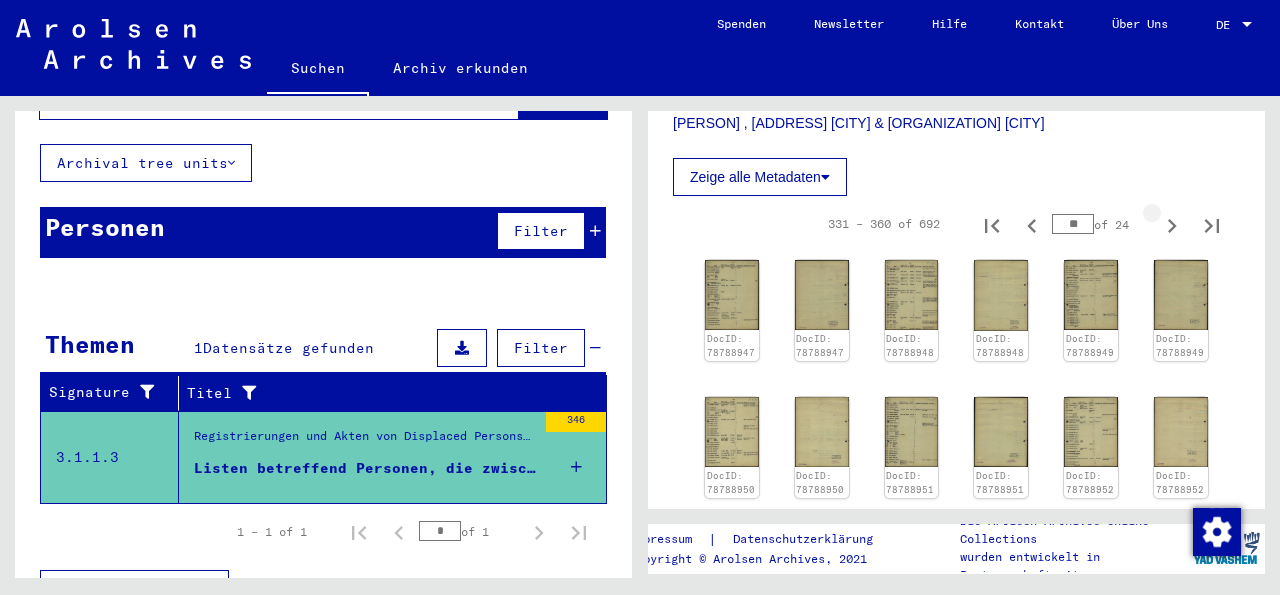 click 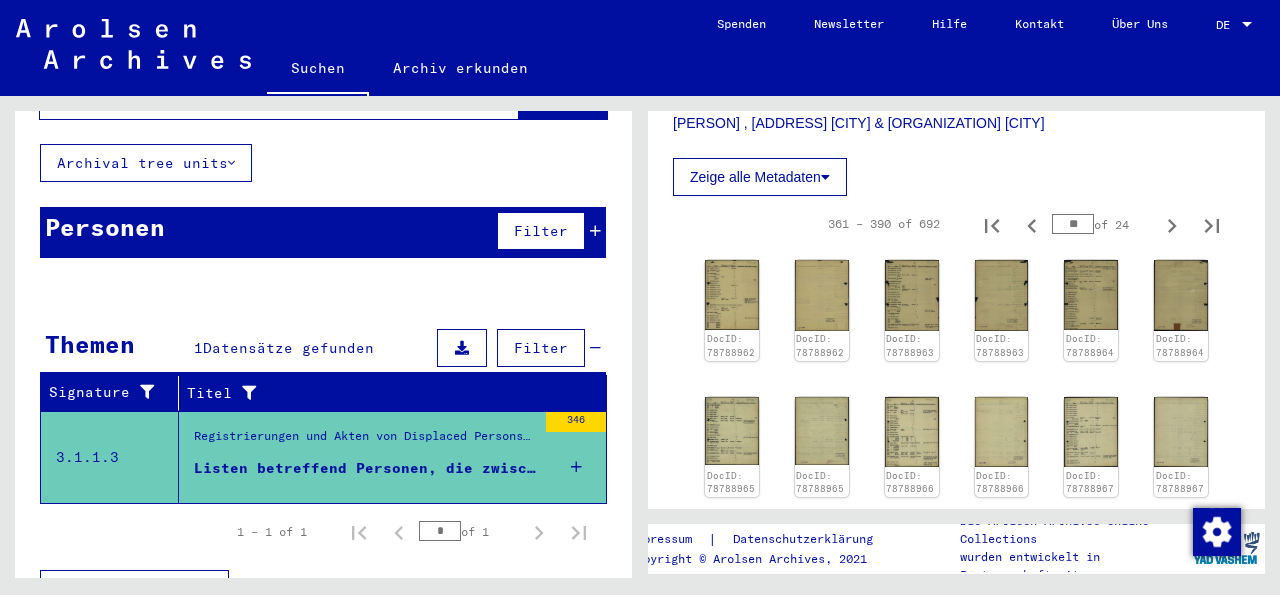 click 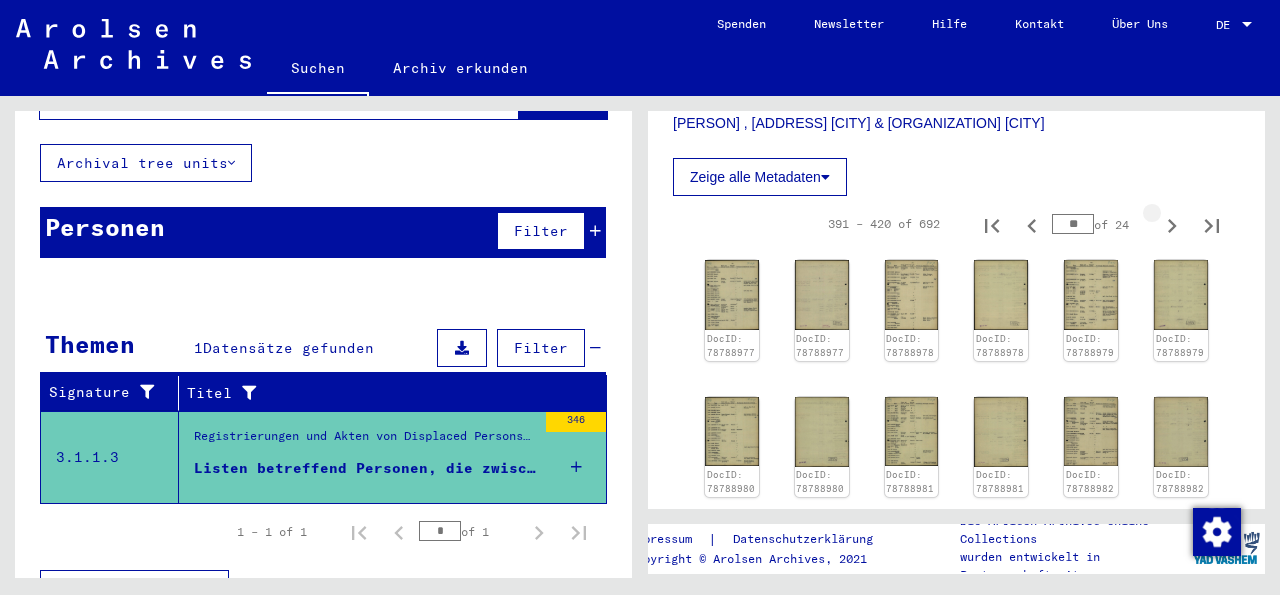 click 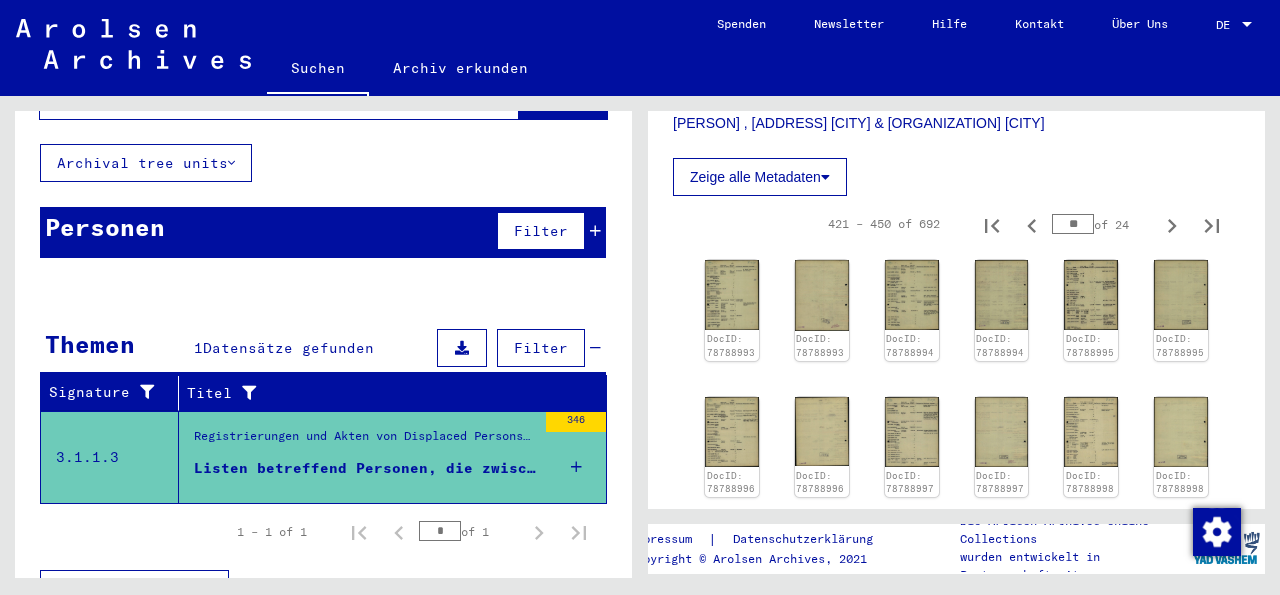 click 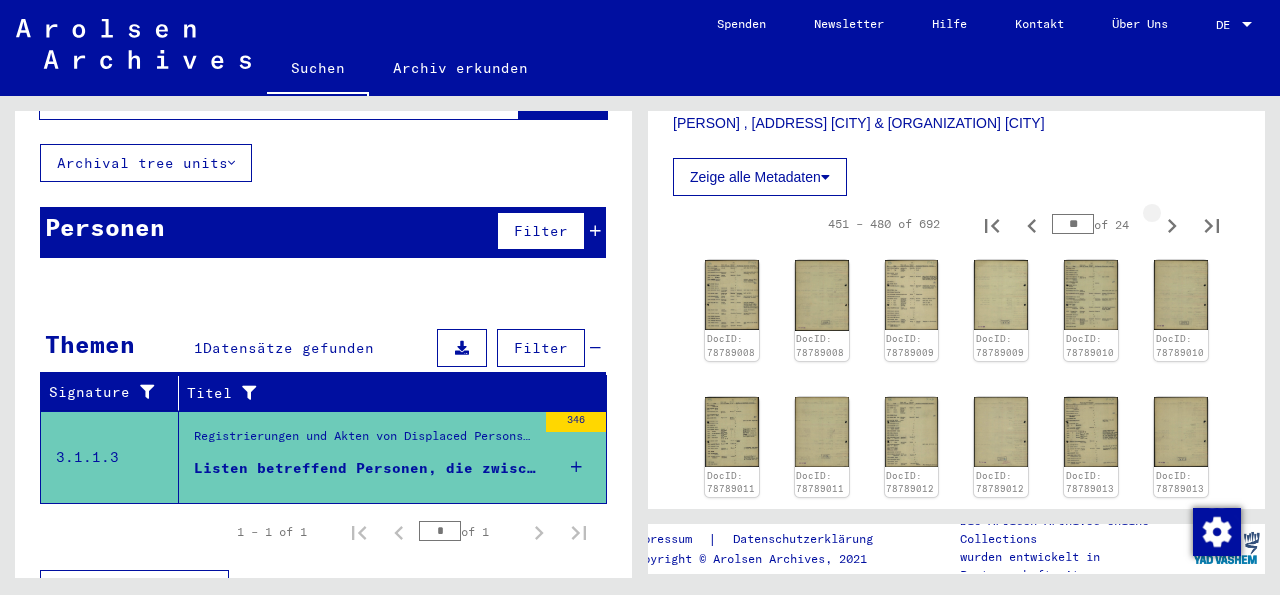 click 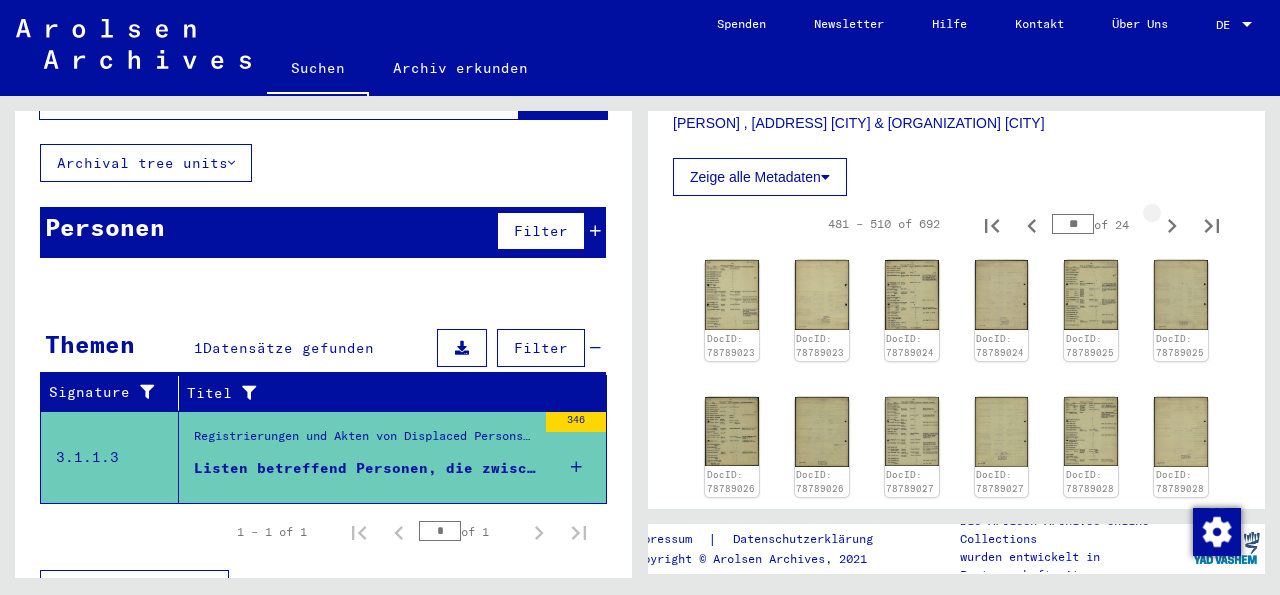 click 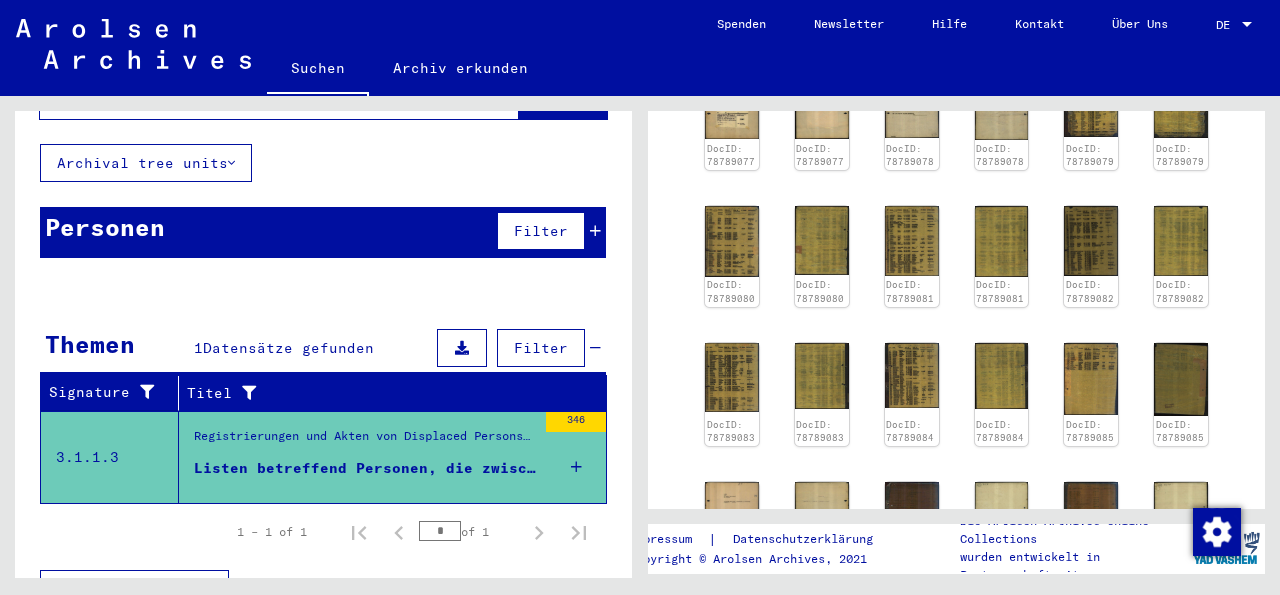 scroll, scrollTop: 1055, scrollLeft: 0, axis: vertical 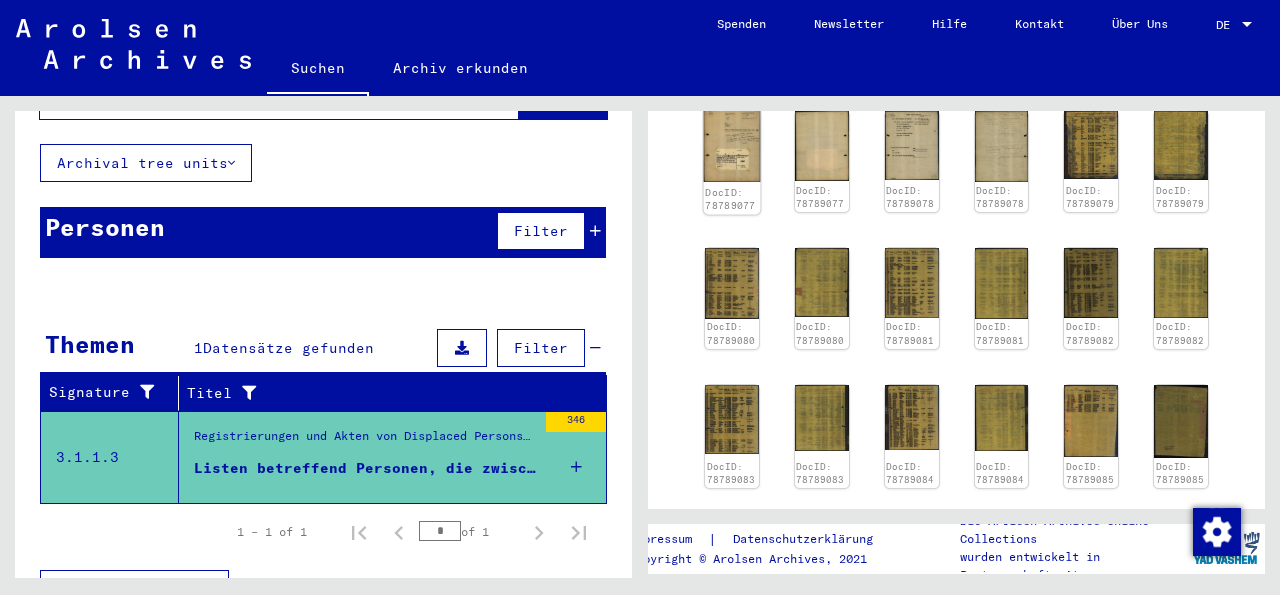 click 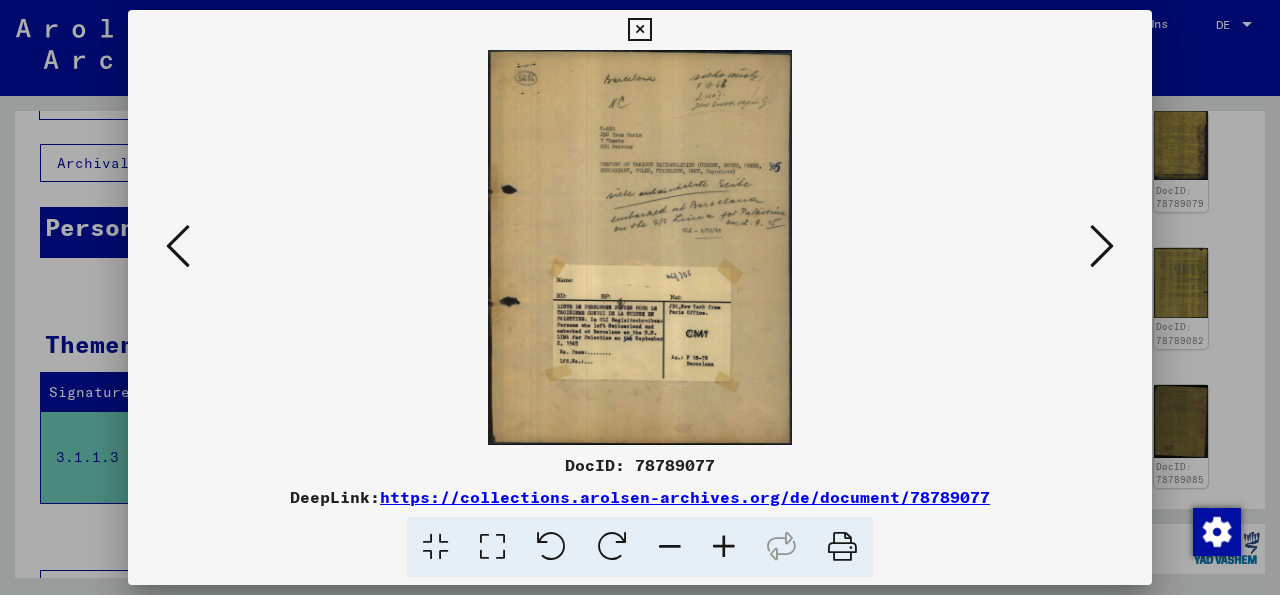 click at bounding box center [1102, 246] 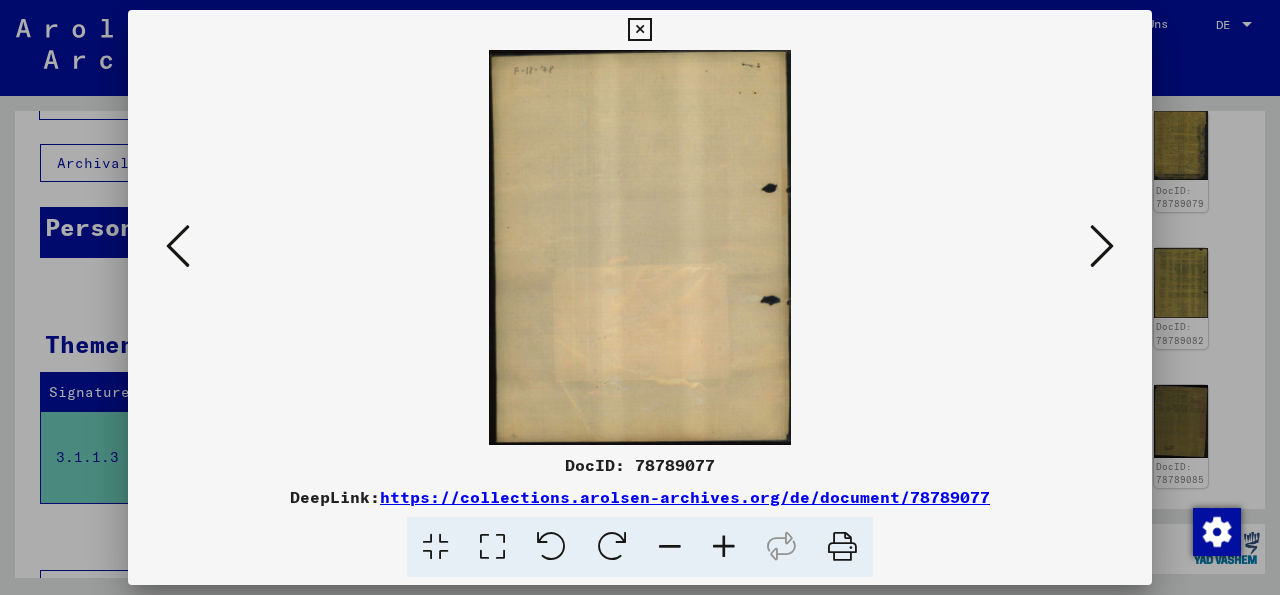 click at bounding box center (1102, 246) 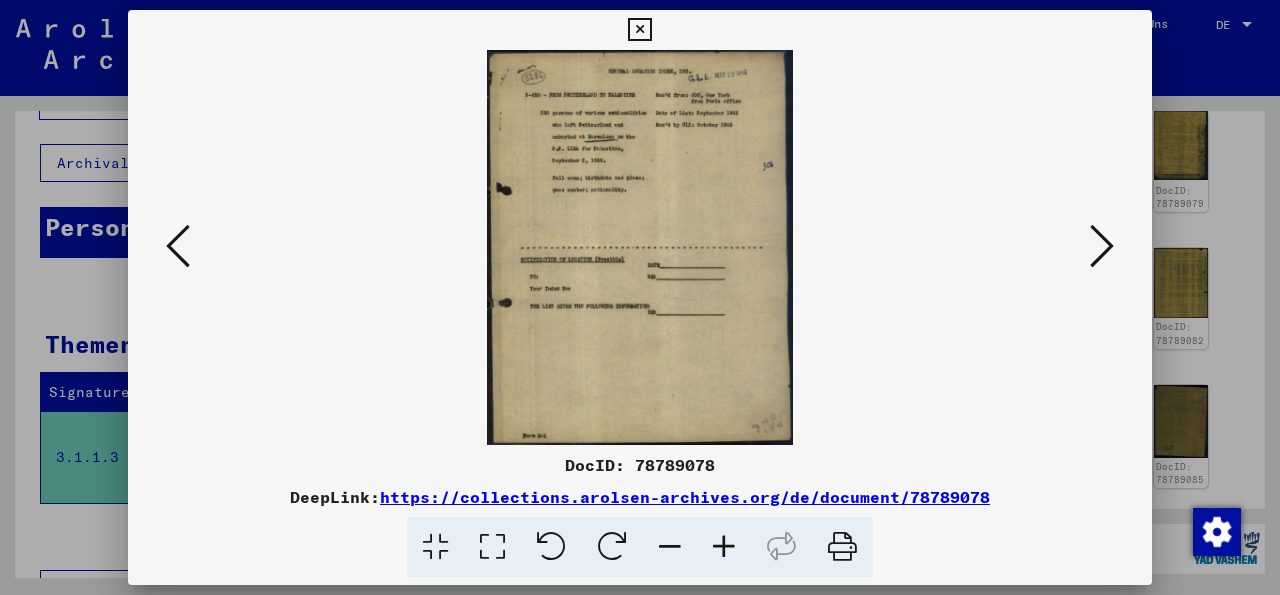 click at bounding box center (1102, 246) 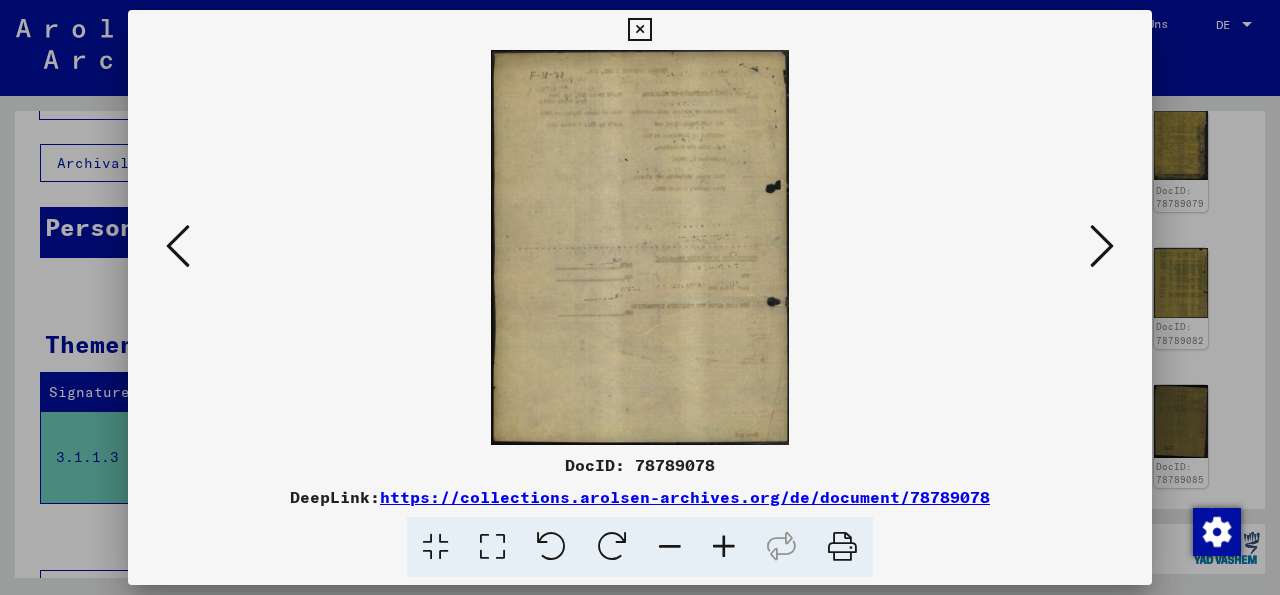 click at bounding box center [1102, 246] 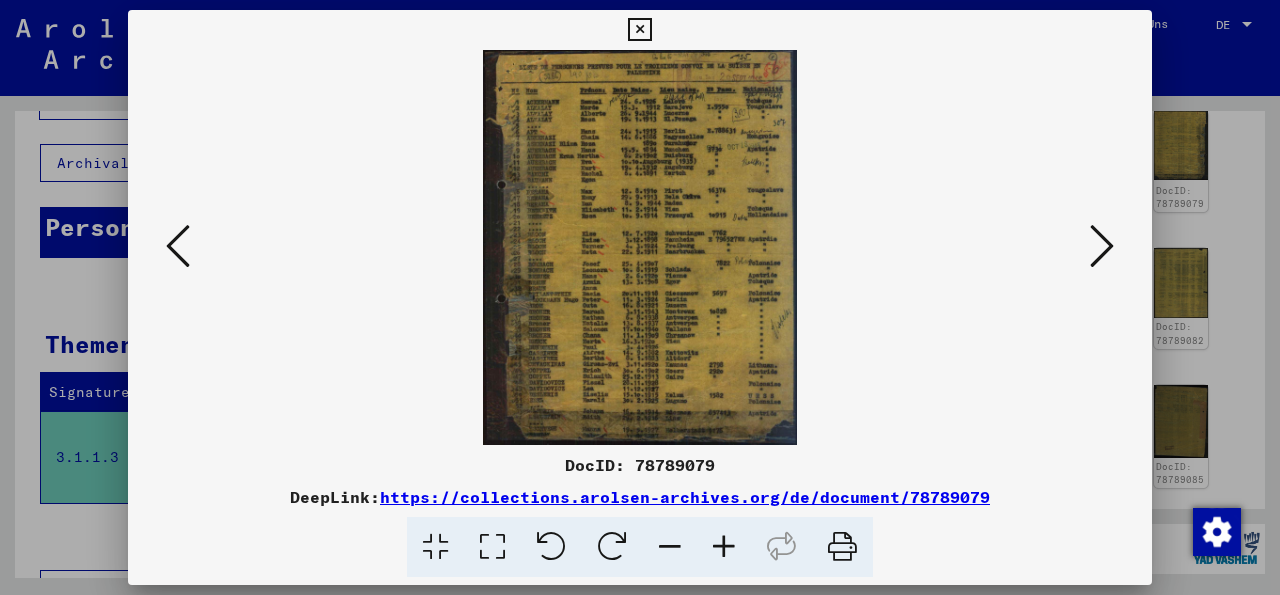 click at bounding box center (1102, 246) 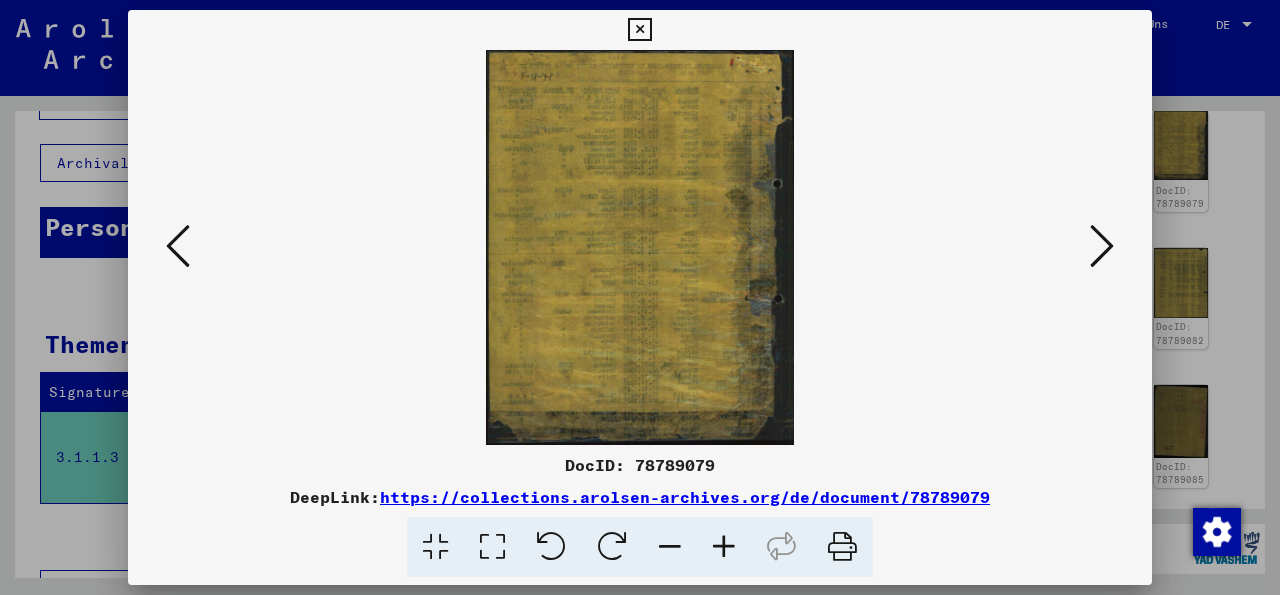 click at bounding box center (1102, 246) 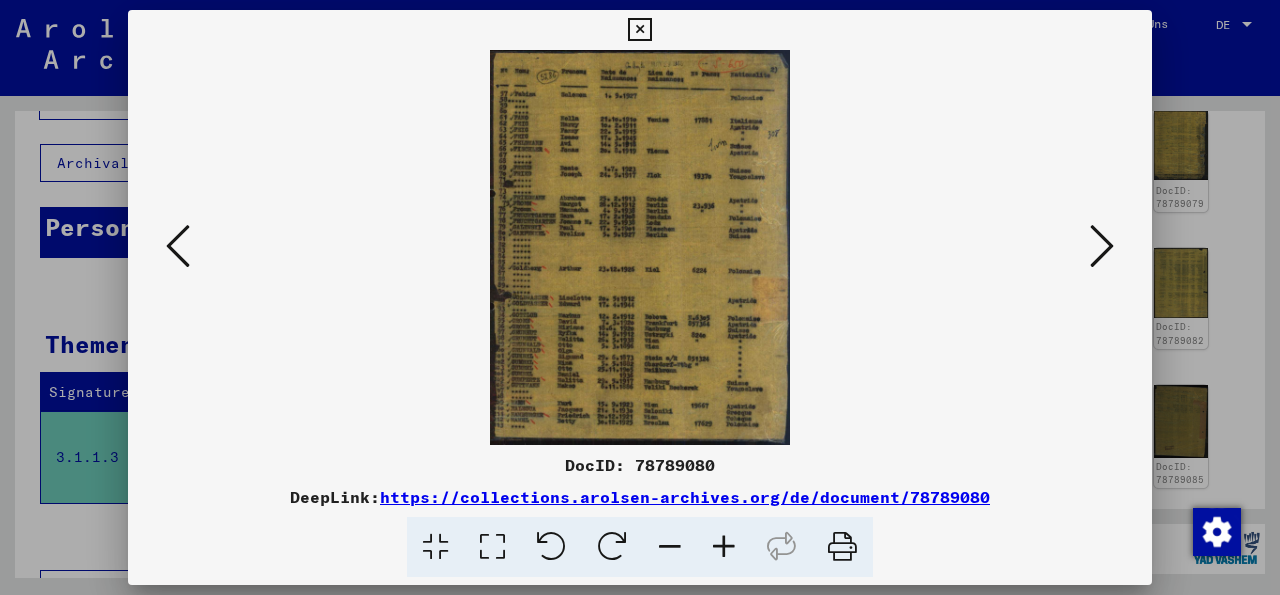 click at bounding box center [1102, 246] 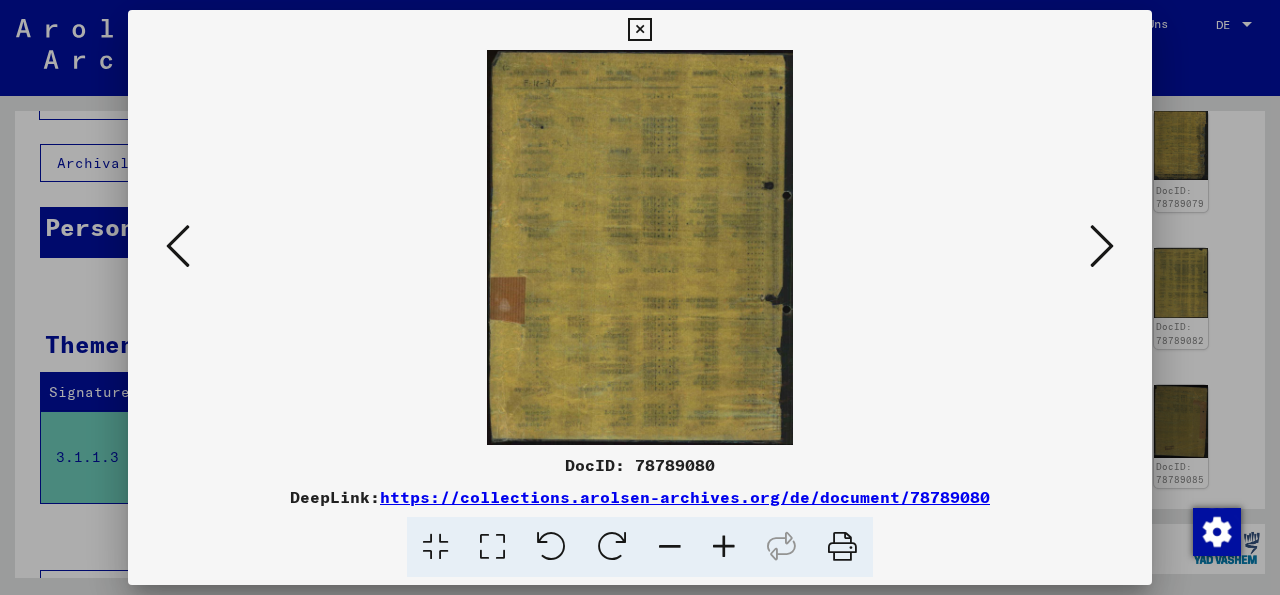 click at bounding box center (1102, 246) 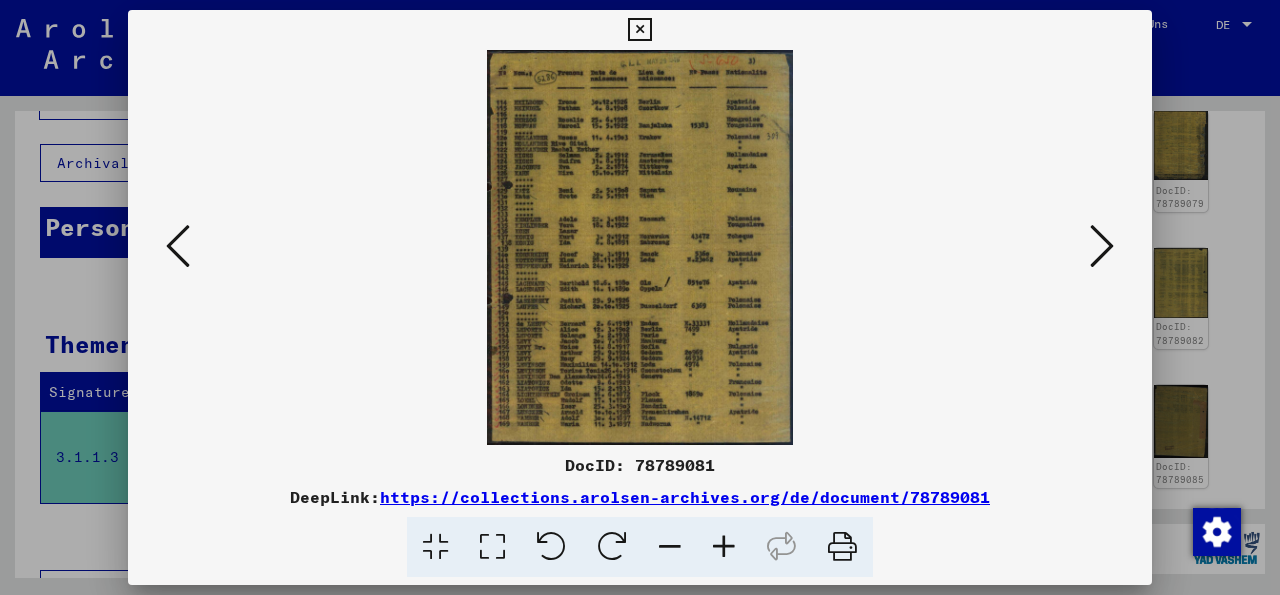click at bounding box center (1102, 246) 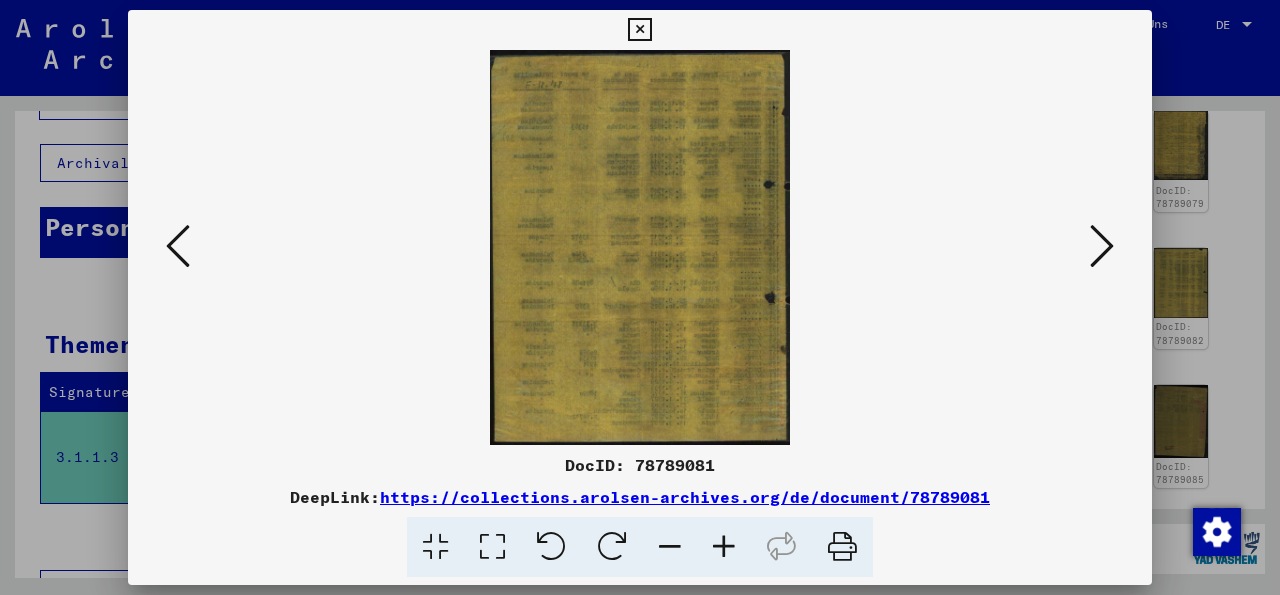 click at bounding box center [1102, 246] 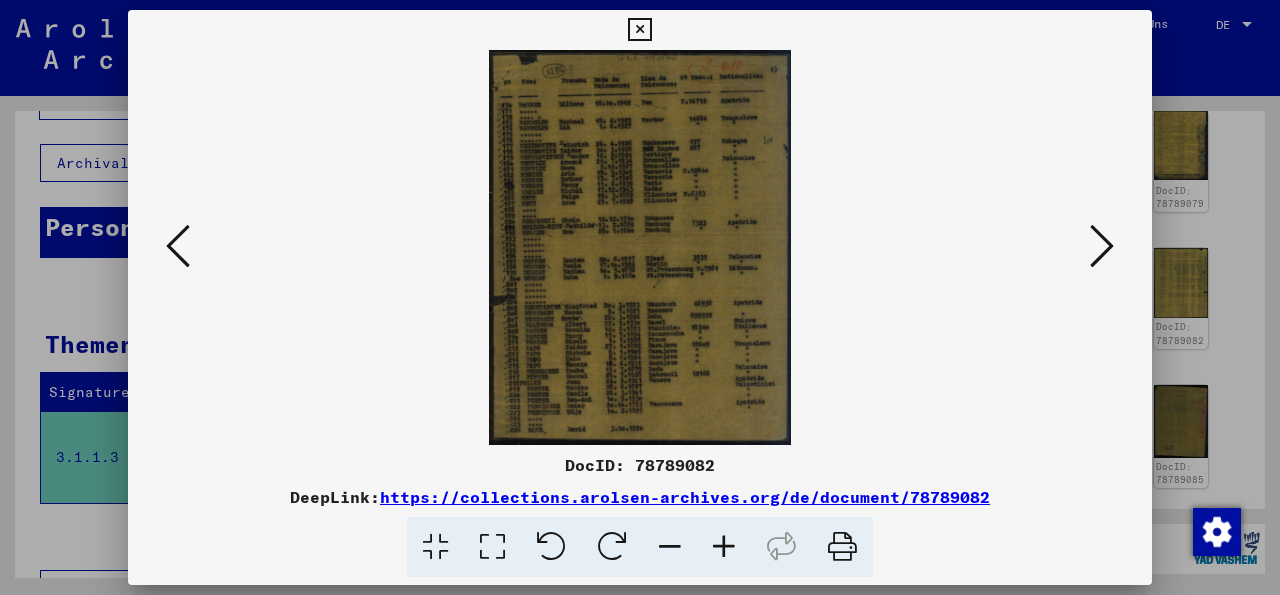 click at bounding box center [1102, 246] 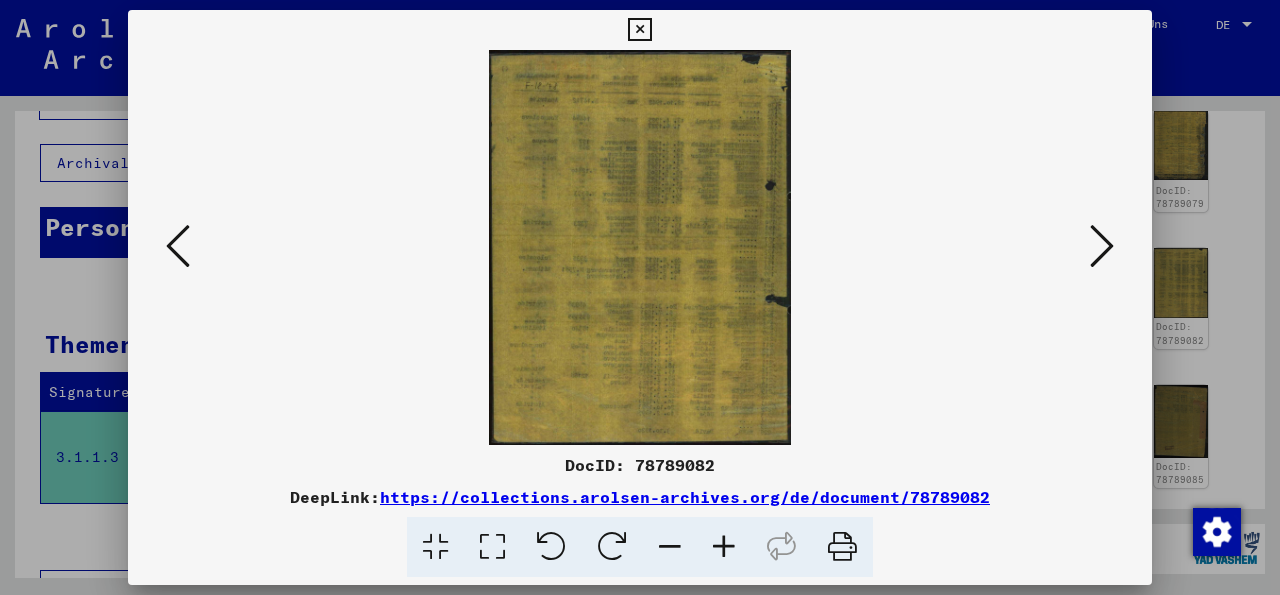 click at bounding box center (1102, 246) 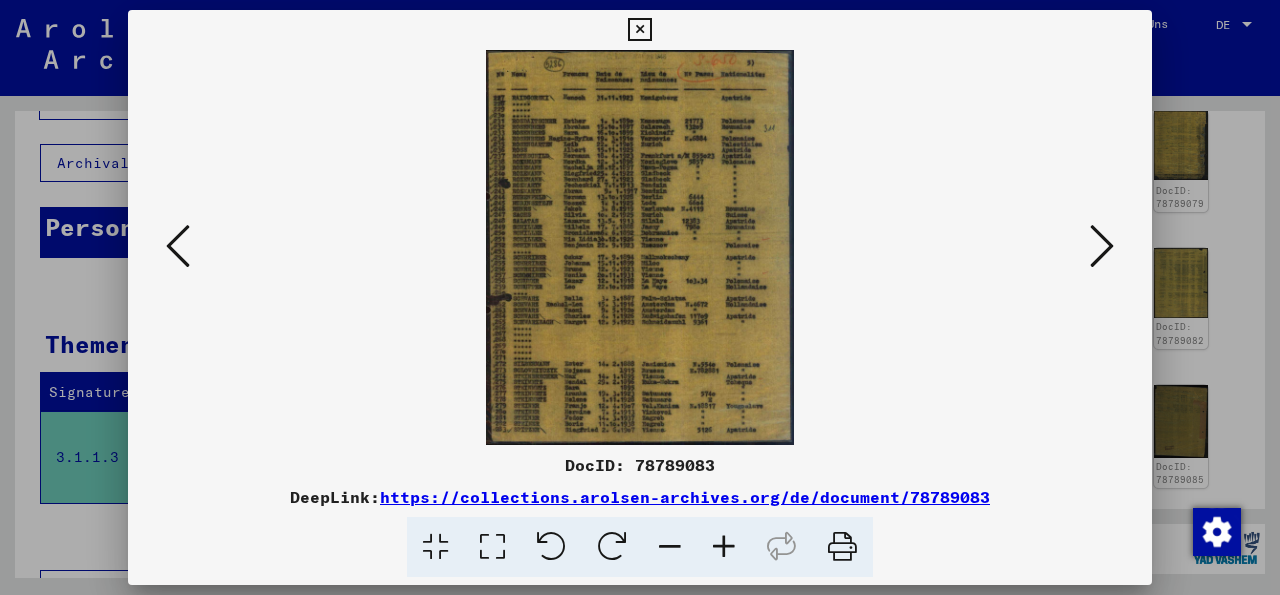 click at bounding box center [639, 30] 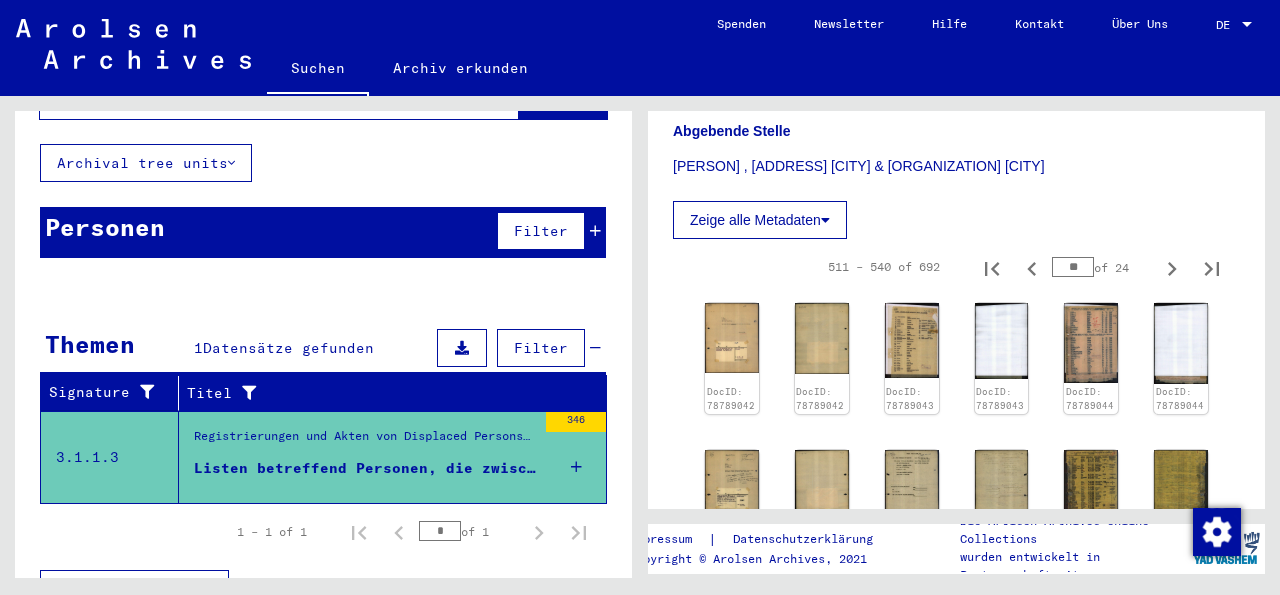 scroll, scrollTop: 725, scrollLeft: 0, axis: vertical 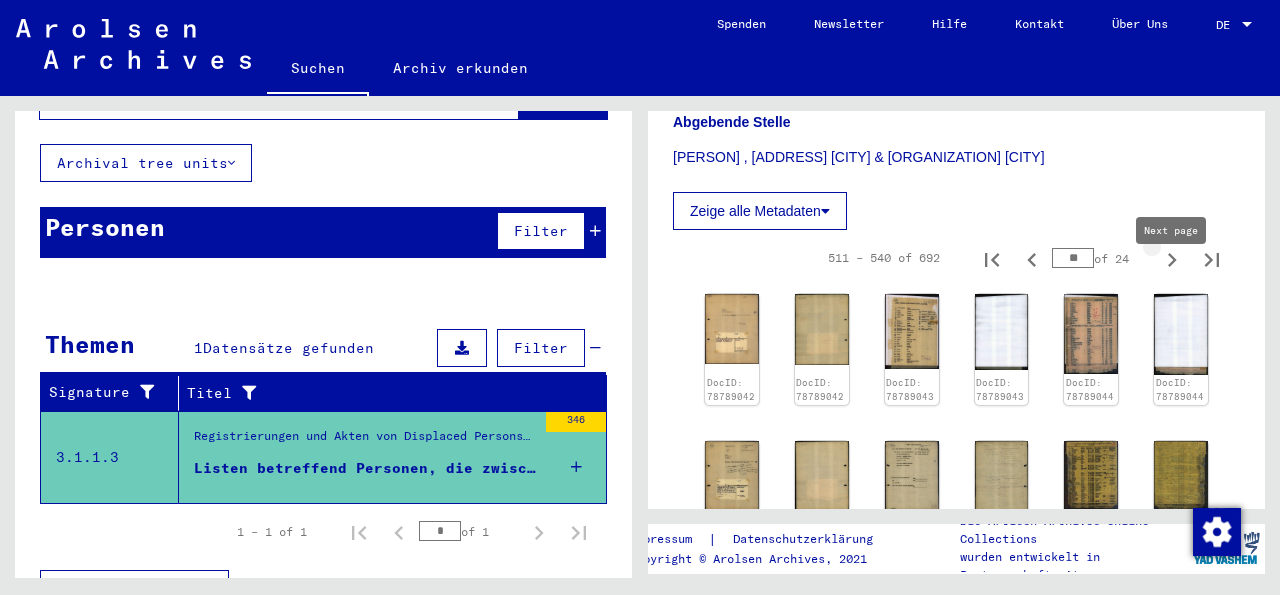 click 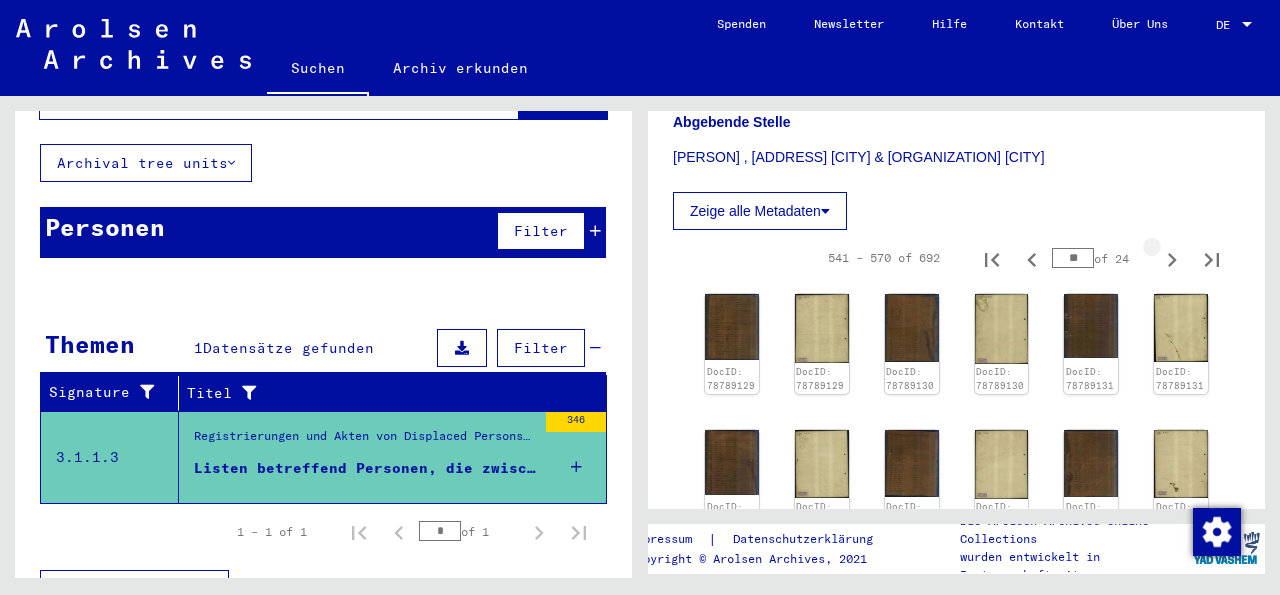 click 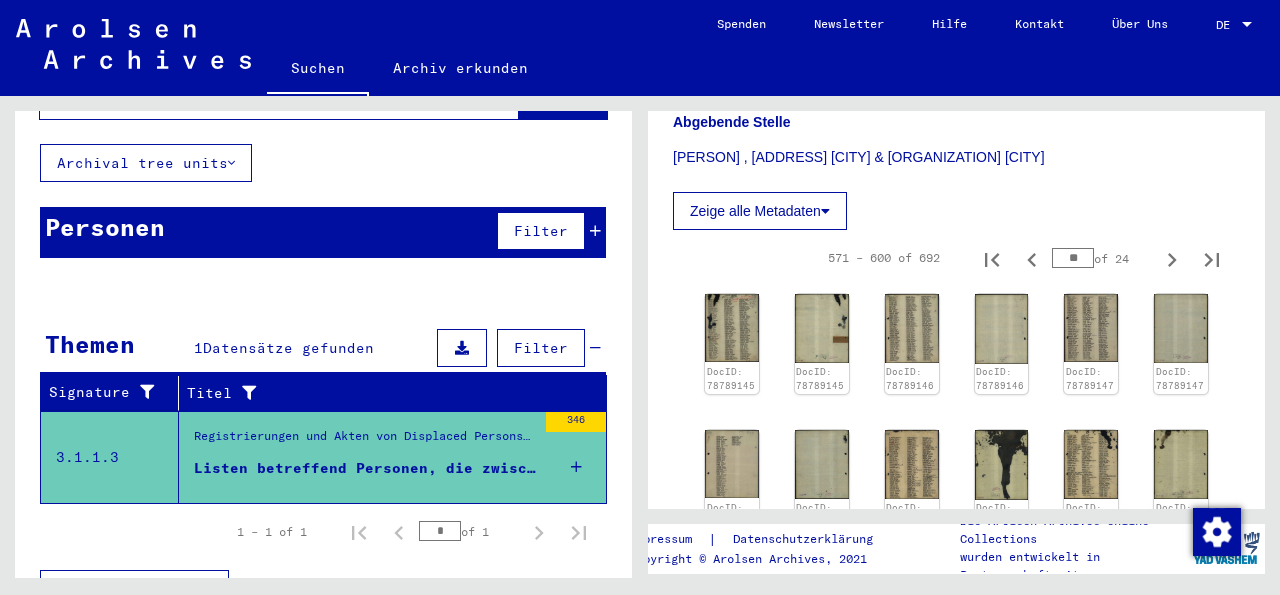 click 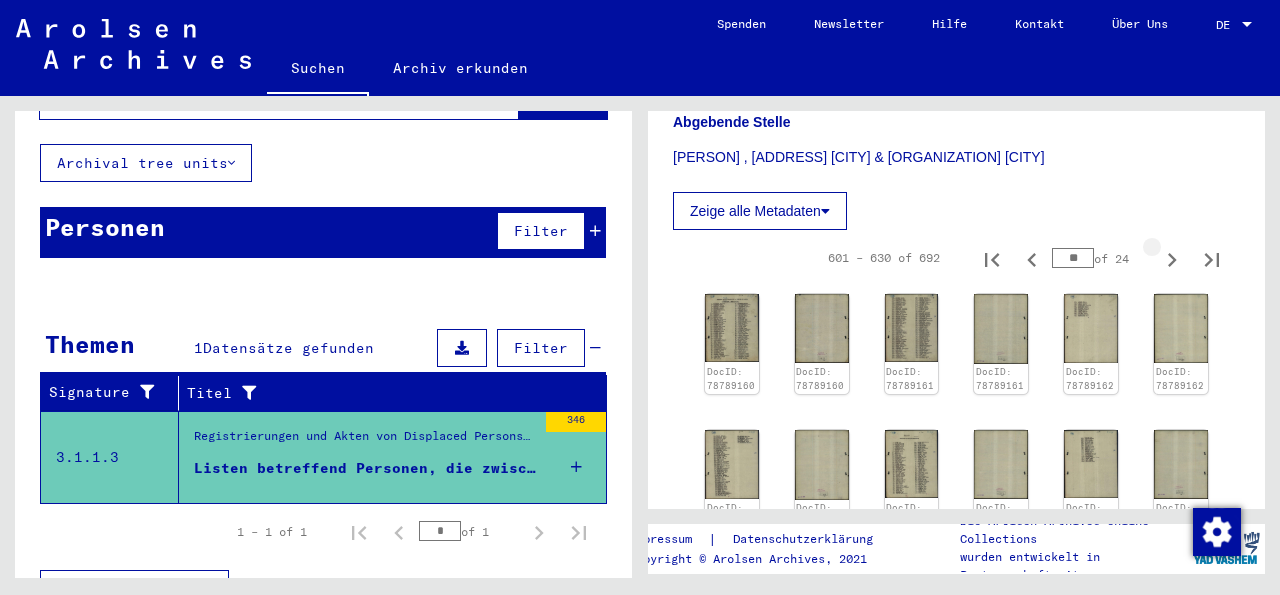 type on "**" 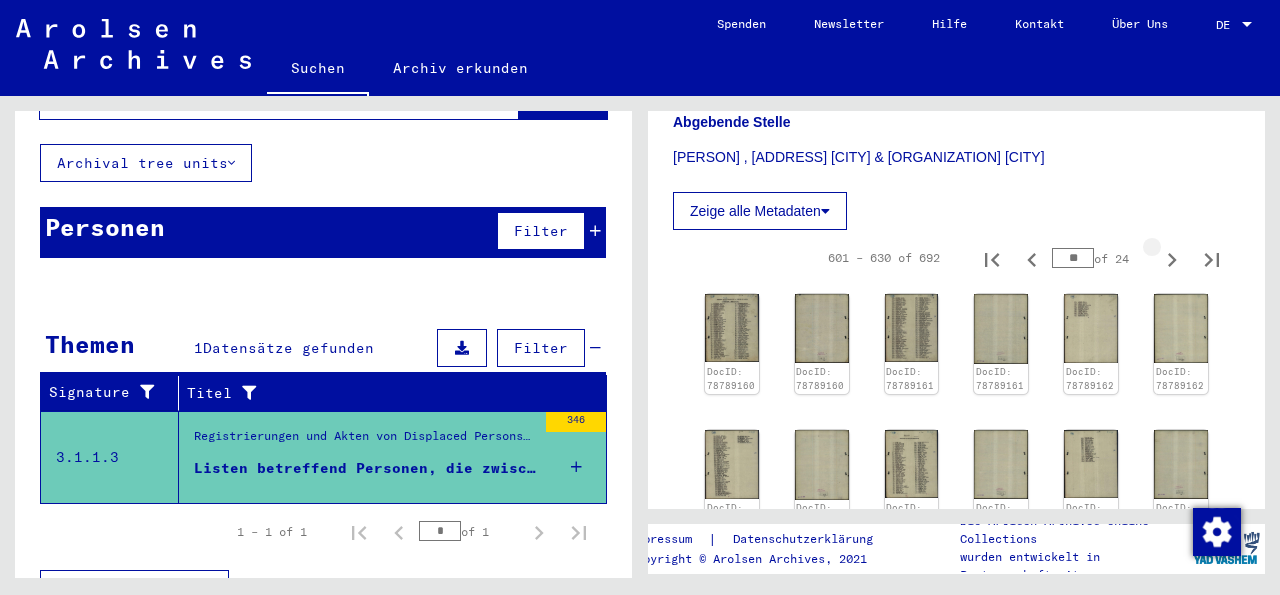 click 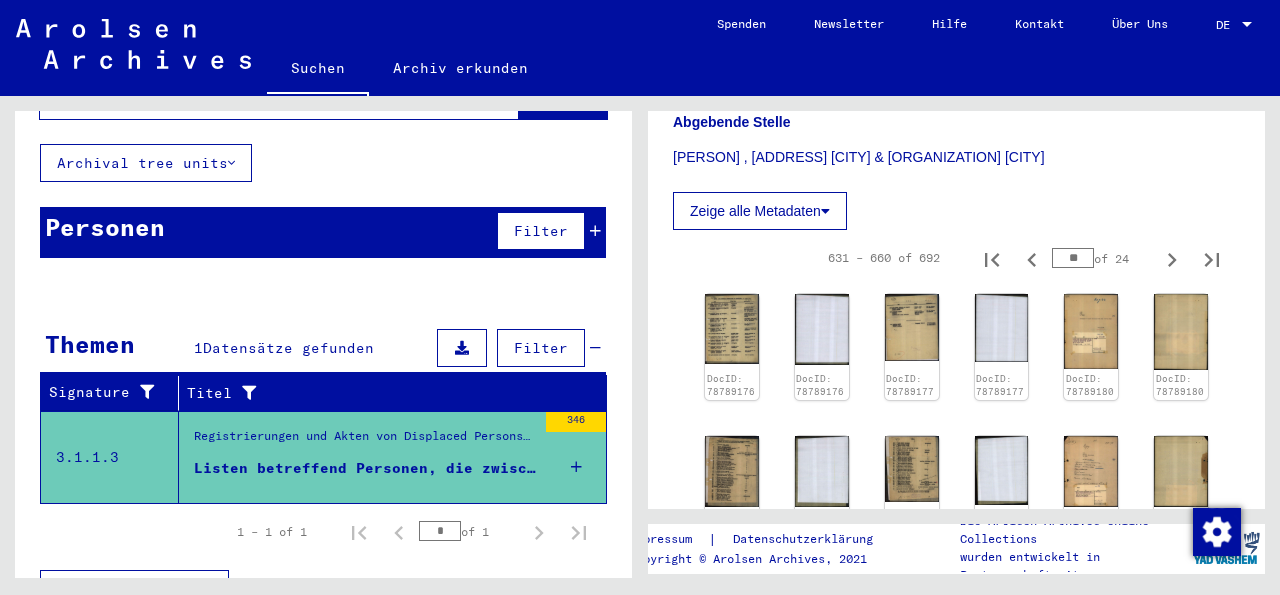 click 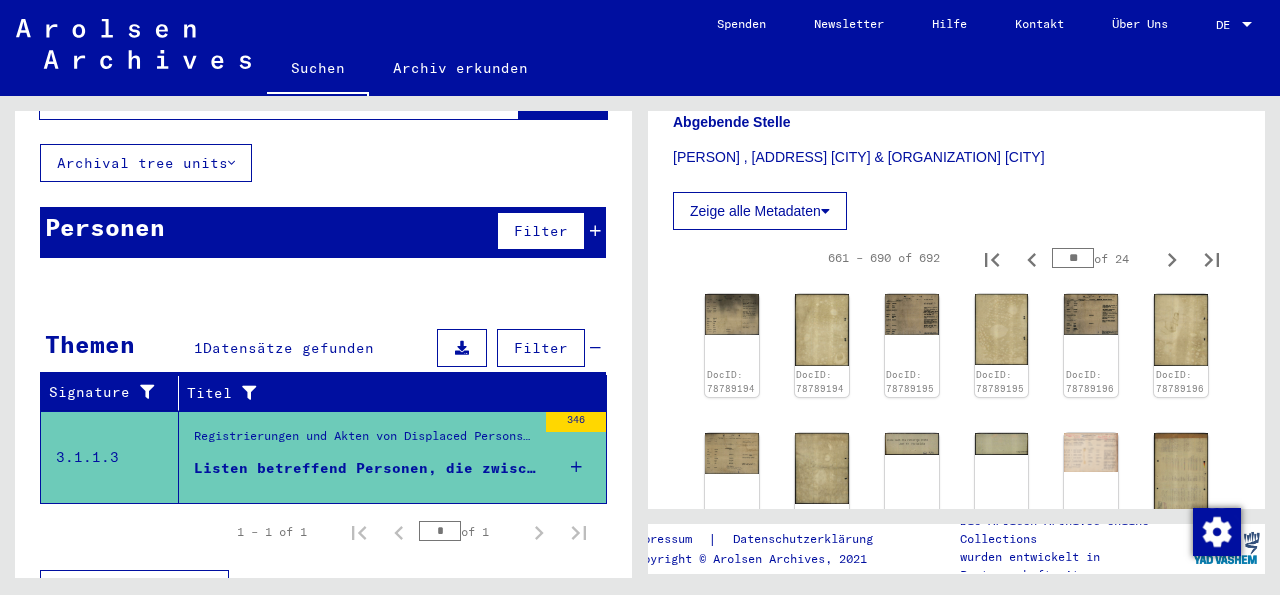 click 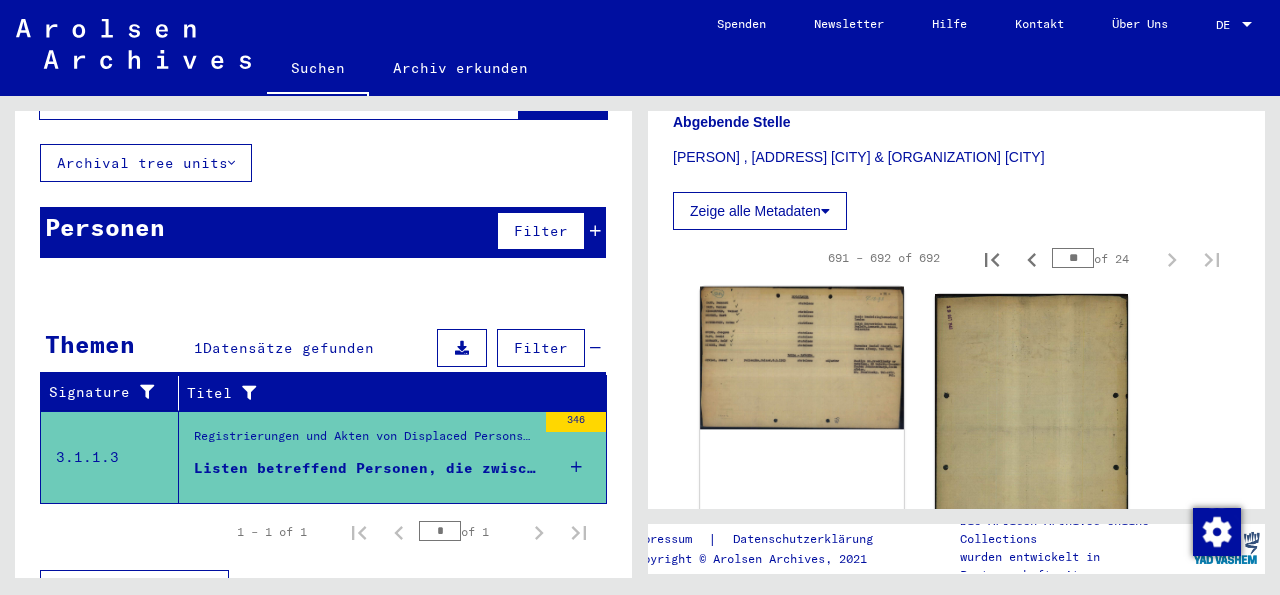 click 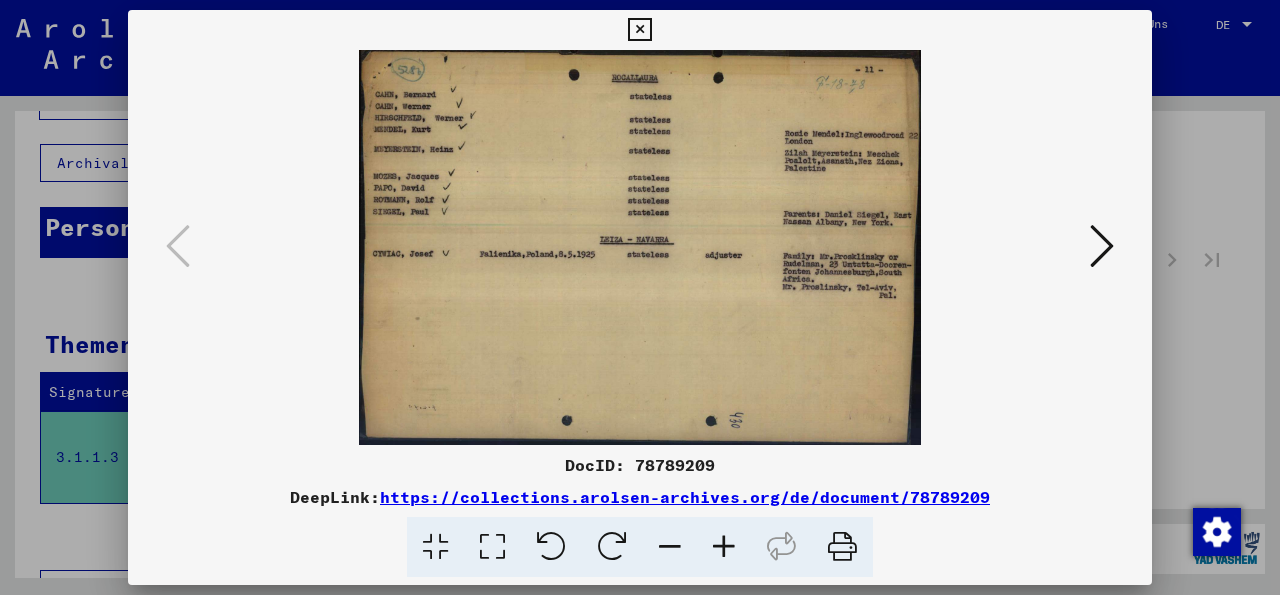 click at bounding box center [1102, 246] 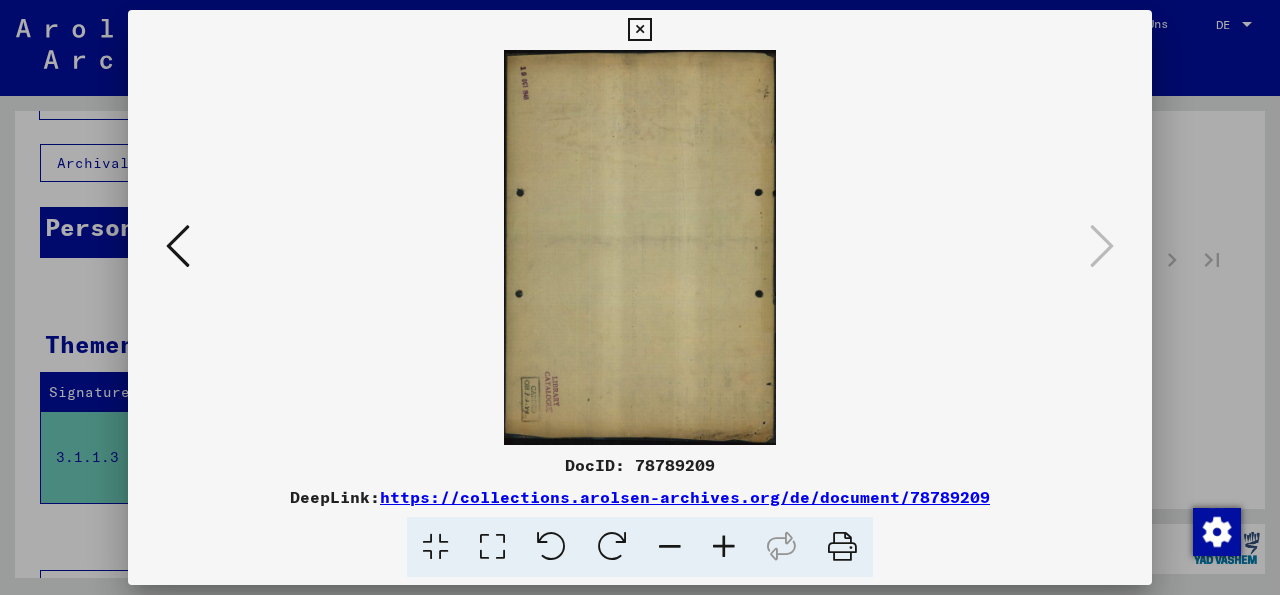click at bounding box center [639, 30] 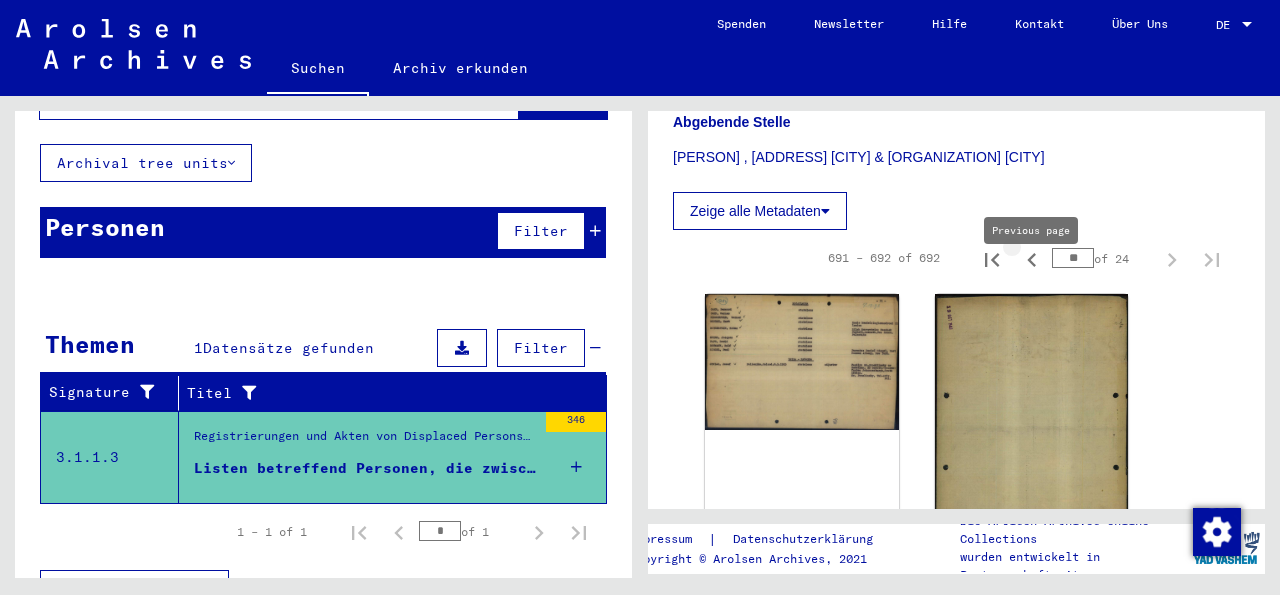 click 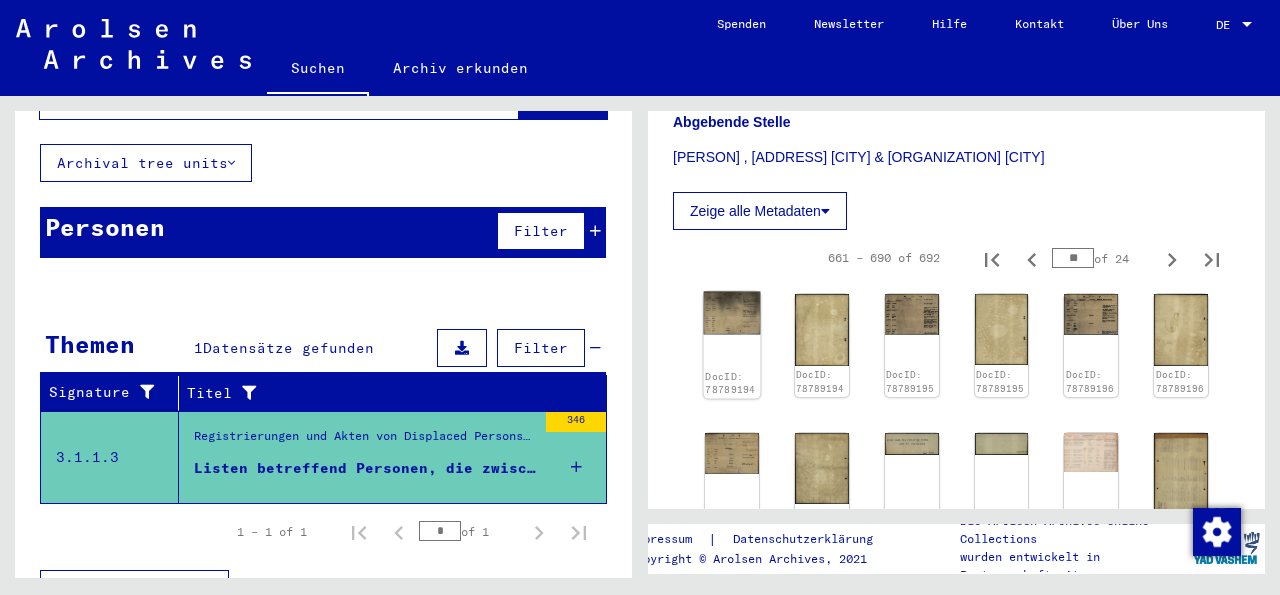 click 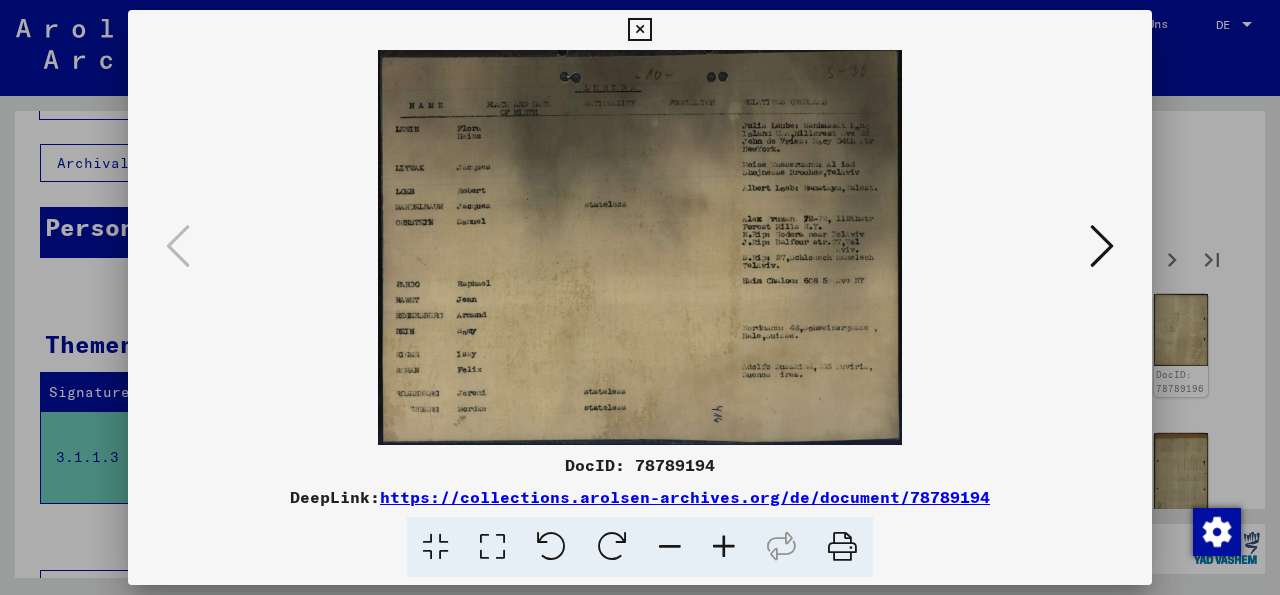 click at bounding box center [1102, 247] 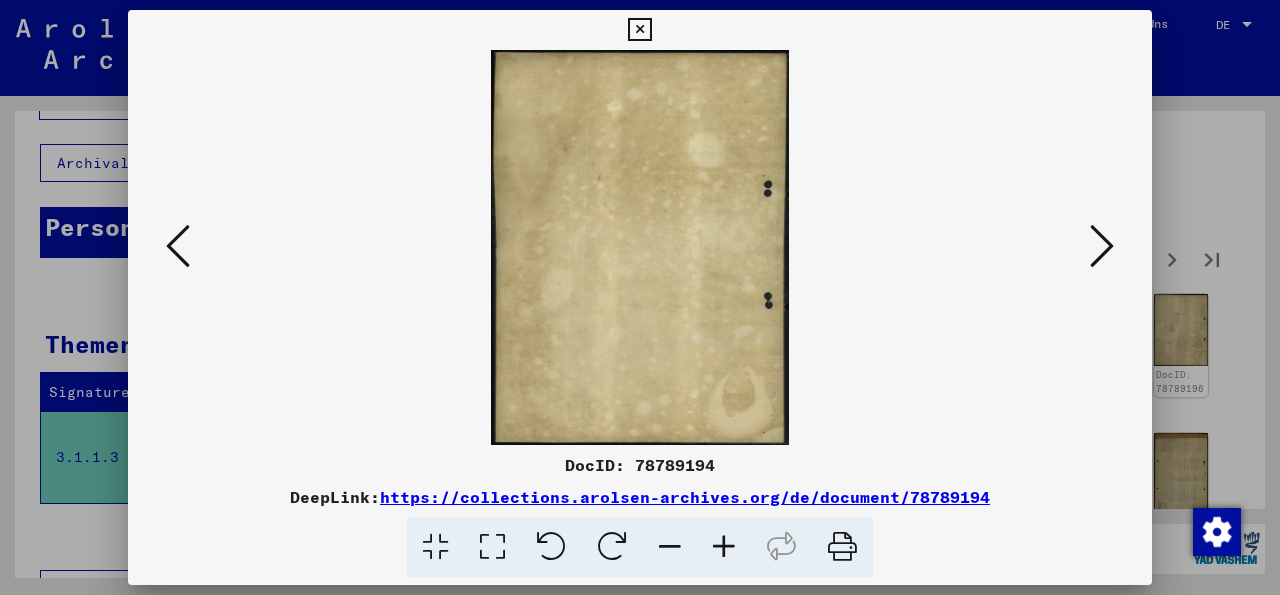 click at bounding box center (1102, 246) 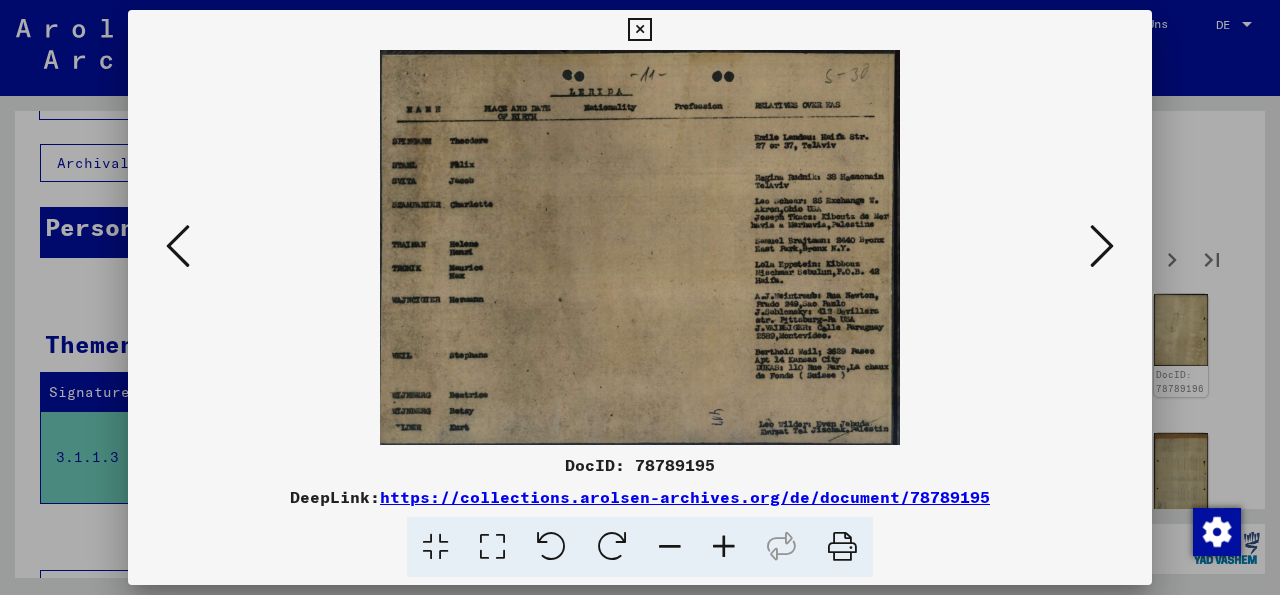 click at bounding box center [1102, 247] 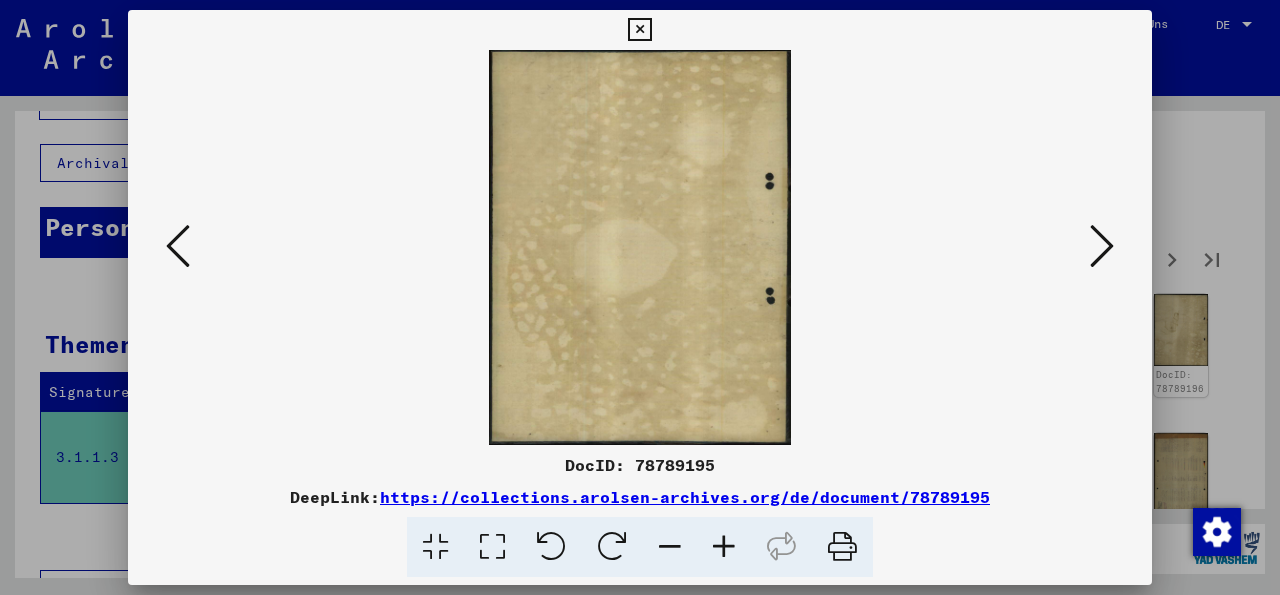 click at bounding box center (178, 246) 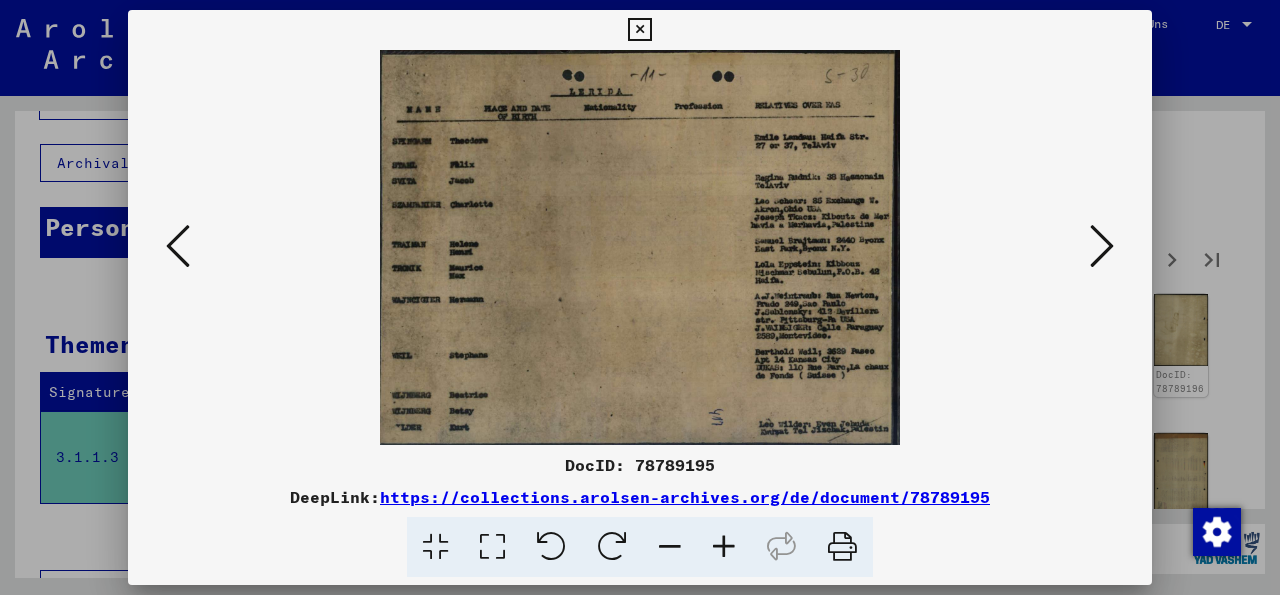 click at bounding box center [178, 246] 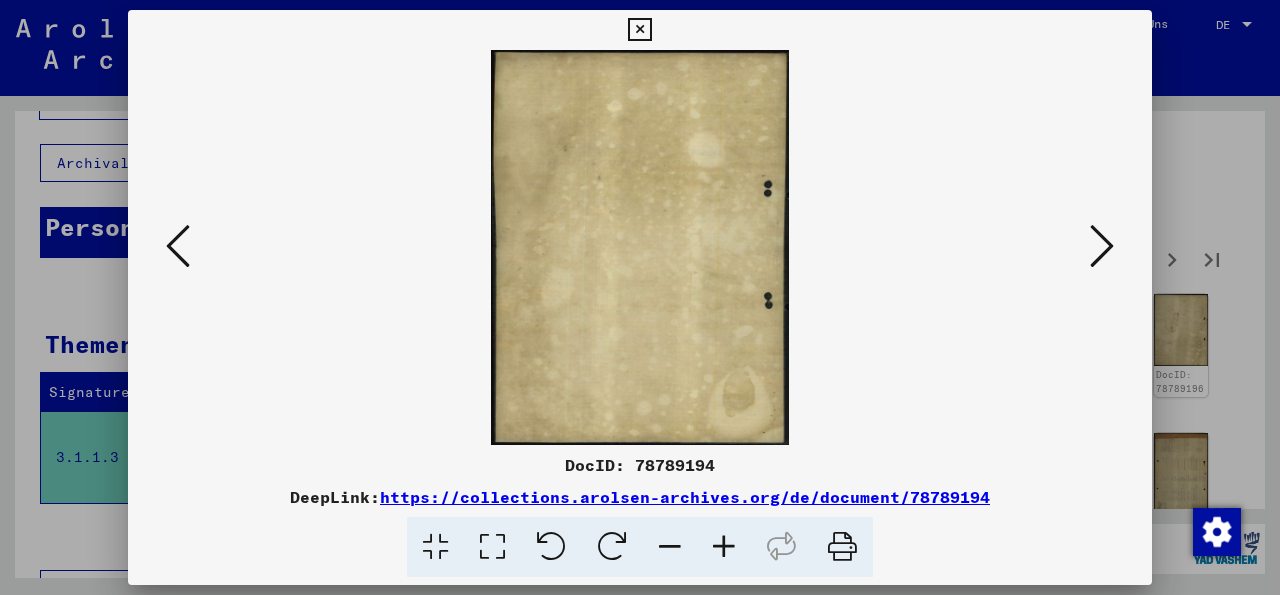 click at bounding box center (178, 246) 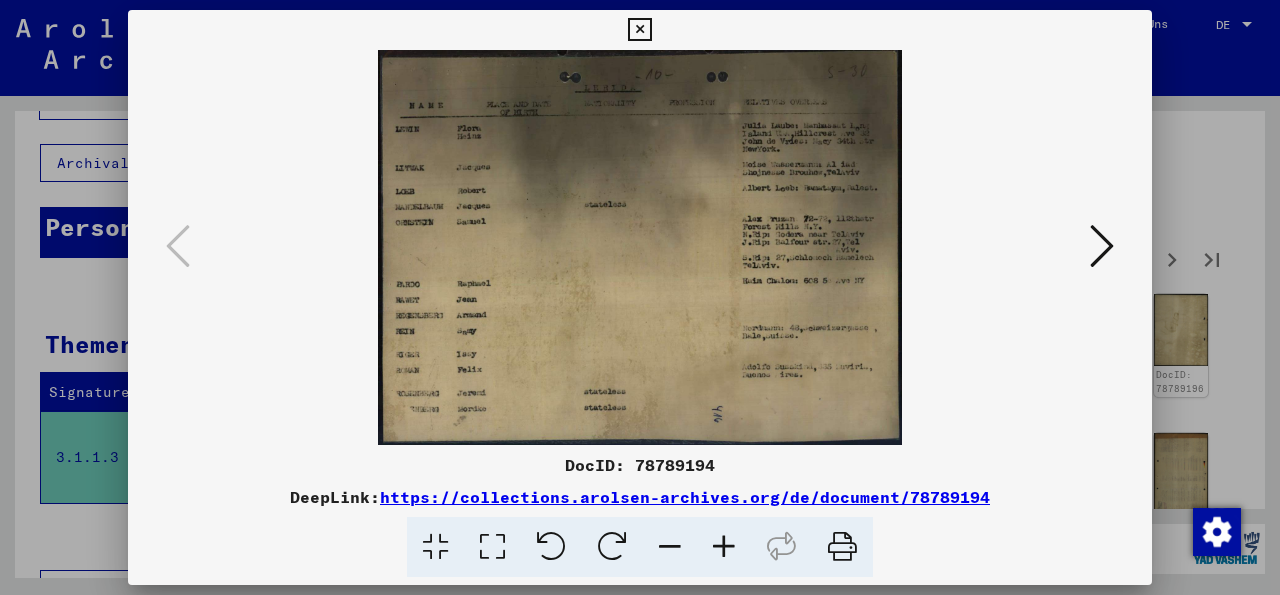 click at bounding box center (639, 30) 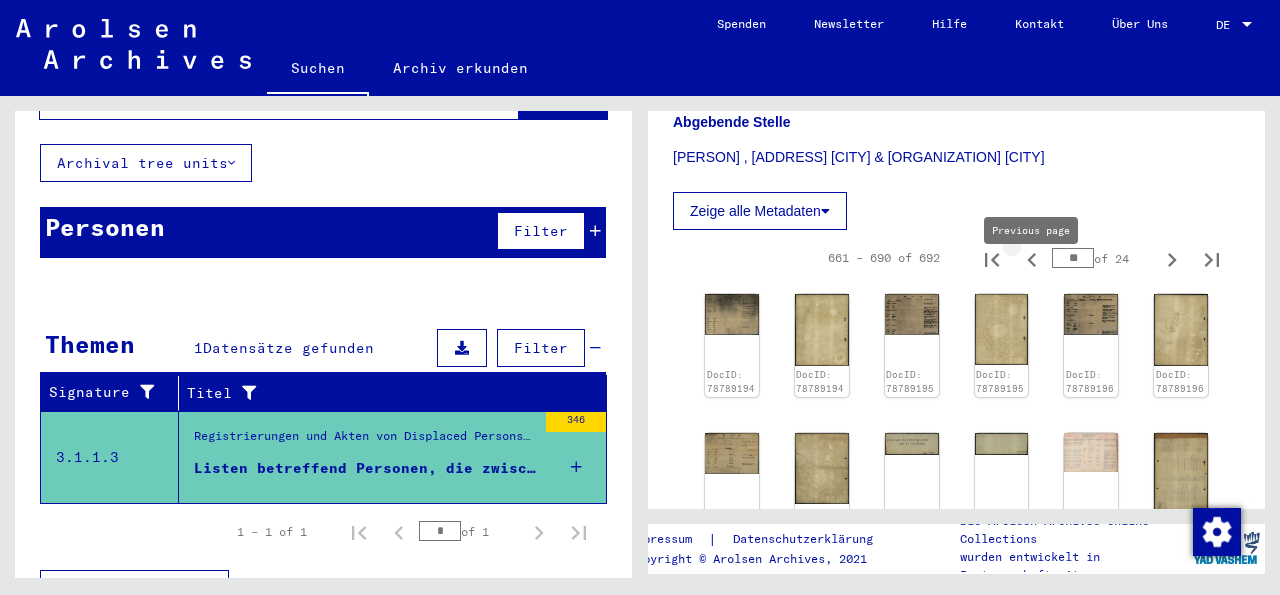 click 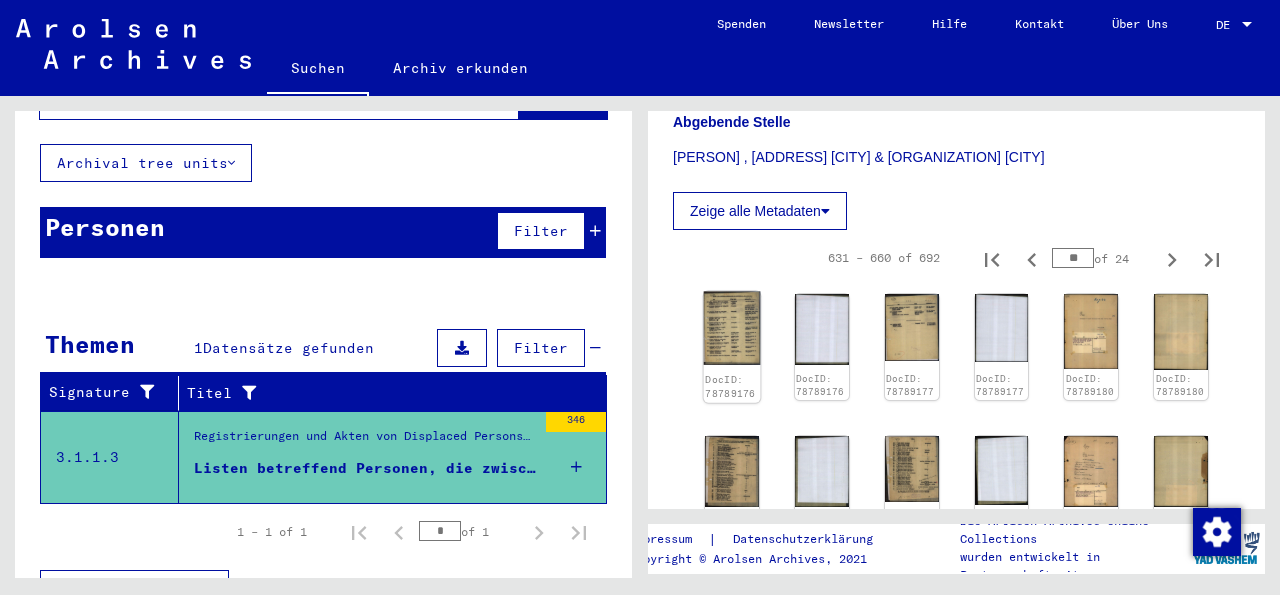 click 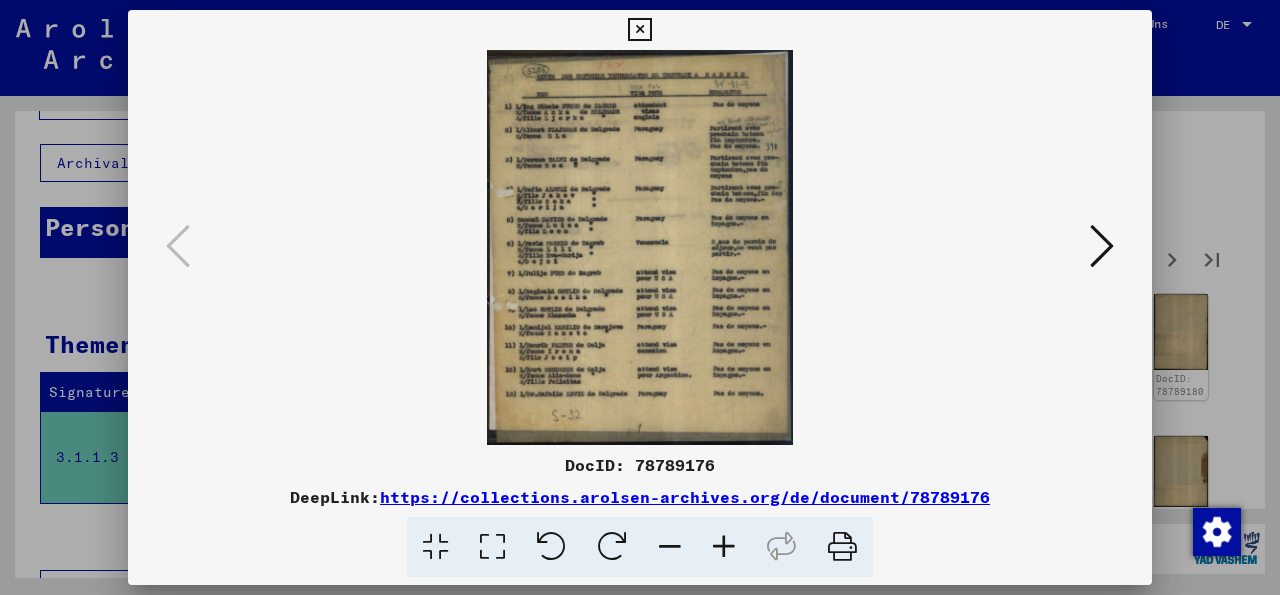 click at bounding box center [1102, 246] 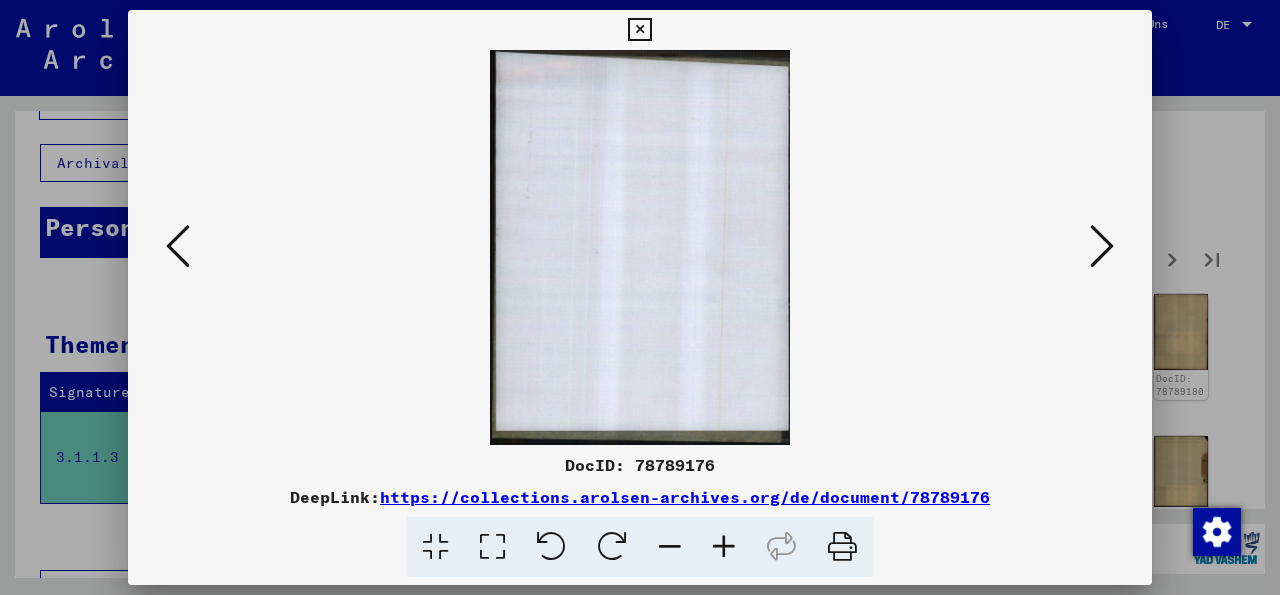 click at bounding box center (1102, 246) 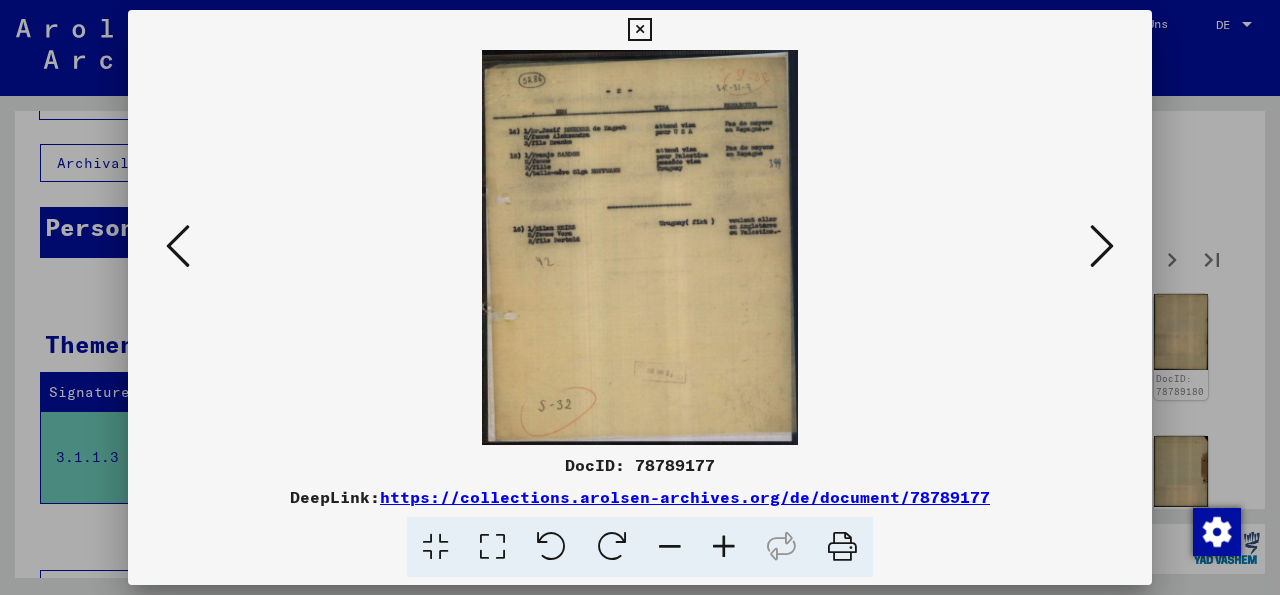 click at bounding box center [1102, 246] 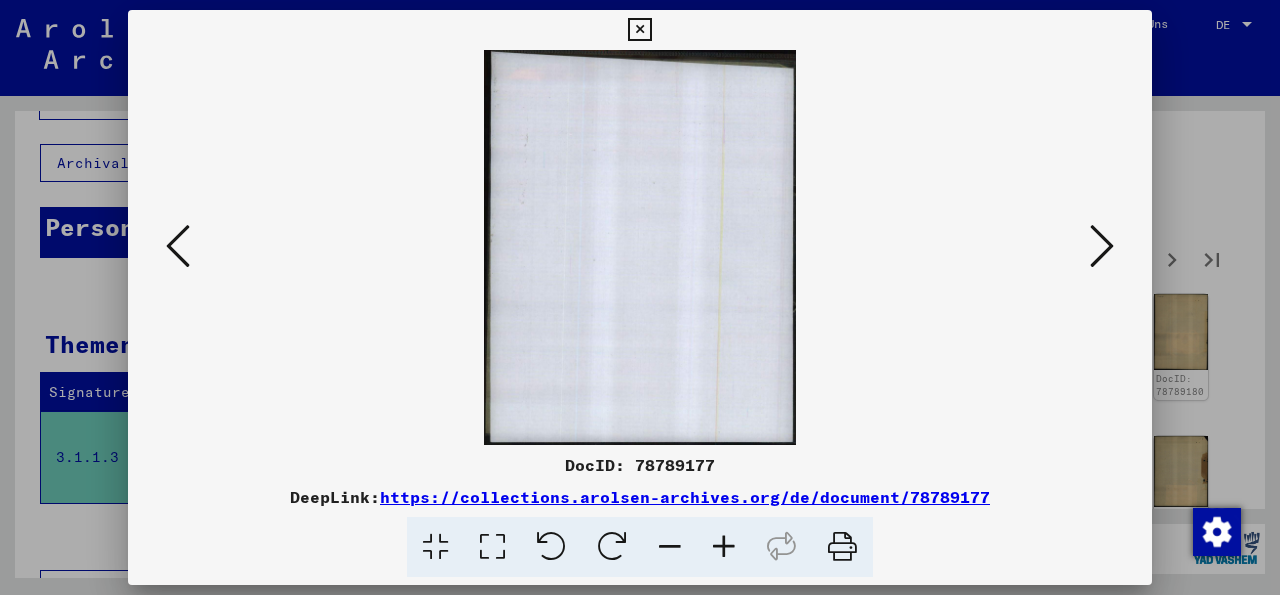 click at bounding box center [1102, 246] 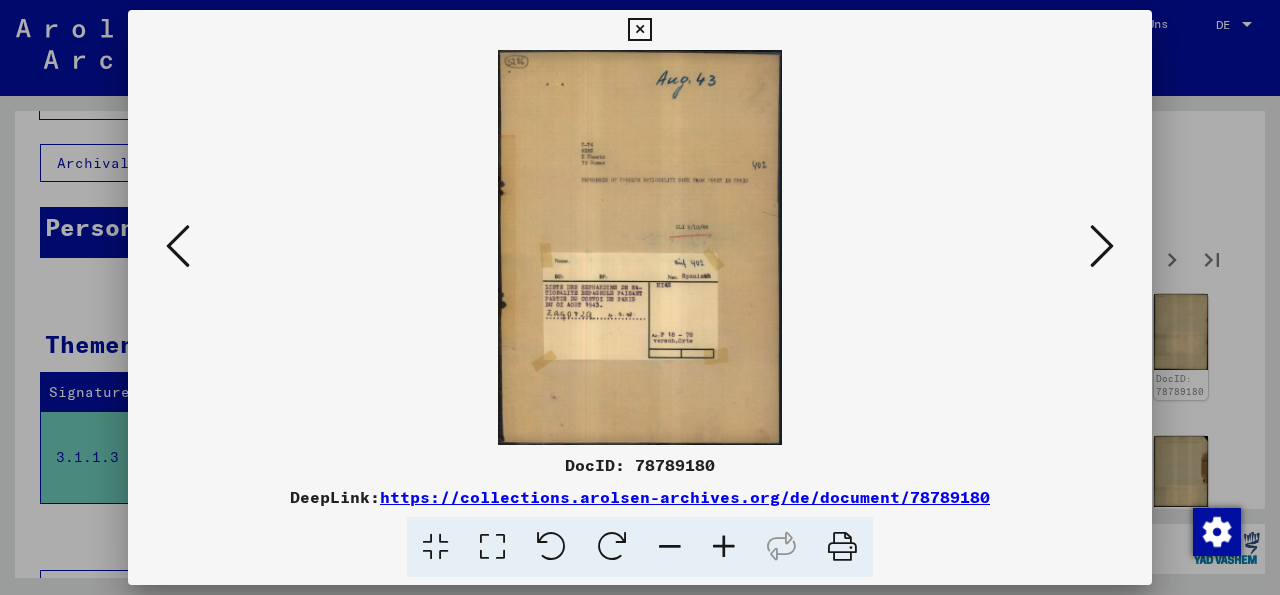 click at bounding box center [1102, 246] 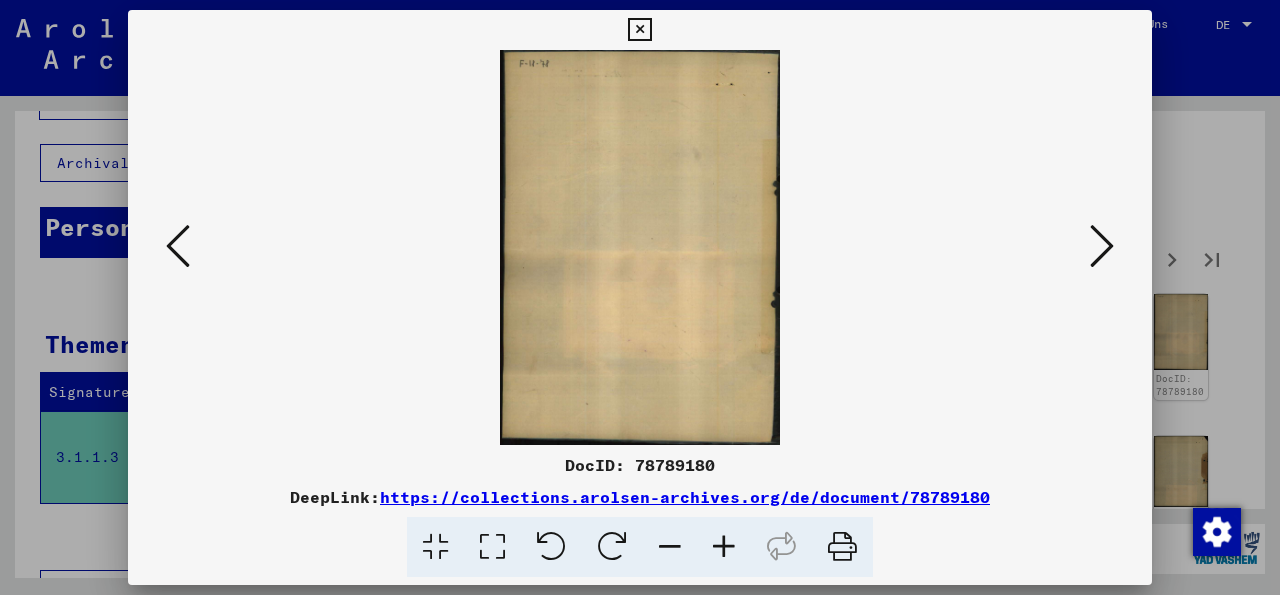 click at bounding box center [1102, 246] 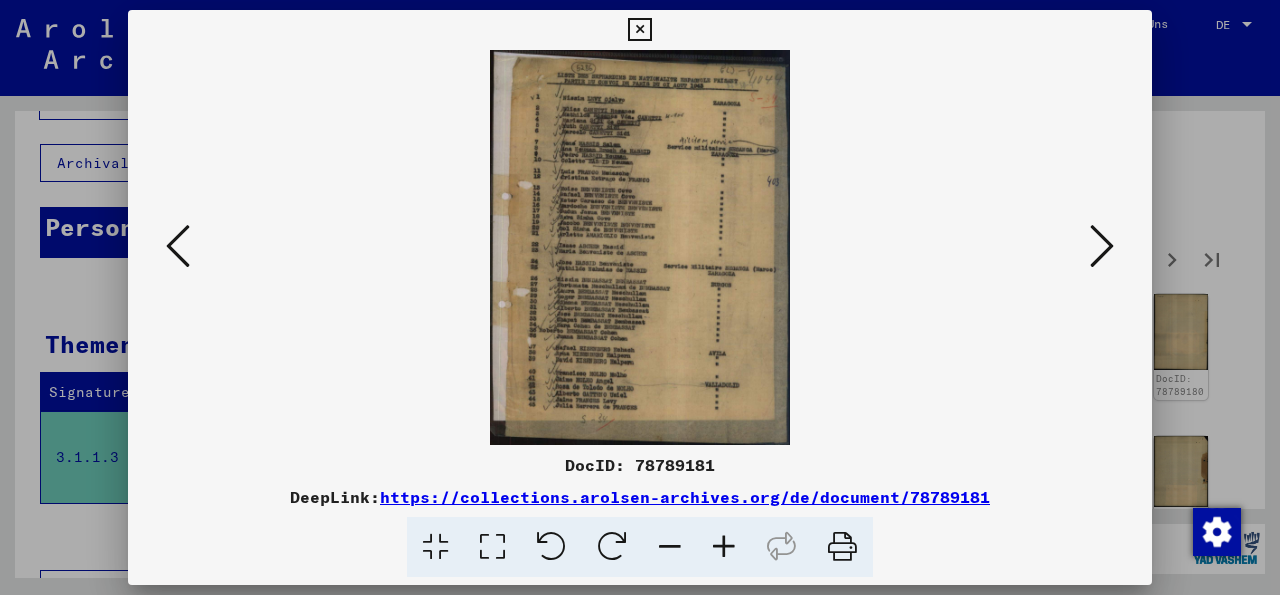 click at bounding box center [1102, 246] 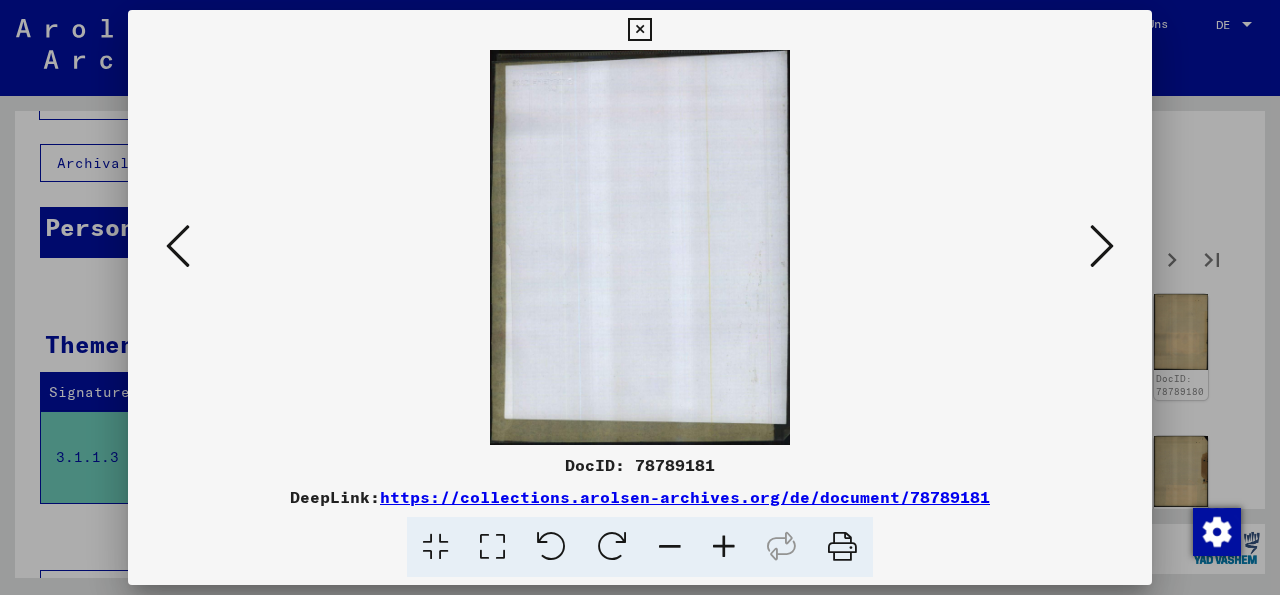 click at bounding box center [1102, 246] 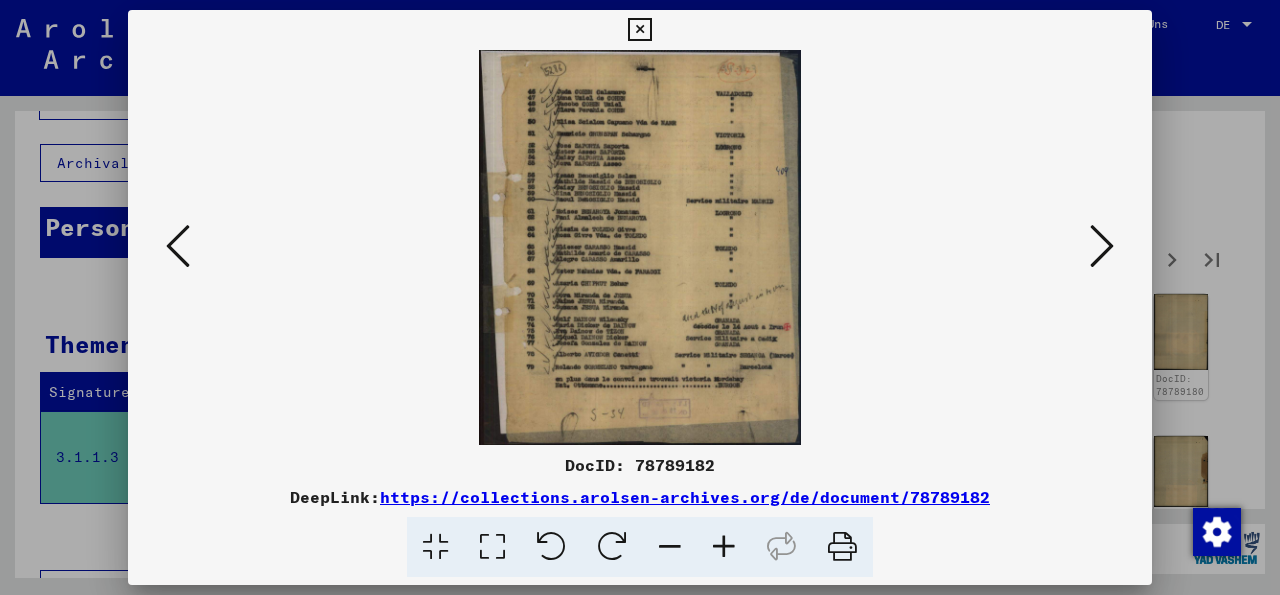 click at bounding box center (1102, 246) 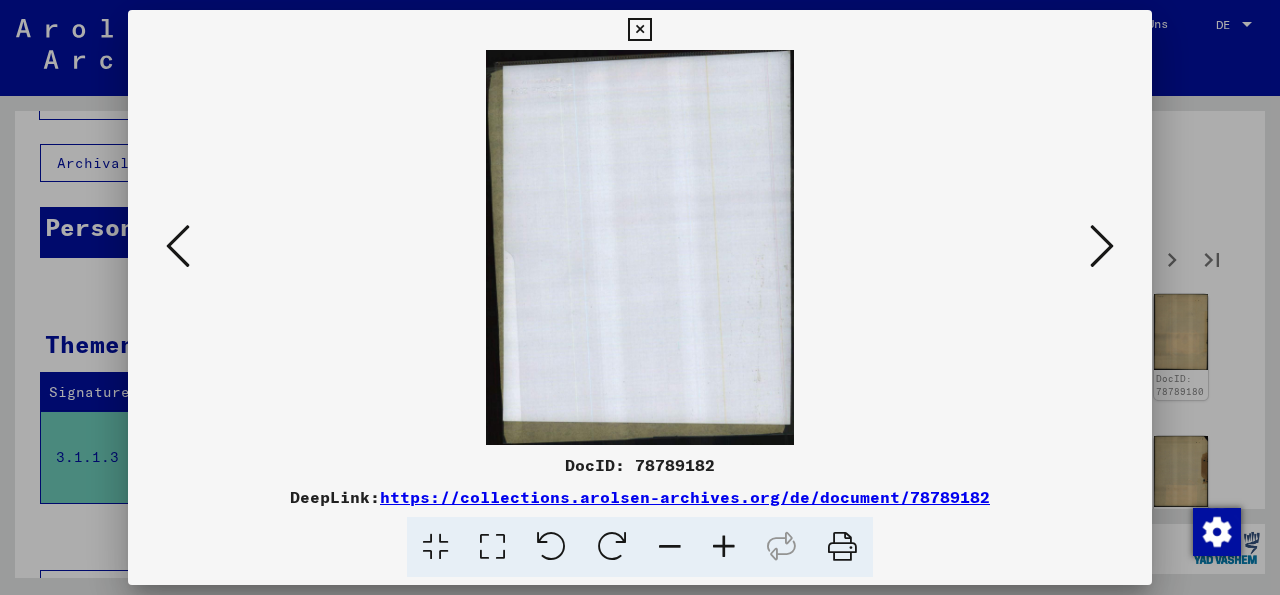 click at bounding box center (1102, 246) 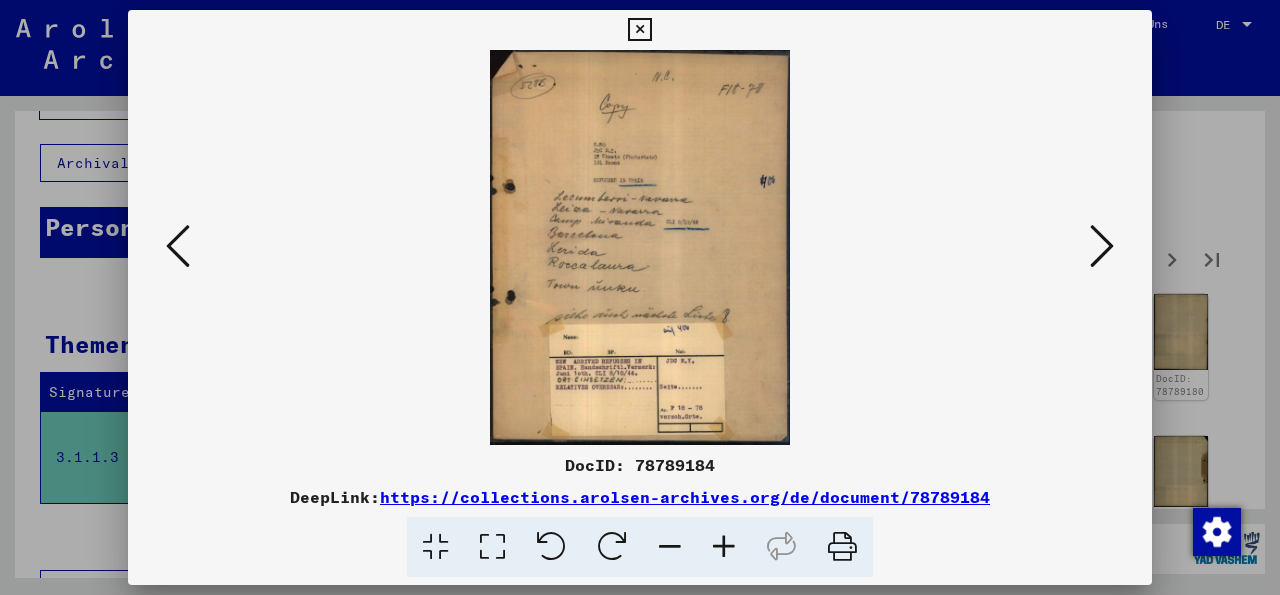 click at bounding box center (1102, 246) 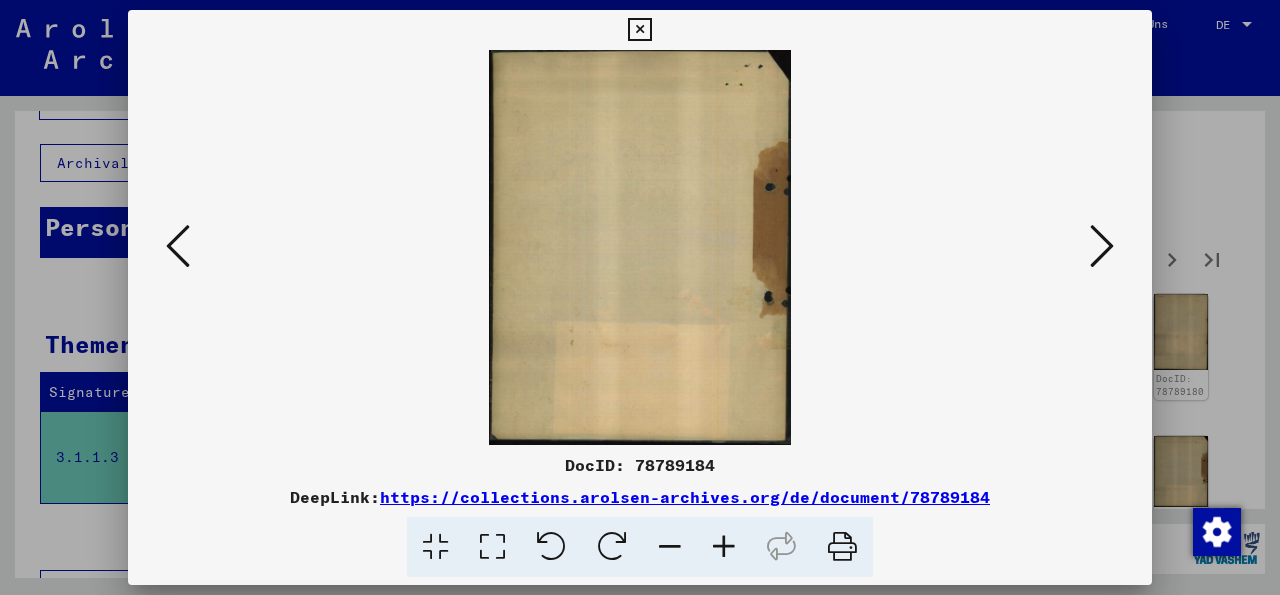 click at bounding box center [1102, 246] 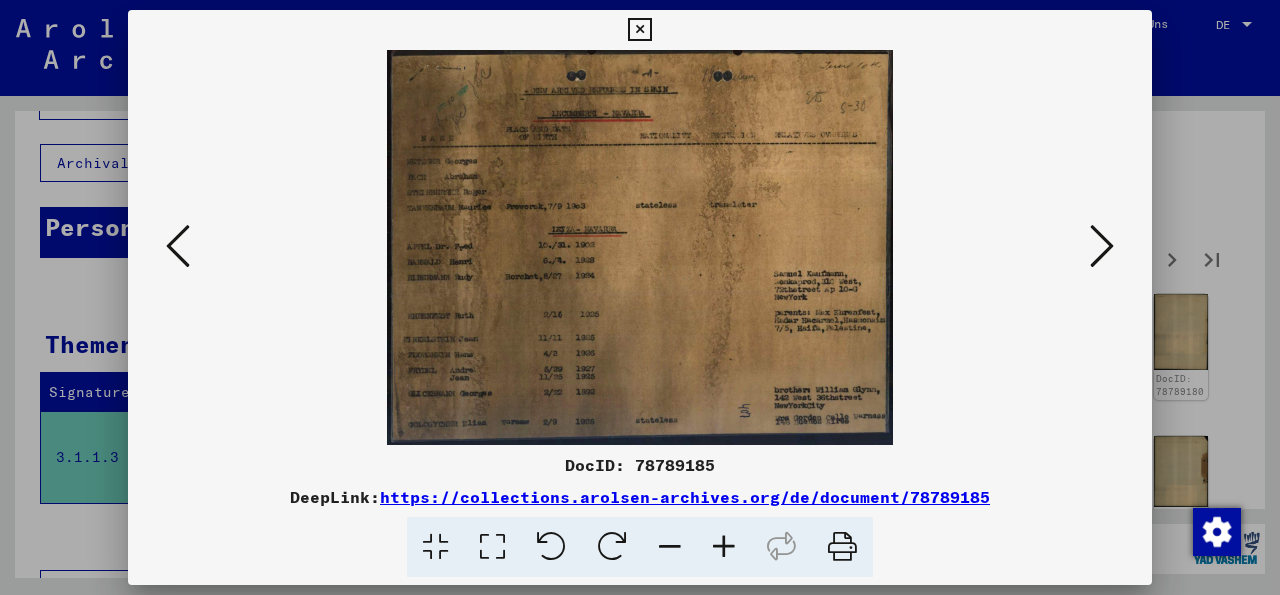 click at bounding box center (1102, 246) 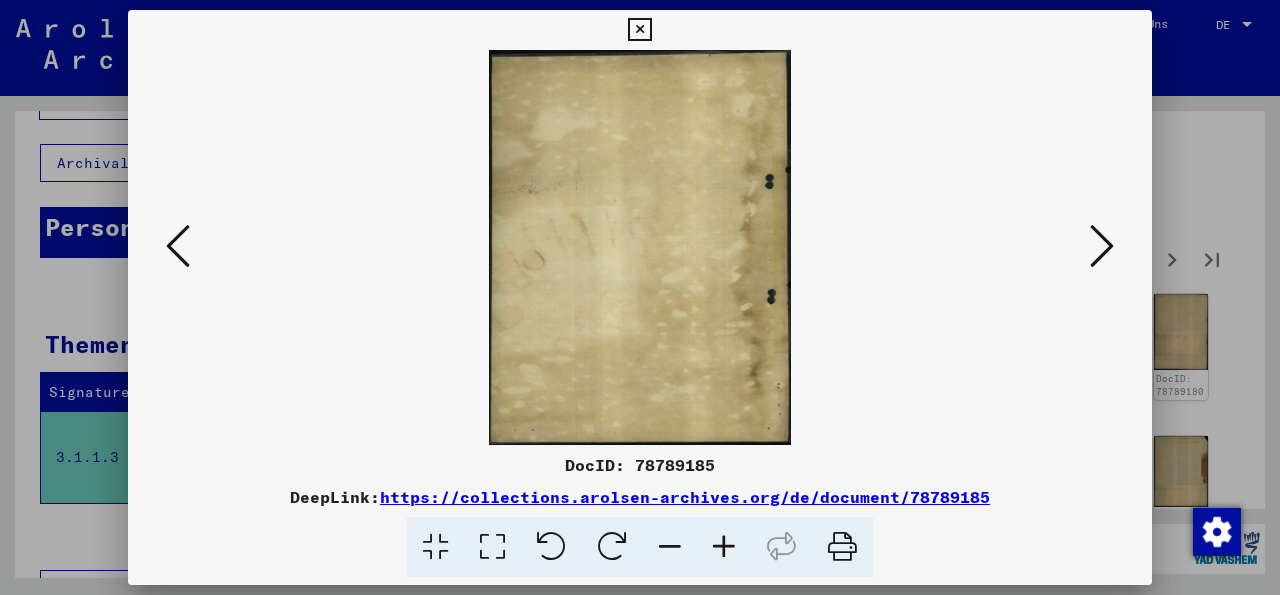 click at bounding box center [1102, 246] 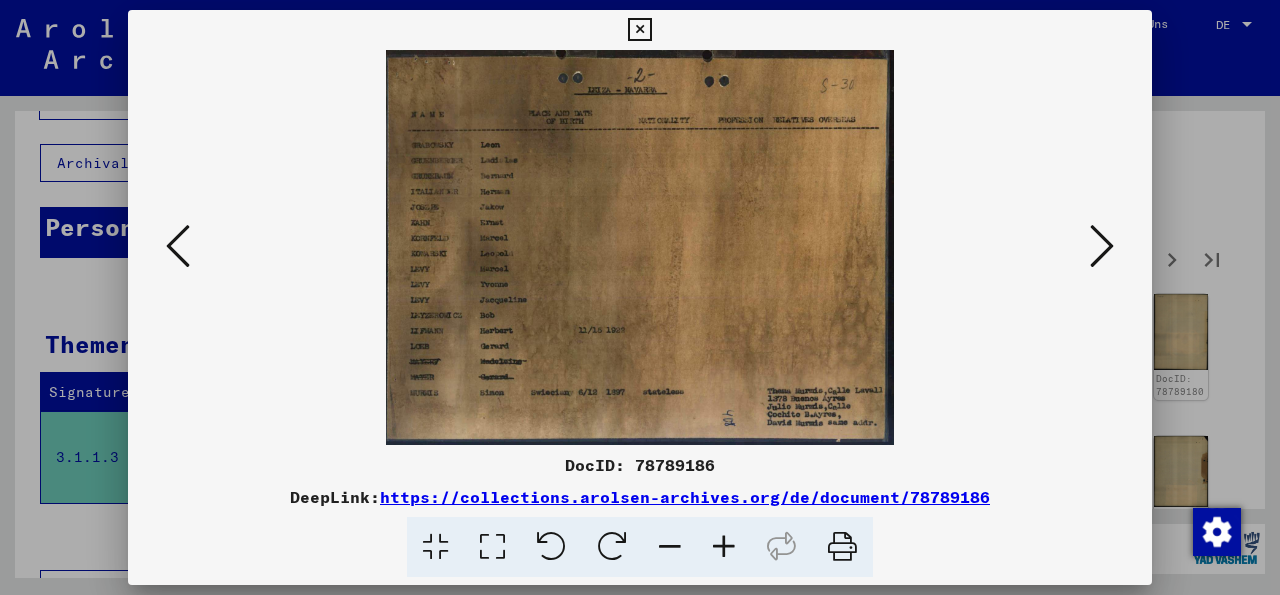 click at bounding box center [1102, 246] 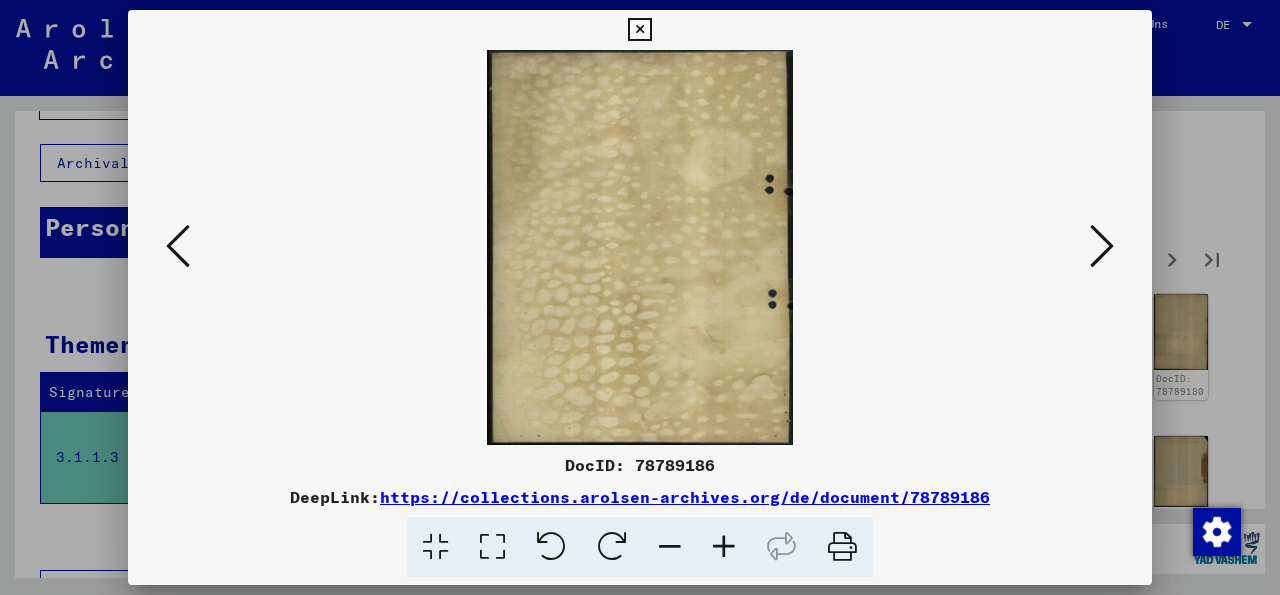 click at bounding box center (1102, 246) 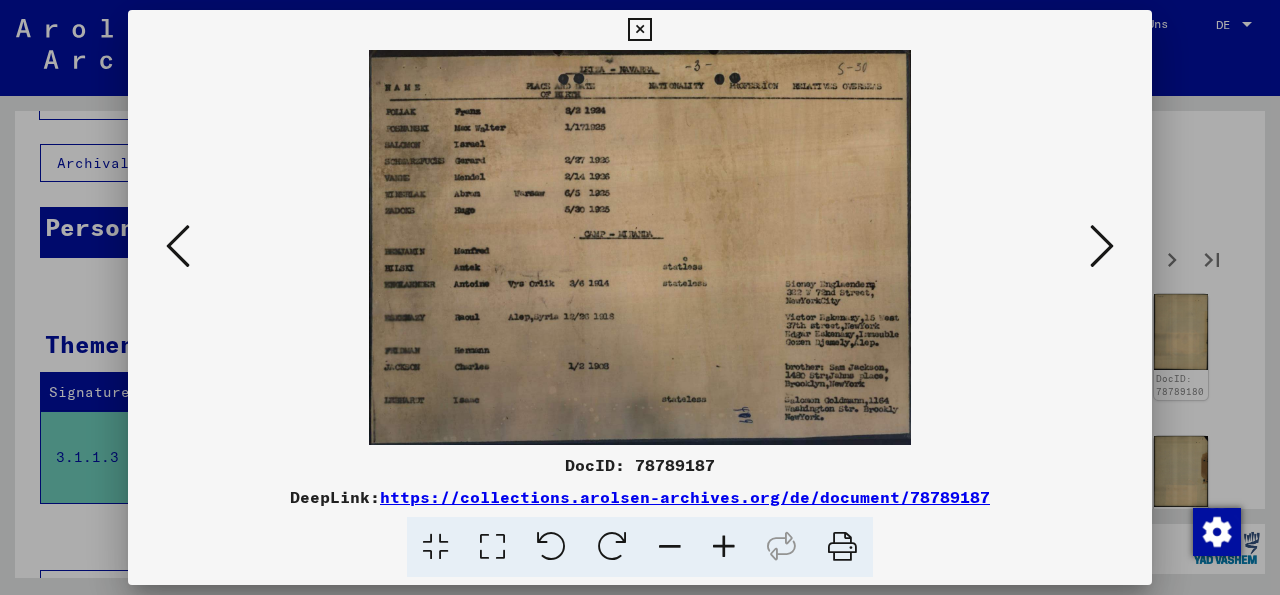 click at bounding box center (1102, 246) 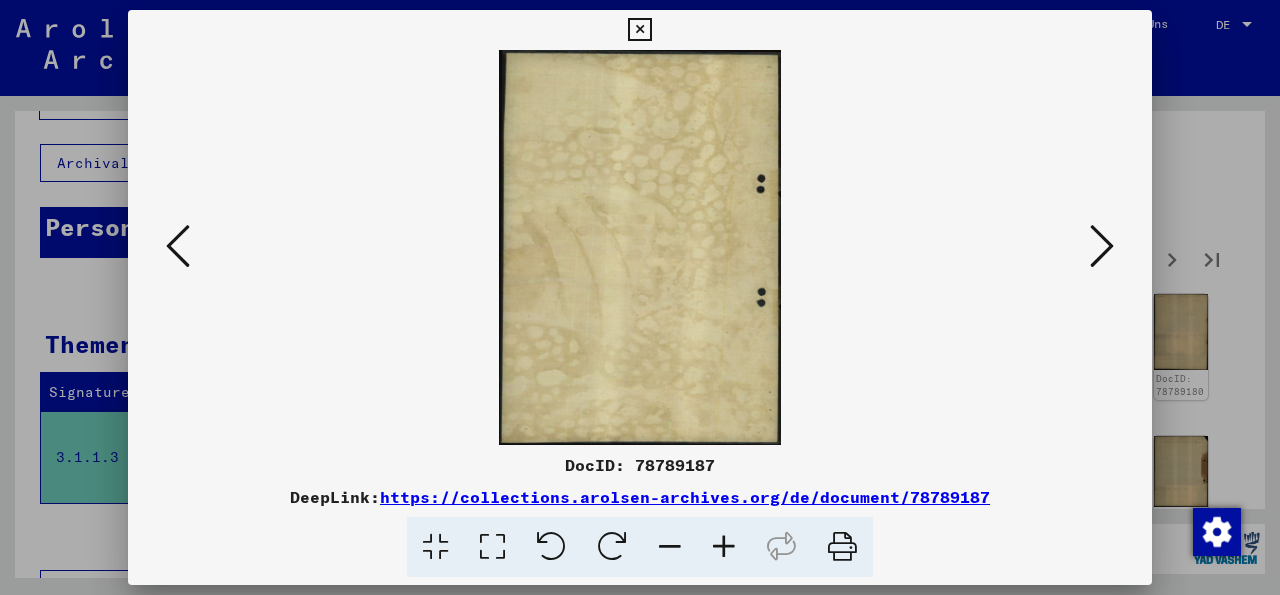 click at bounding box center (1102, 246) 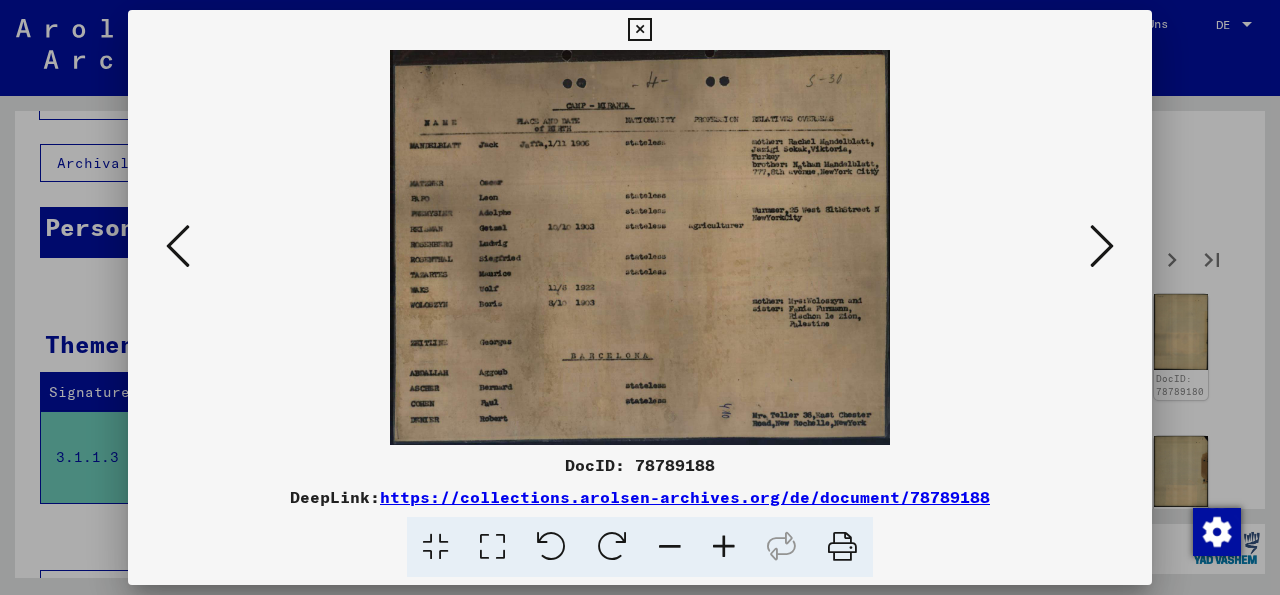click at bounding box center (1102, 246) 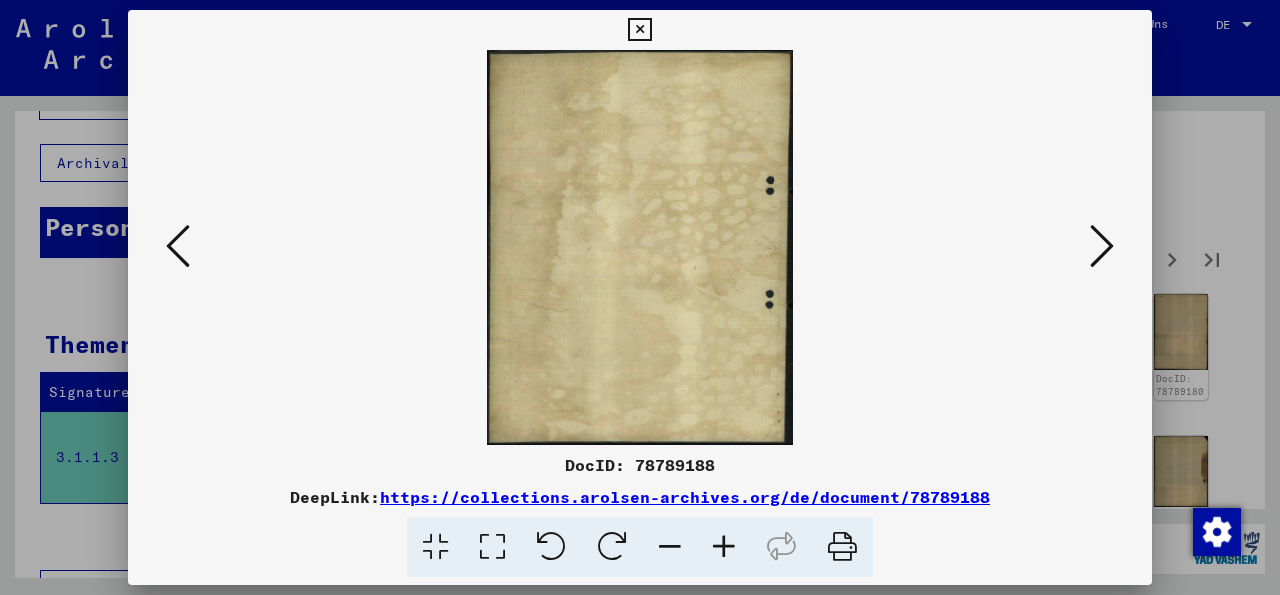 click at bounding box center (1102, 246) 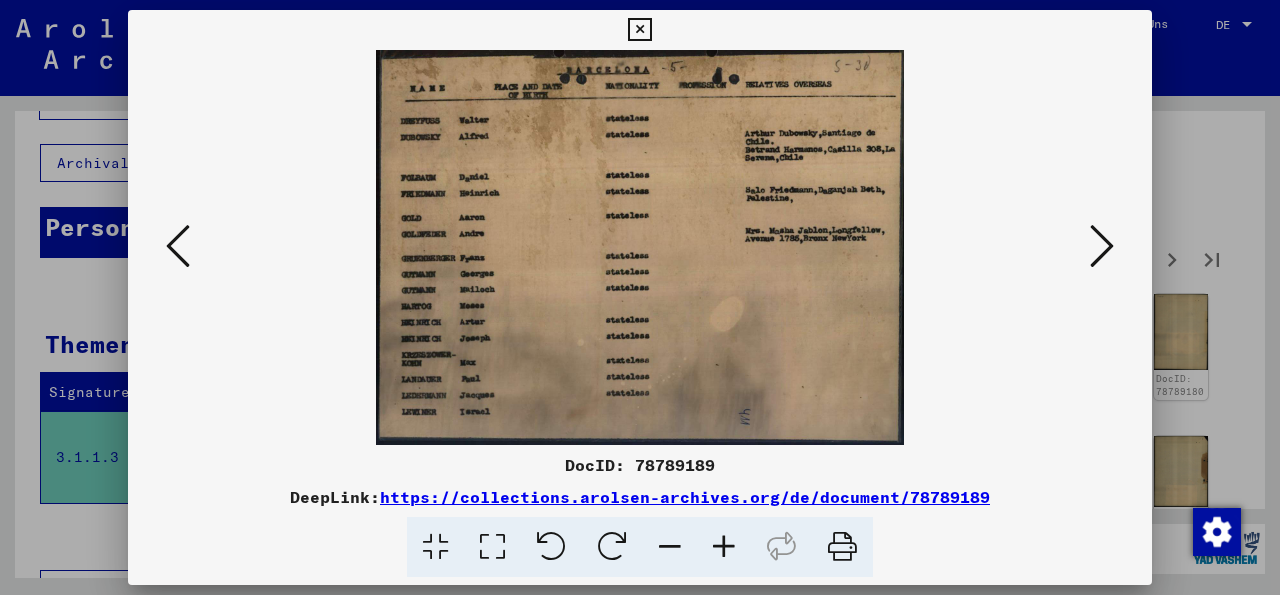 click at bounding box center (1102, 246) 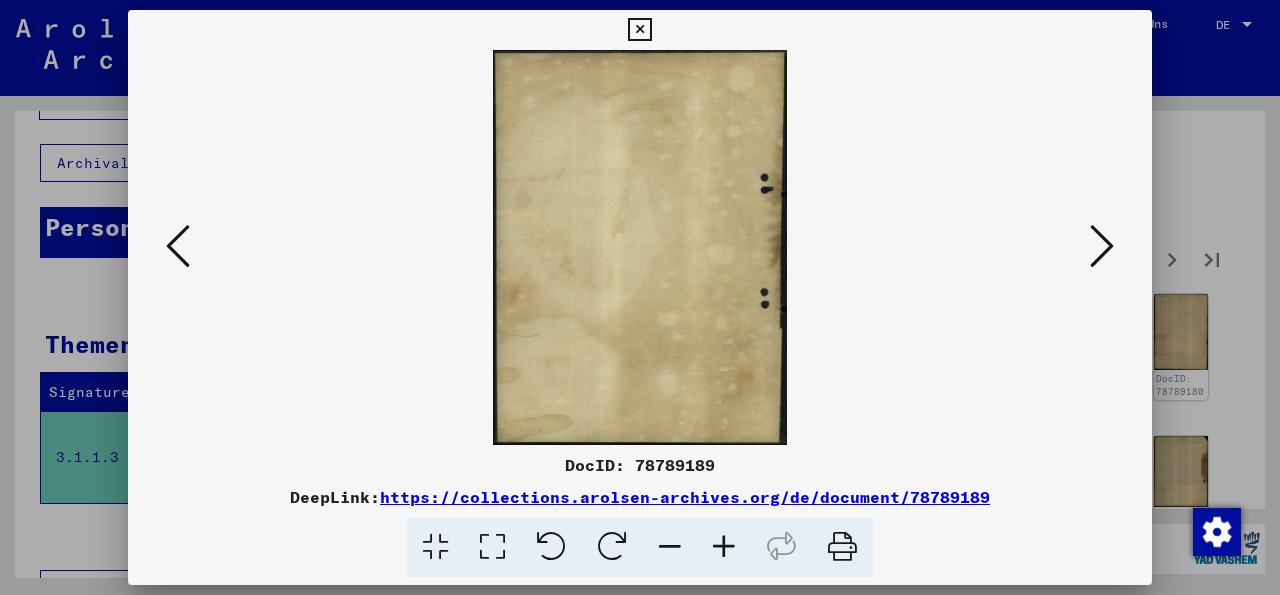 click at bounding box center (1102, 246) 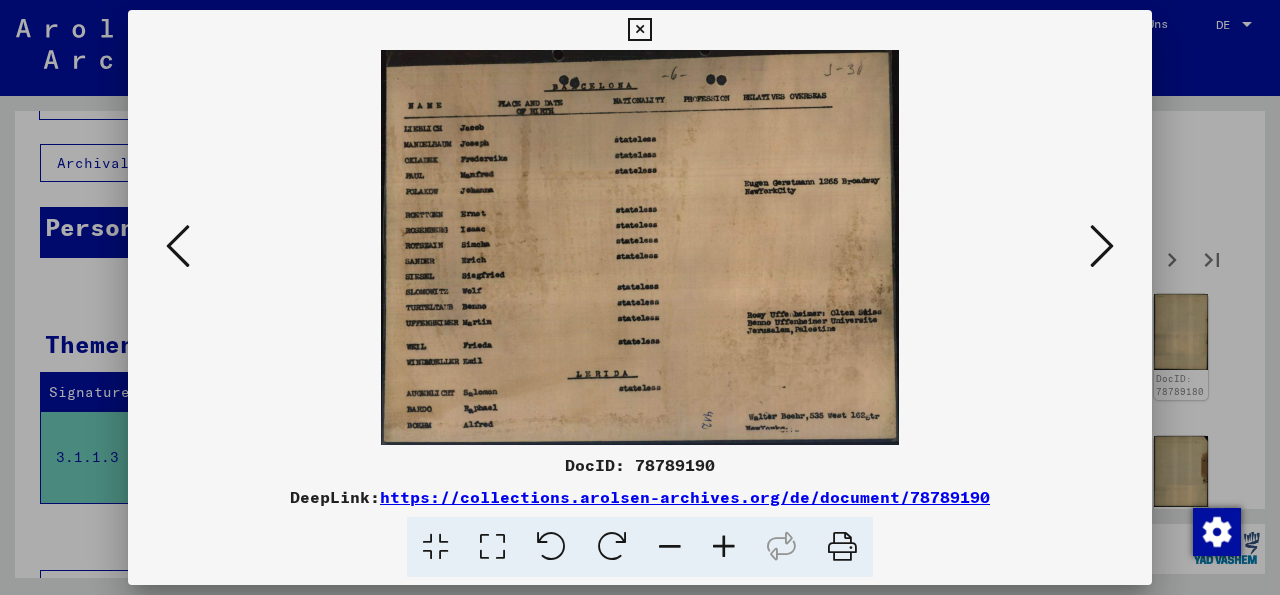 click at bounding box center (178, 247) 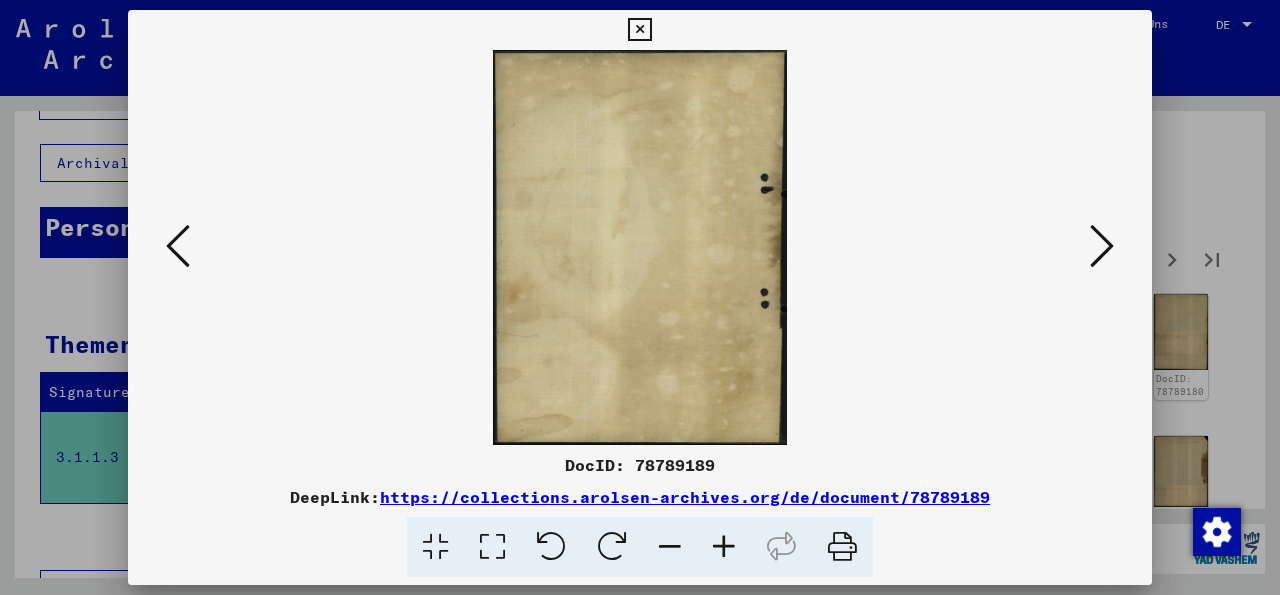click at bounding box center (178, 246) 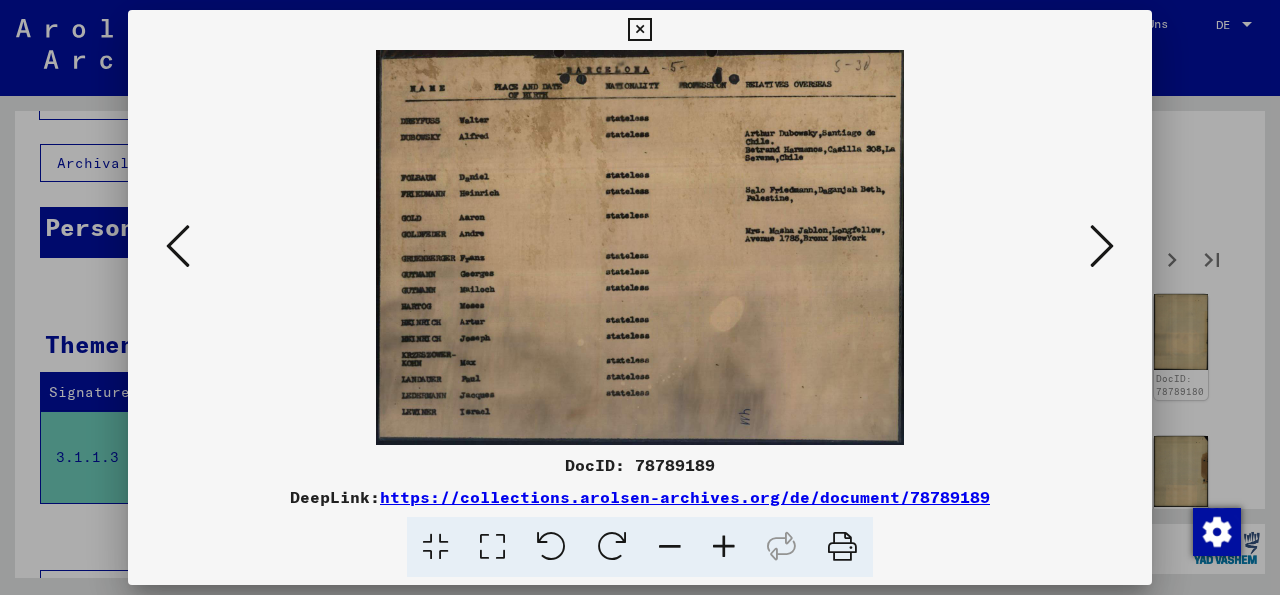 click at bounding box center (639, 30) 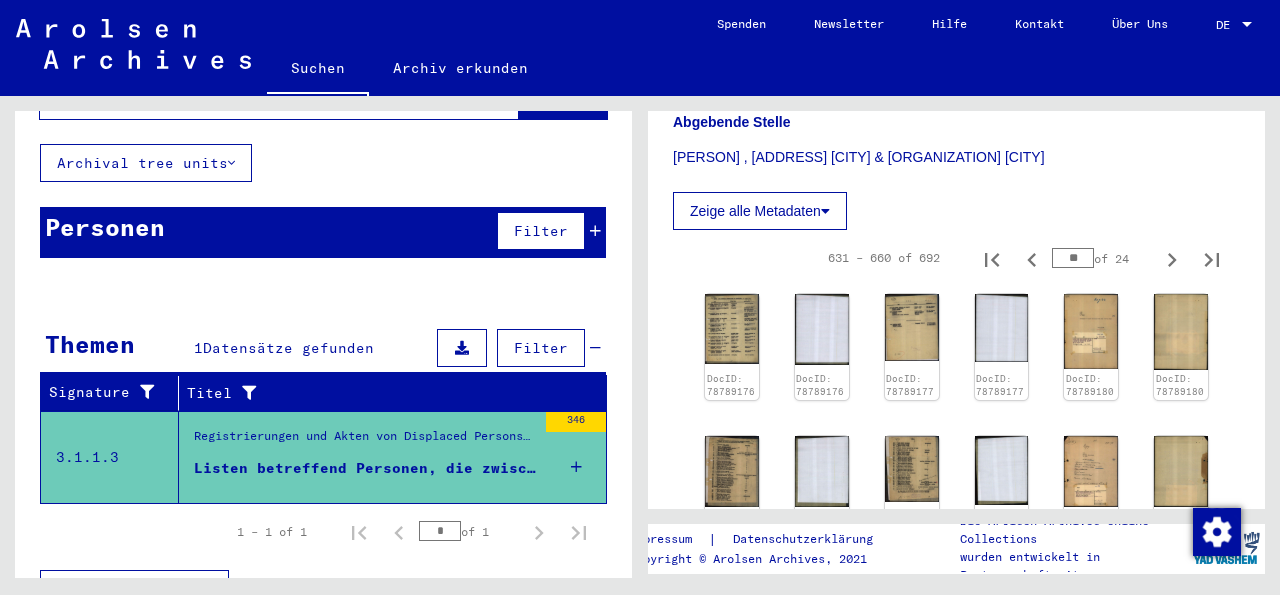 click on "Suchen" 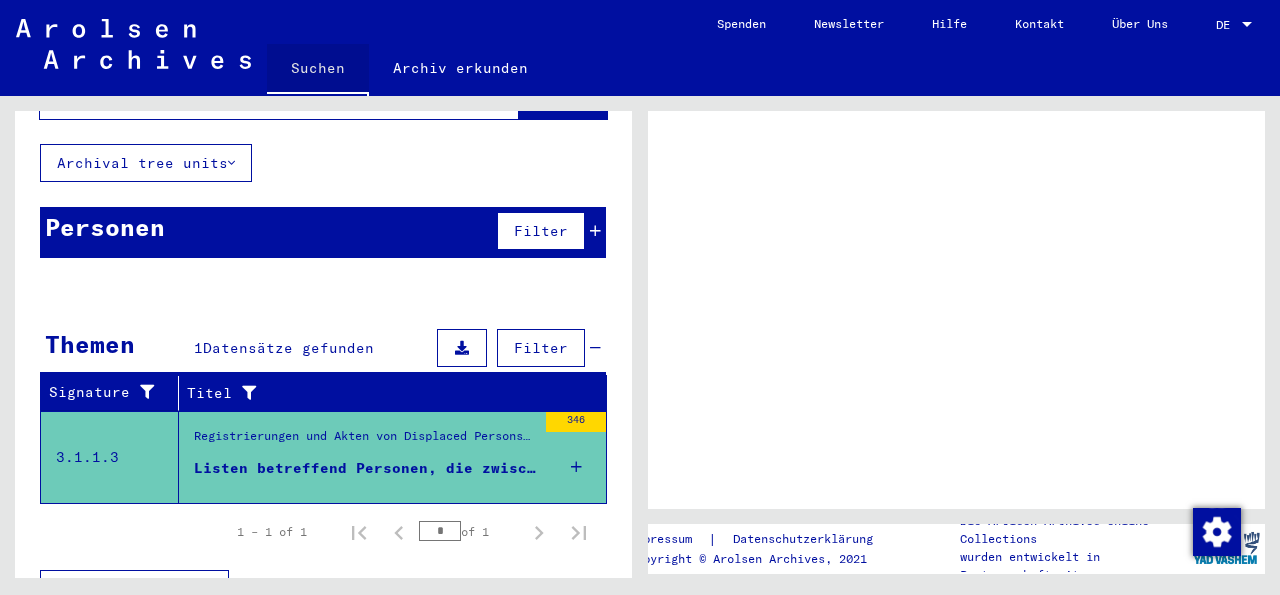 scroll, scrollTop: 0, scrollLeft: 0, axis: both 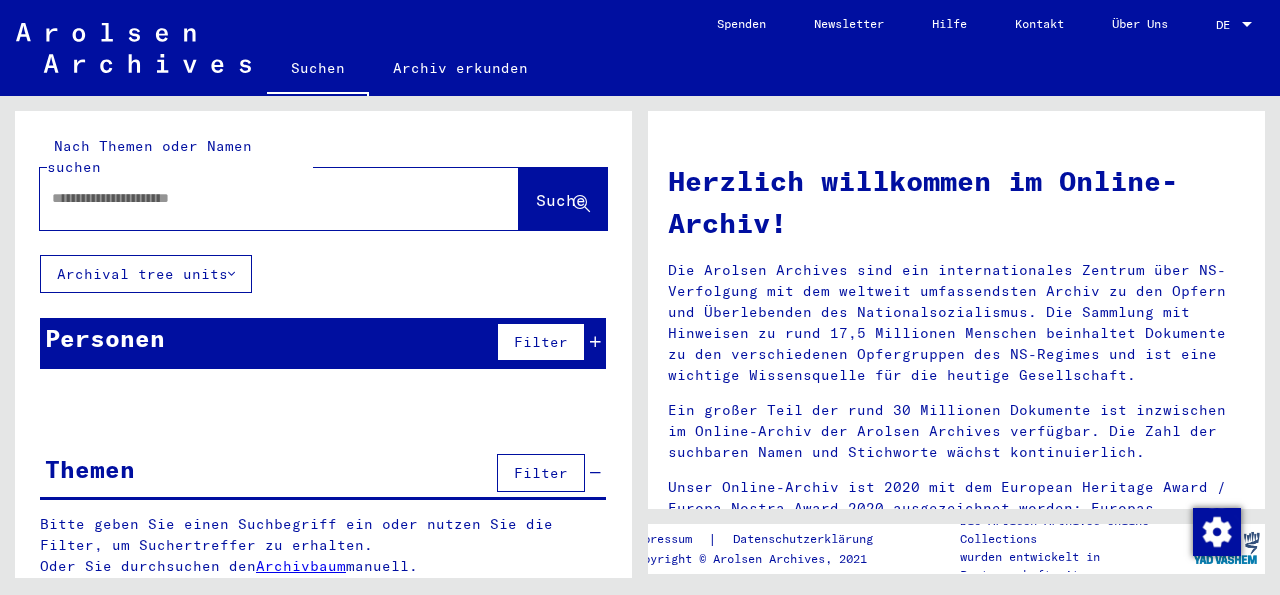 click at bounding box center (241, 198) 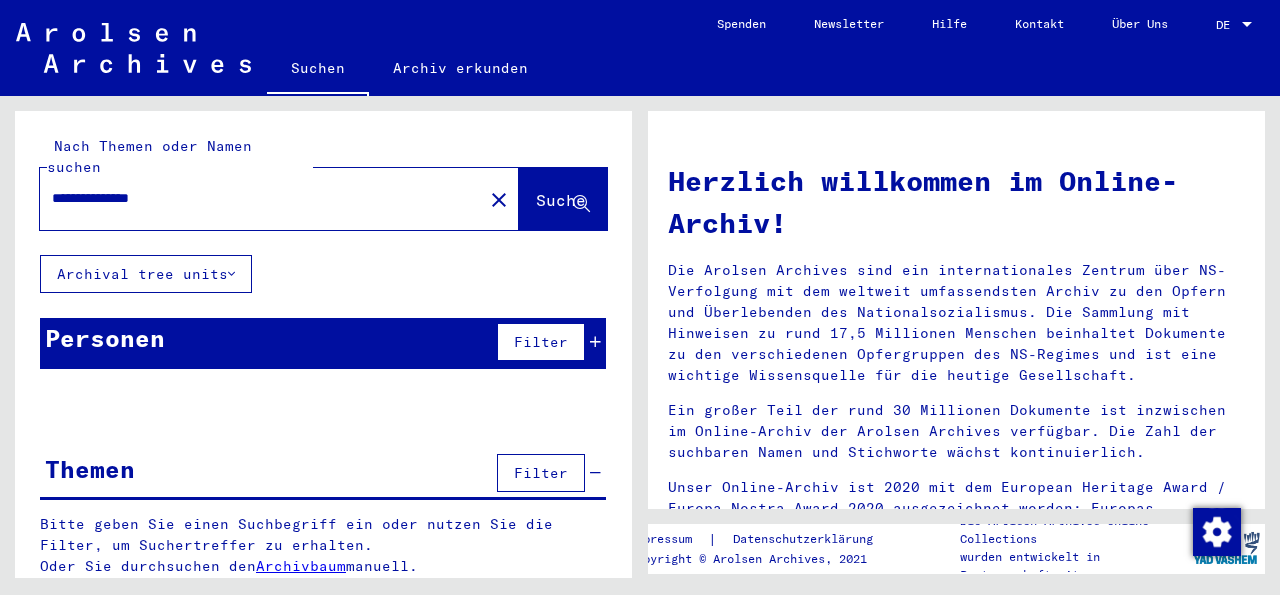 type on "**********" 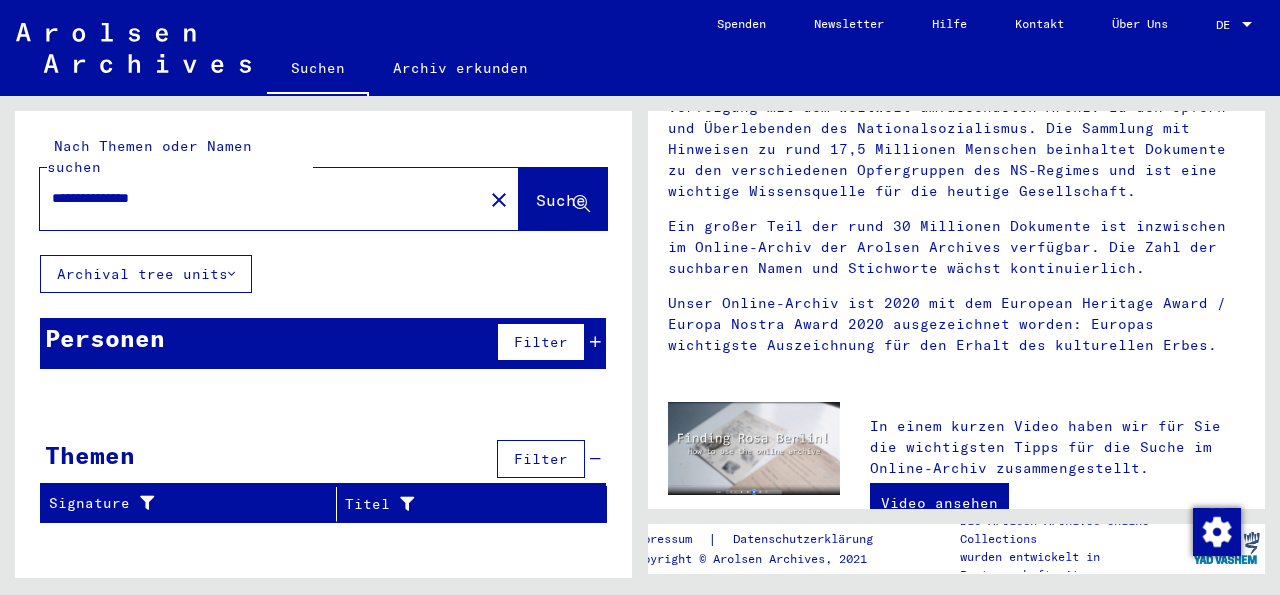 scroll, scrollTop: 270, scrollLeft: 0, axis: vertical 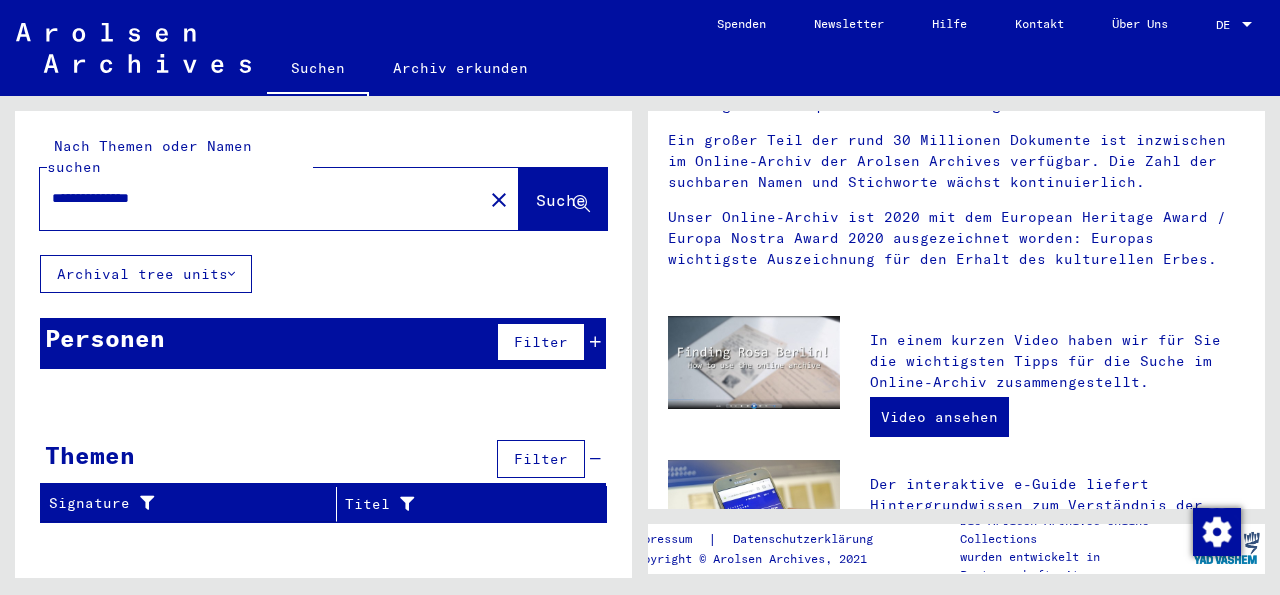 drag, startPoint x: 626, startPoint y: 257, endPoint x: 627, endPoint y: 274, distance: 17.029387 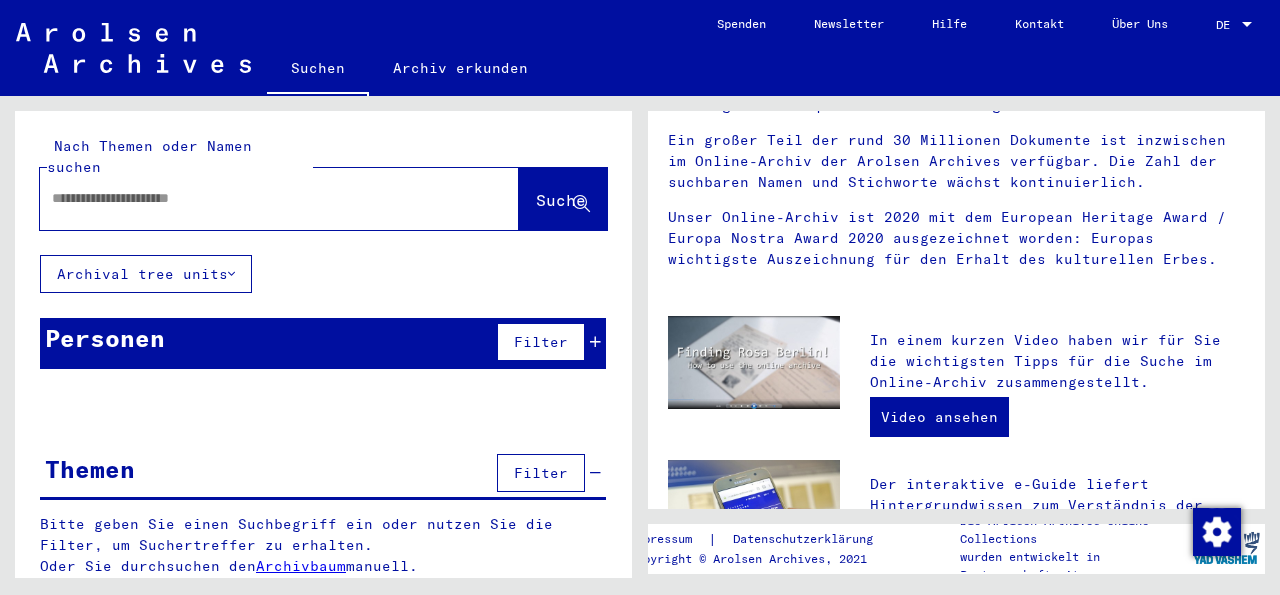 click at bounding box center [241, 198] 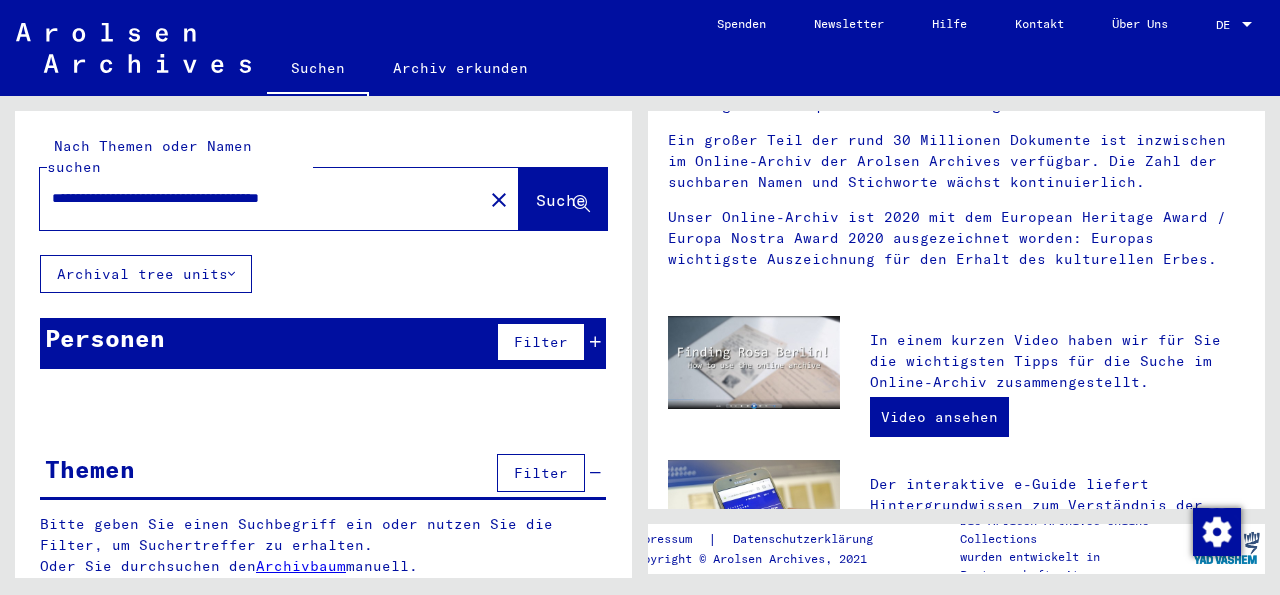 scroll, scrollTop: 0, scrollLeft: 0, axis: both 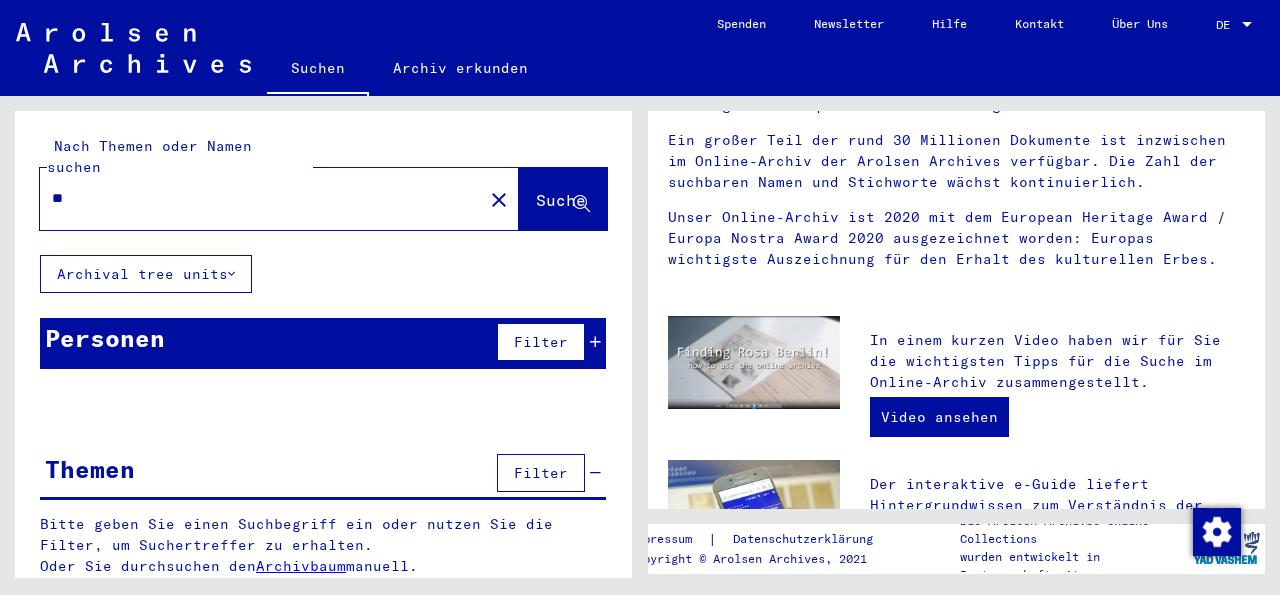 type on "*" 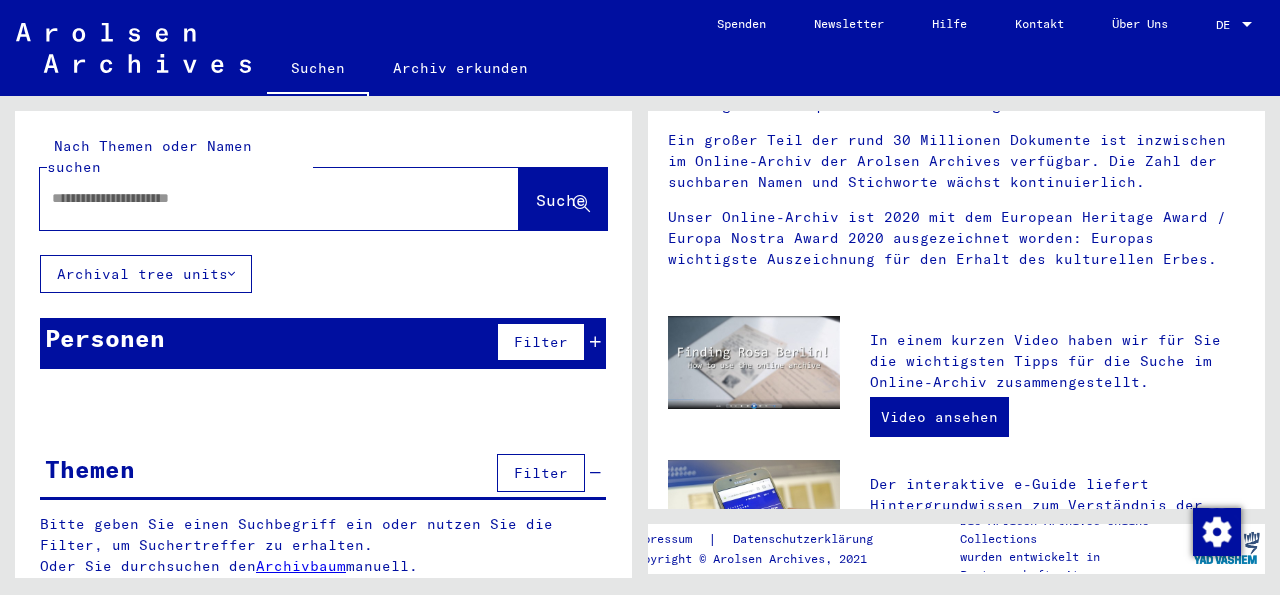 paste on "*******" 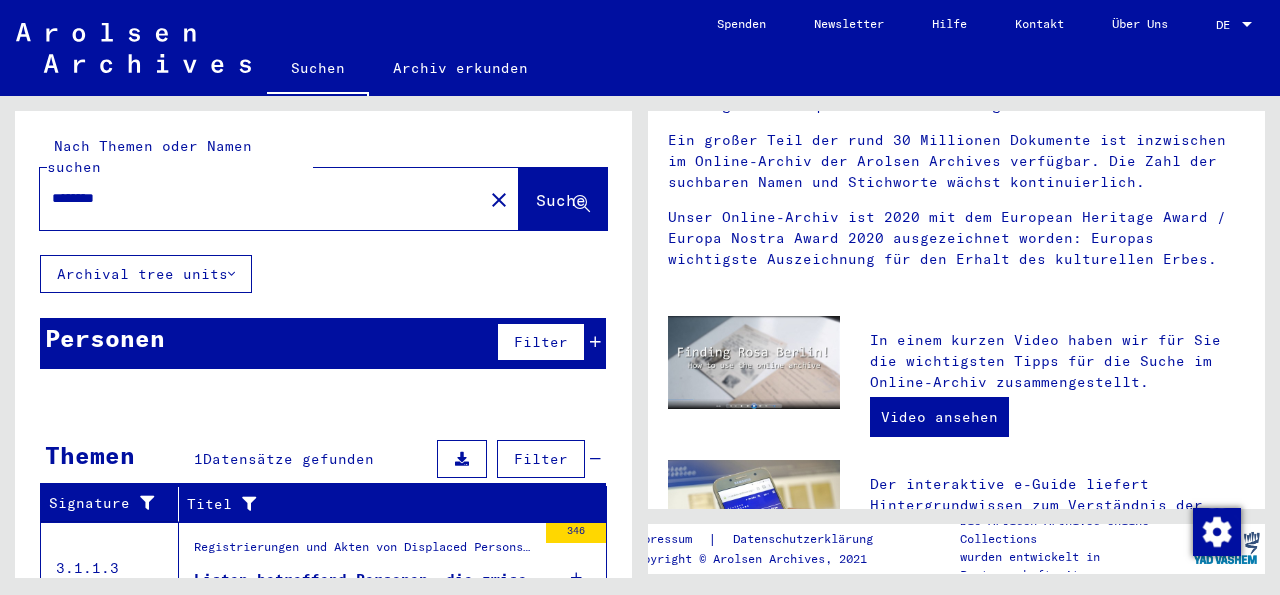 click on "Listen betreffend Personen, die zwischen 1944/45 durch Spanien reisten      oder dort lebten. Einige scheinen keine Juden zu sein. Viele Namen sind      doppelt aufgeführt. ..." at bounding box center (365, 579) 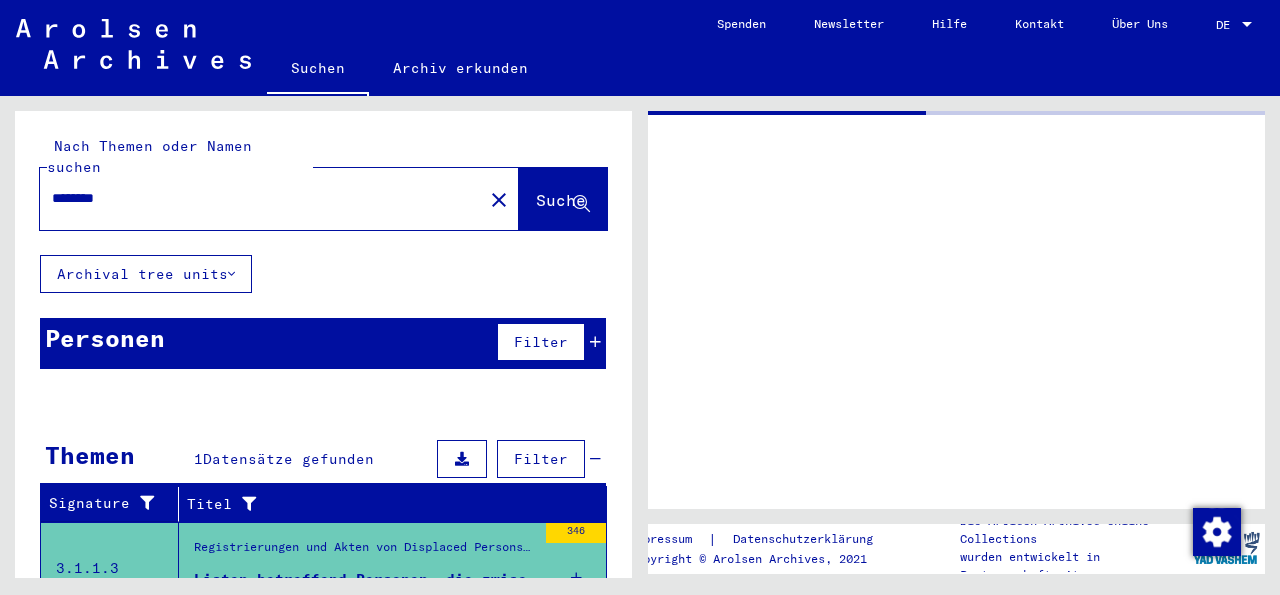 scroll, scrollTop: 0, scrollLeft: 0, axis: both 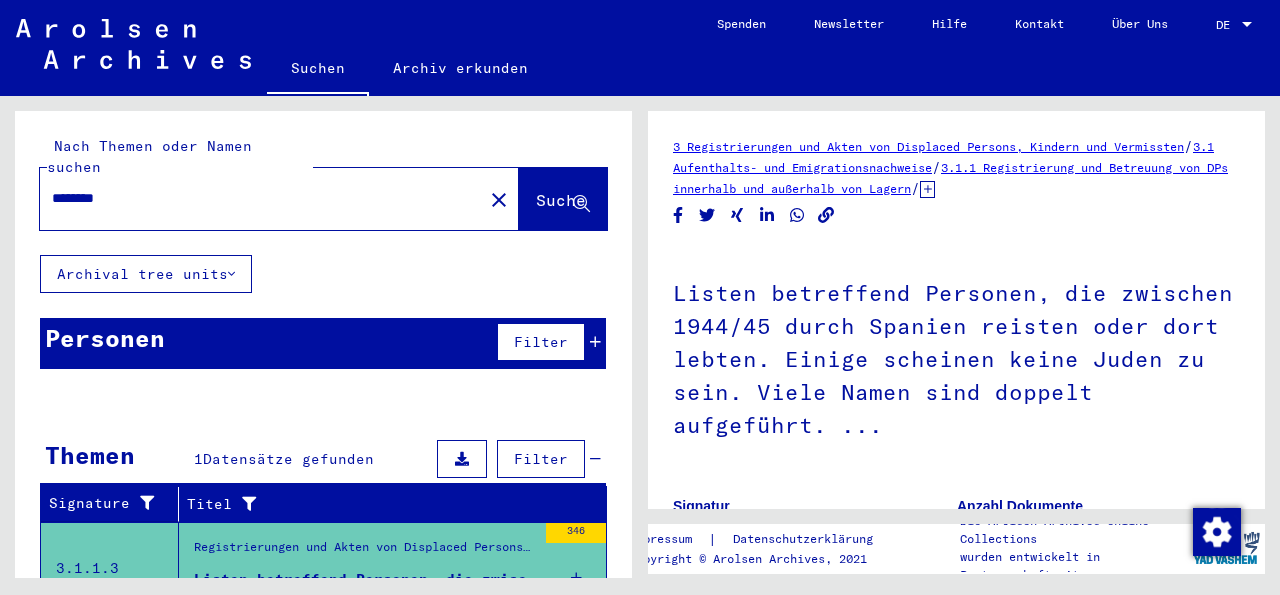 click on "*******" at bounding box center [247, 198] 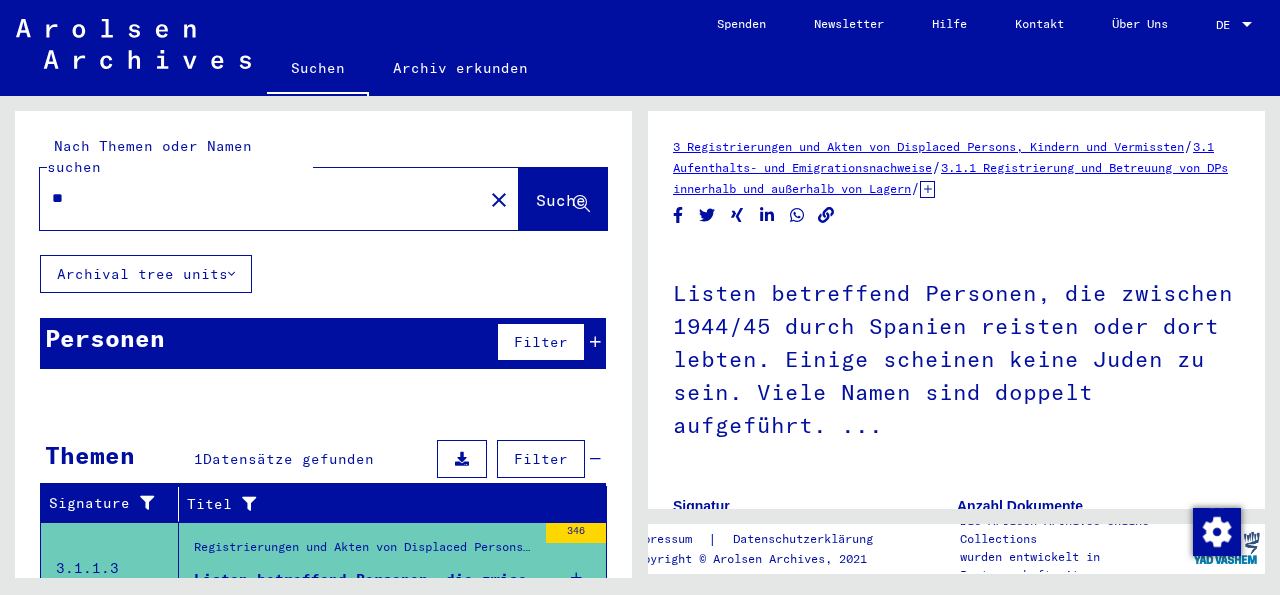 type on "*" 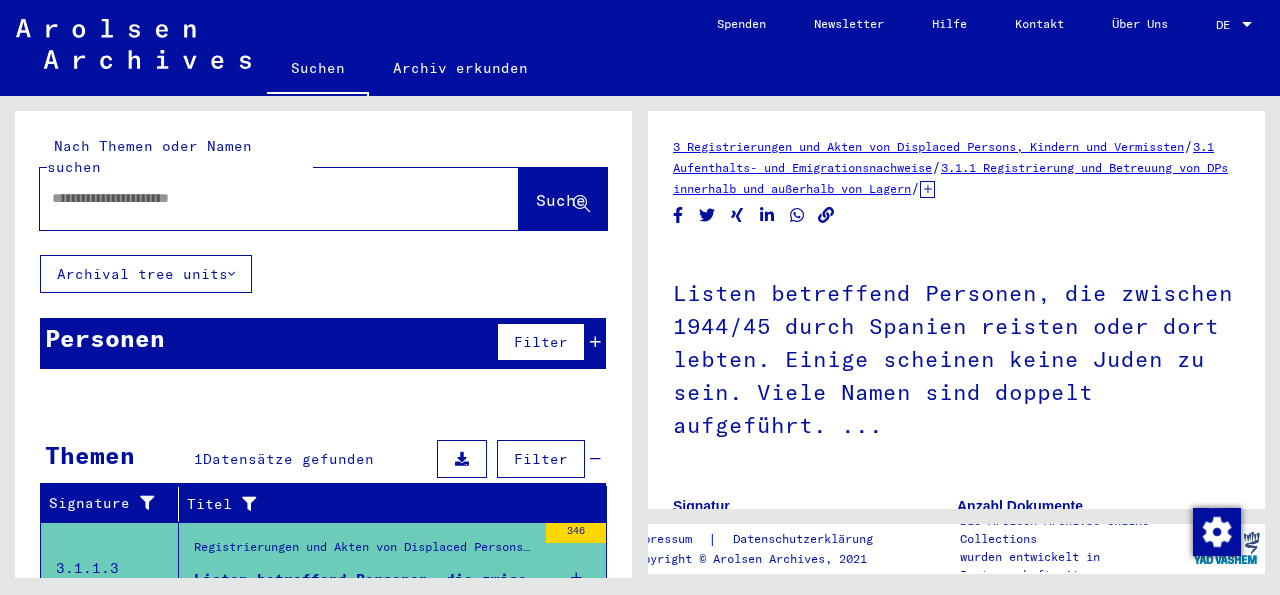 type on "*" 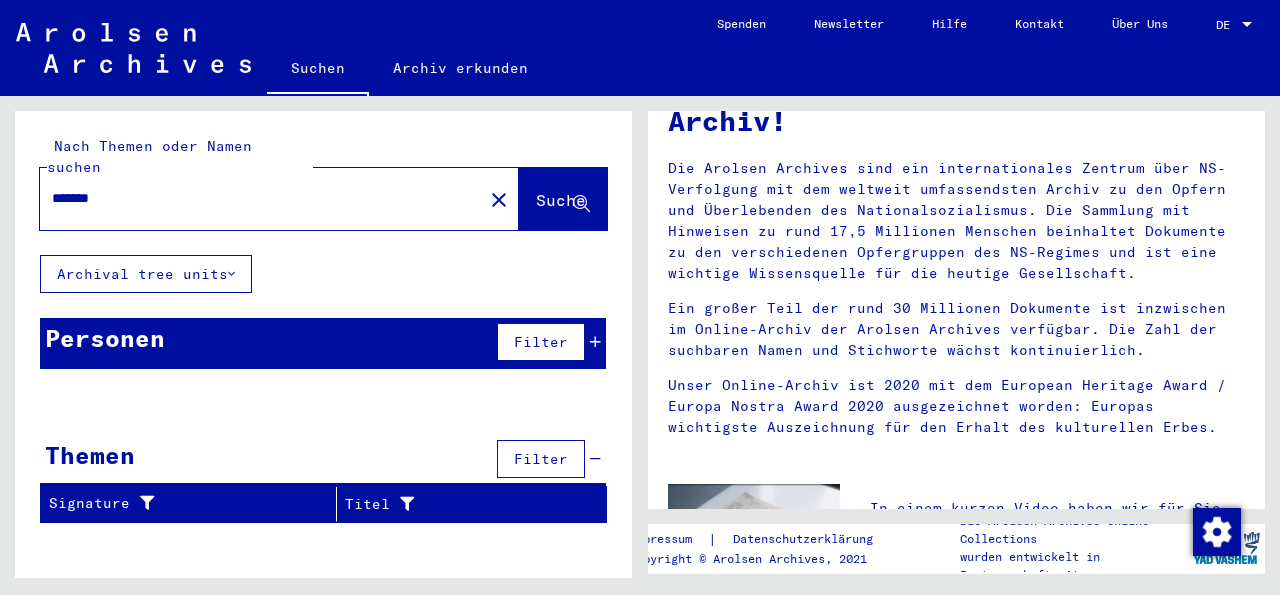 scroll, scrollTop: 122, scrollLeft: 0, axis: vertical 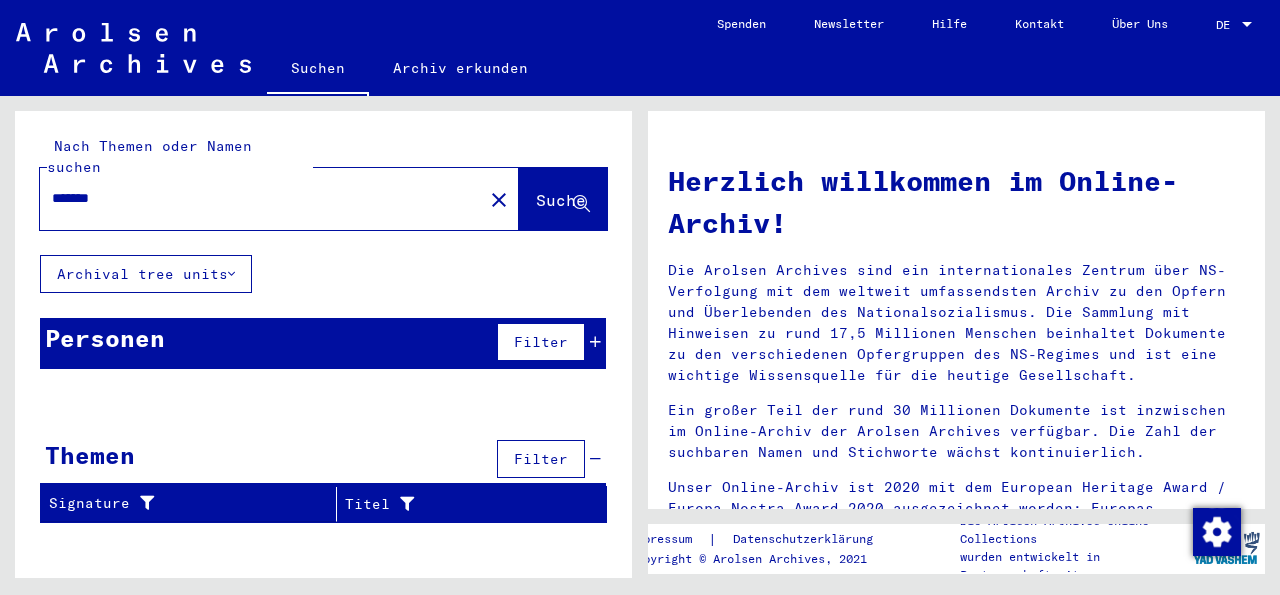 click on "Suche" 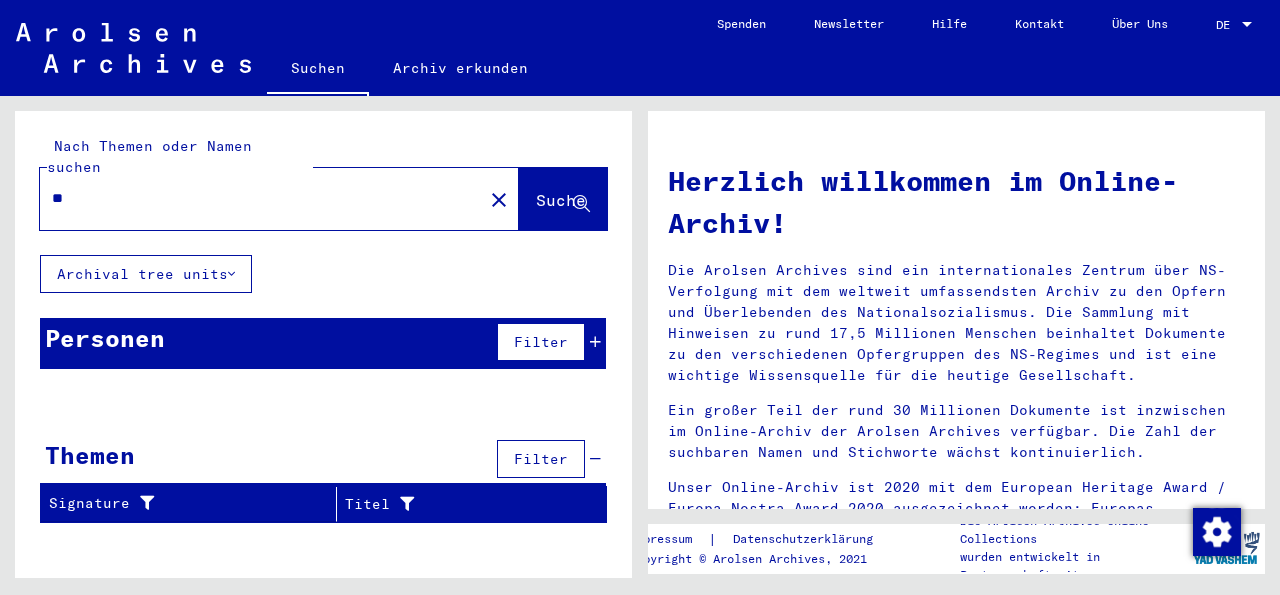type on "*" 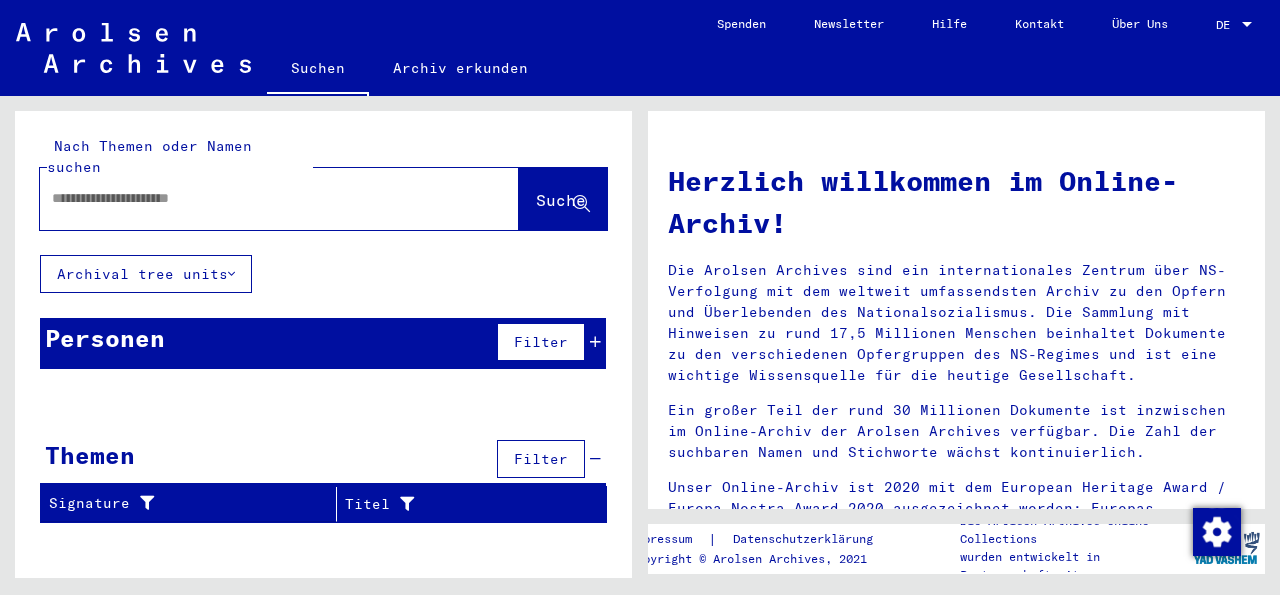 paste on "*******" 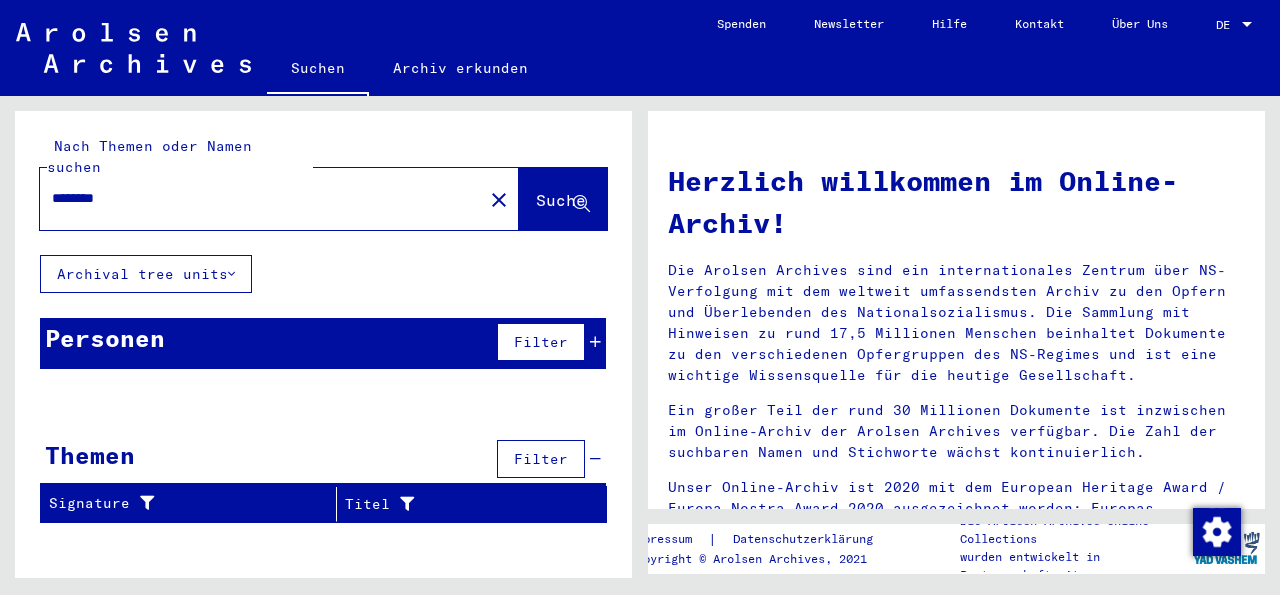 type on "*******" 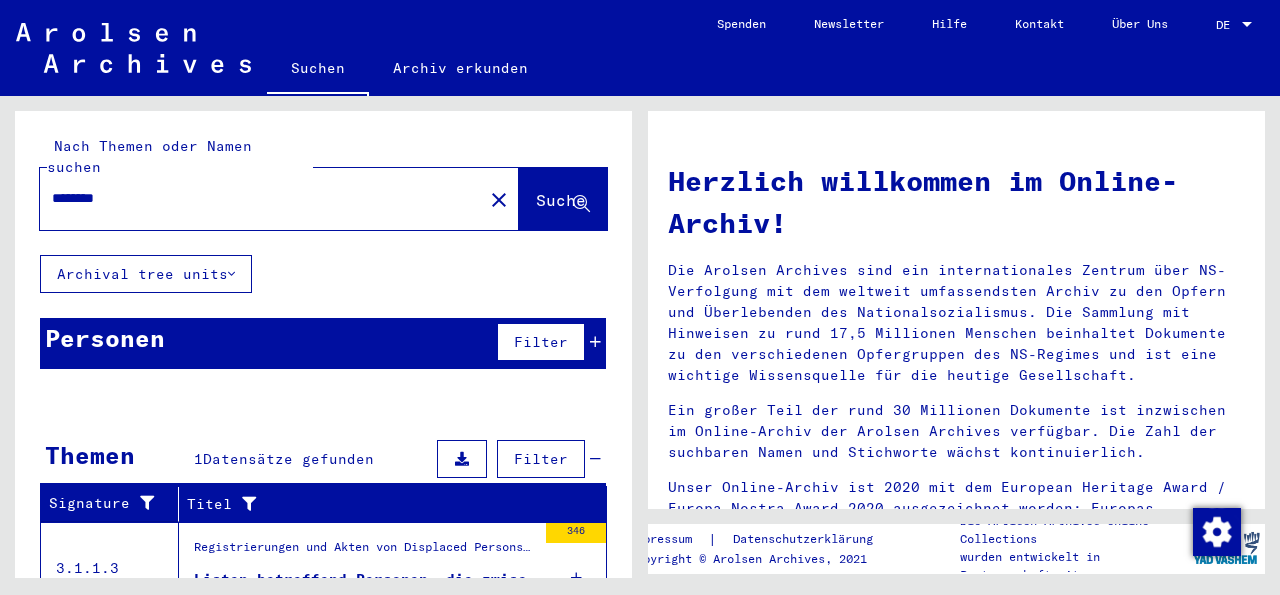 click on "Listen betreffend Personen, die zwischen 1944/45 durch Spanien reisten      oder dort lebten. Einige scheinen keine Juden zu sein. Viele Namen sind      doppelt aufgeführt. ..." at bounding box center (365, 579) 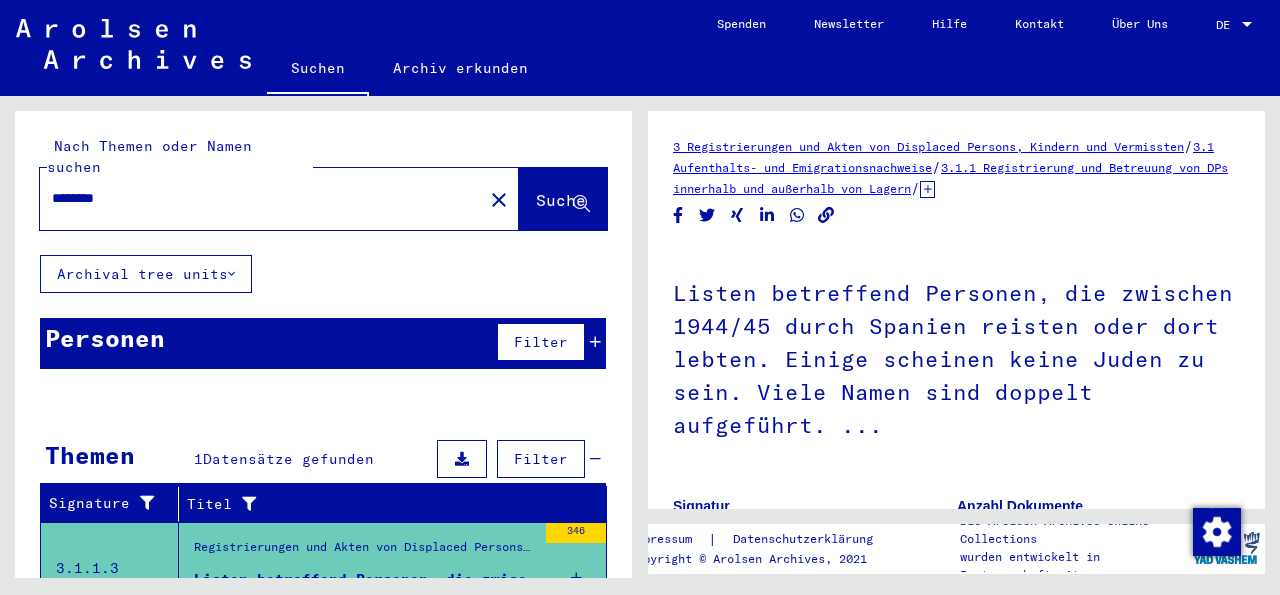 drag, startPoint x: 1257, startPoint y: 161, endPoint x: 1255, endPoint y: 187, distance: 26.076809 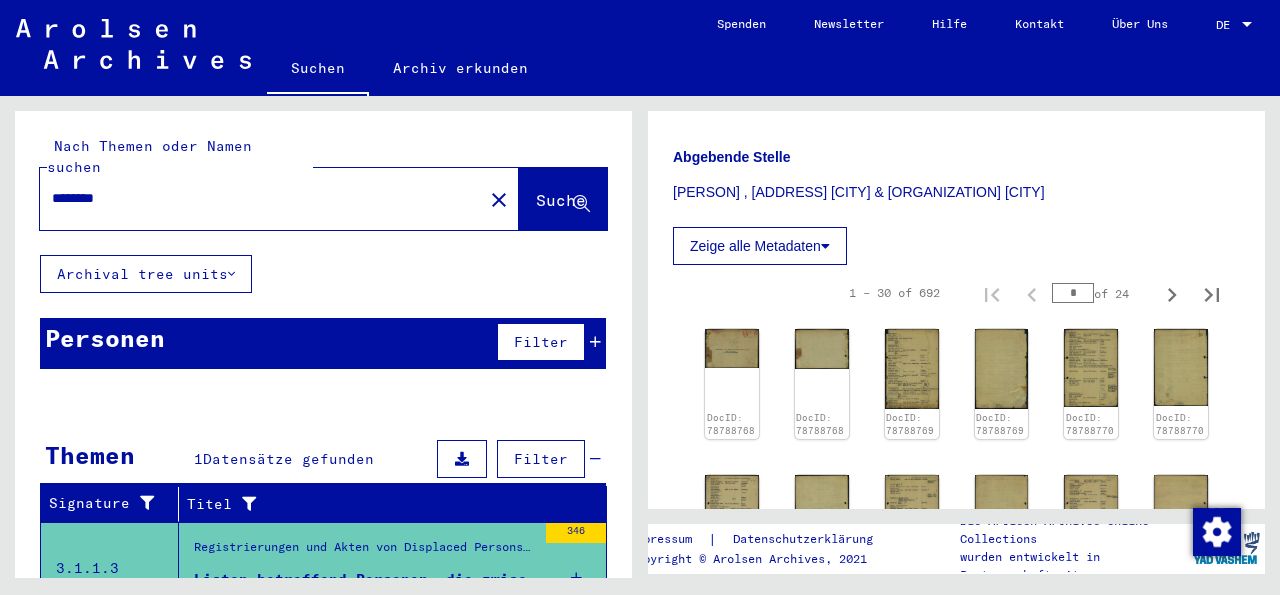 scroll, scrollTop: 702, scrollLeft: 0, axis: vertical 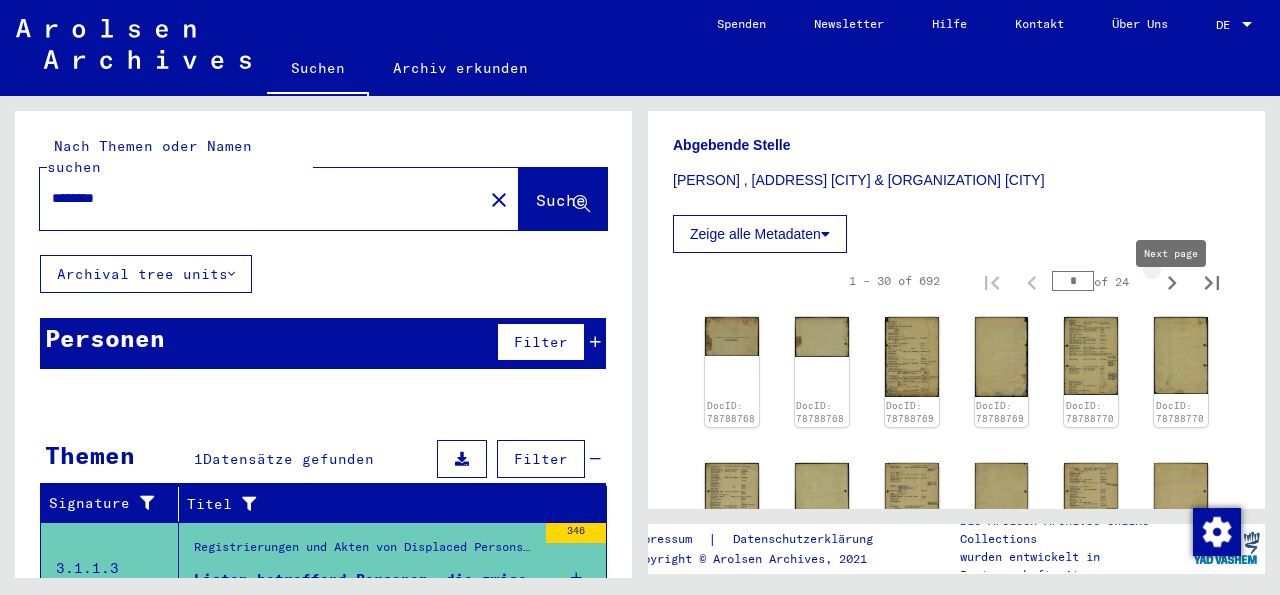 click 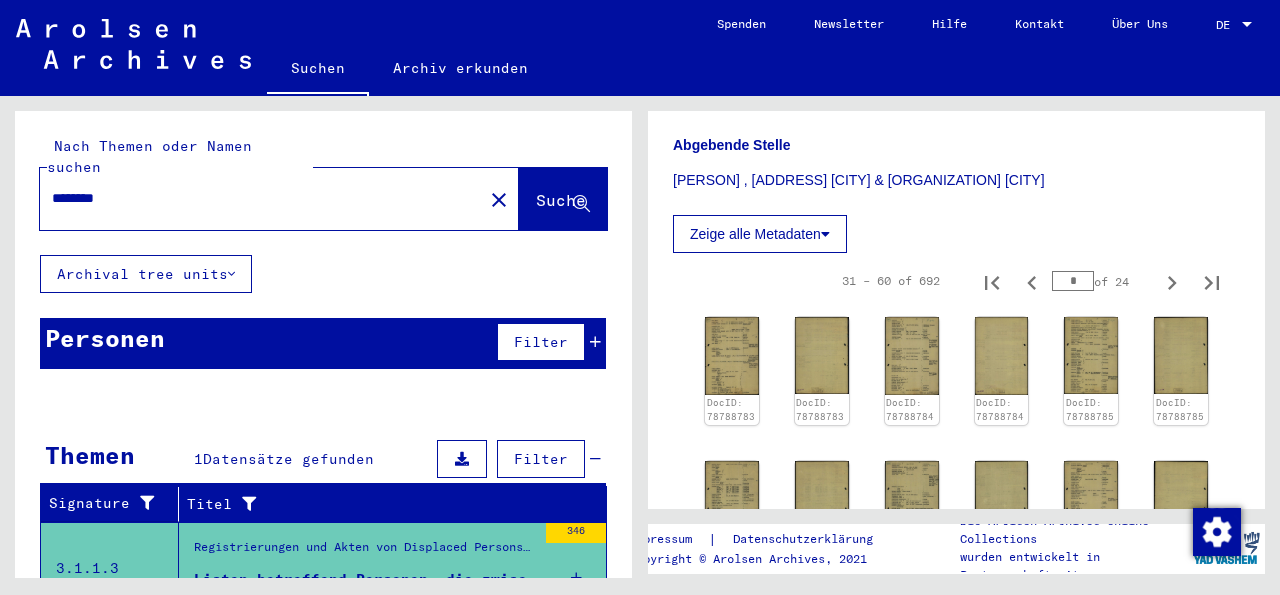 click 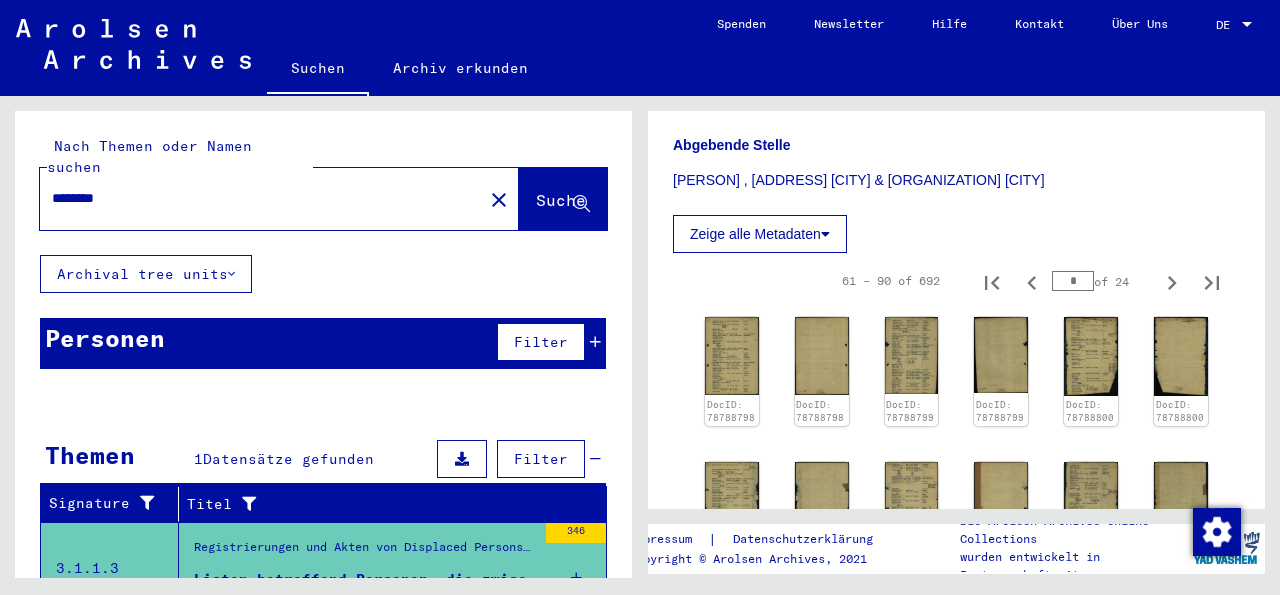 click 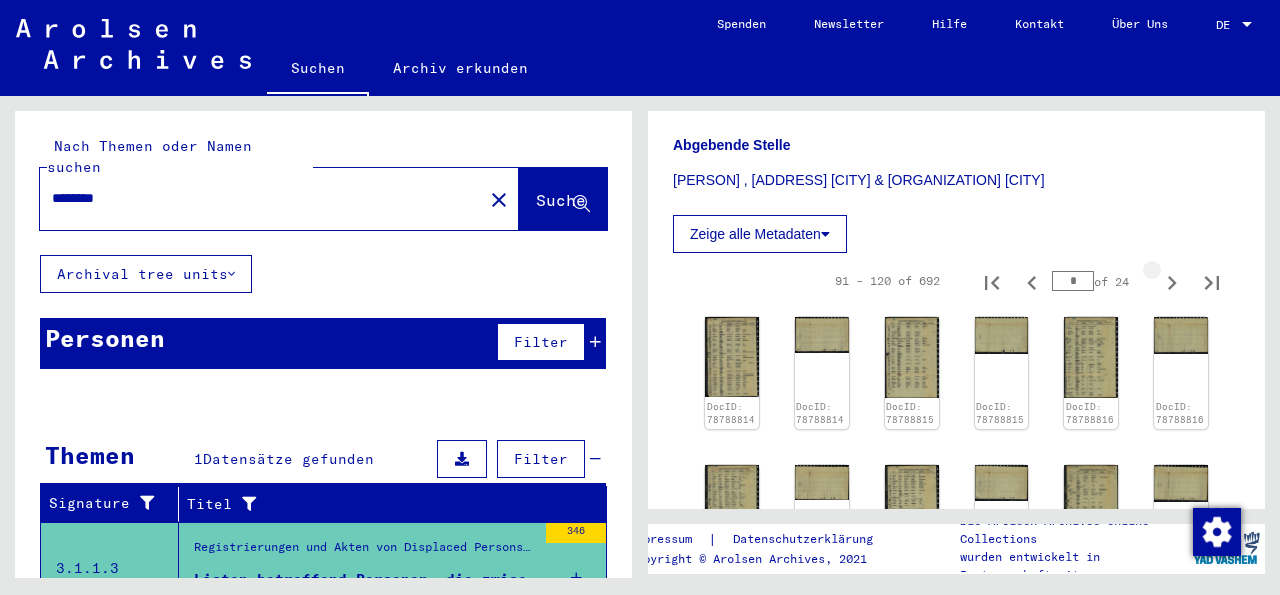 click 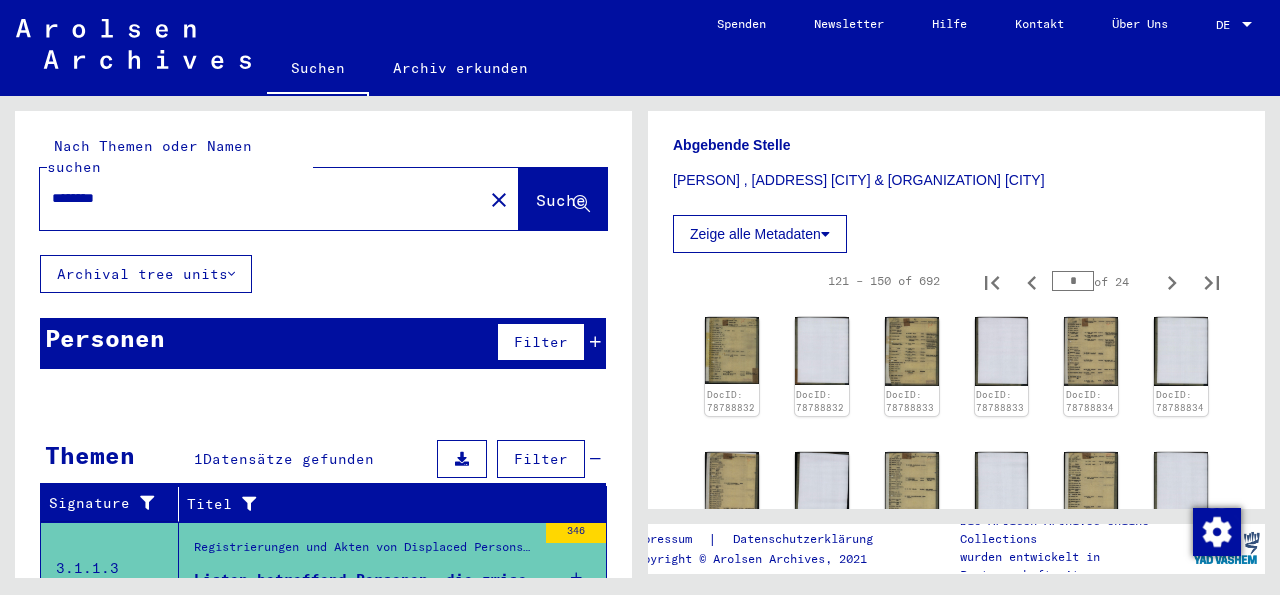 click 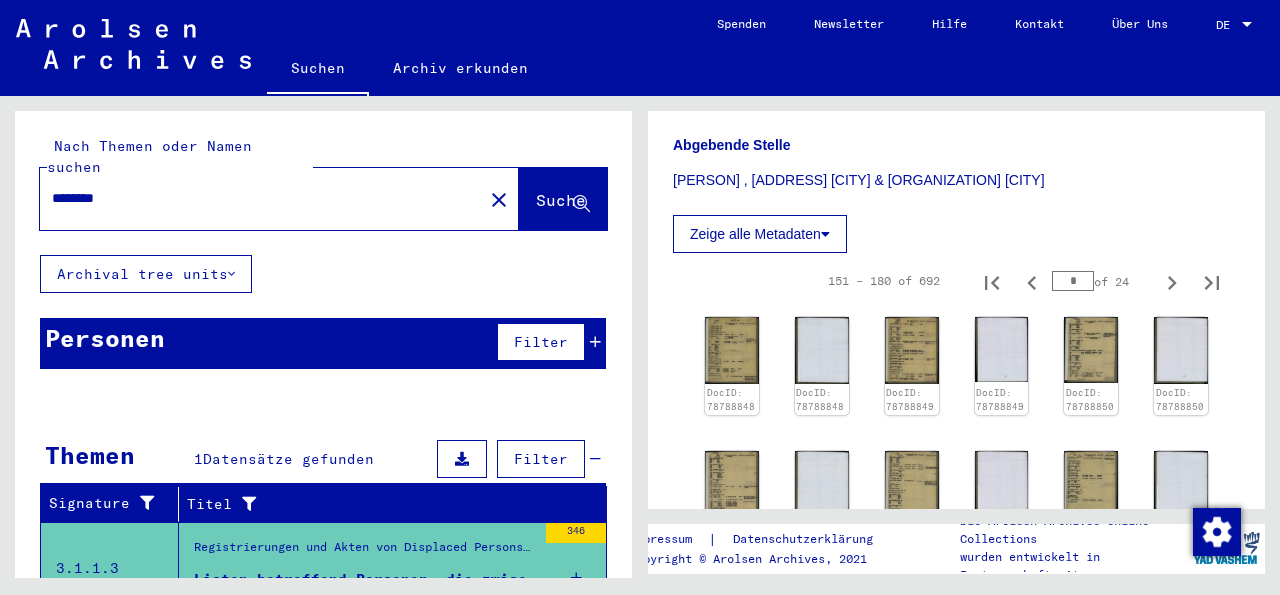 click 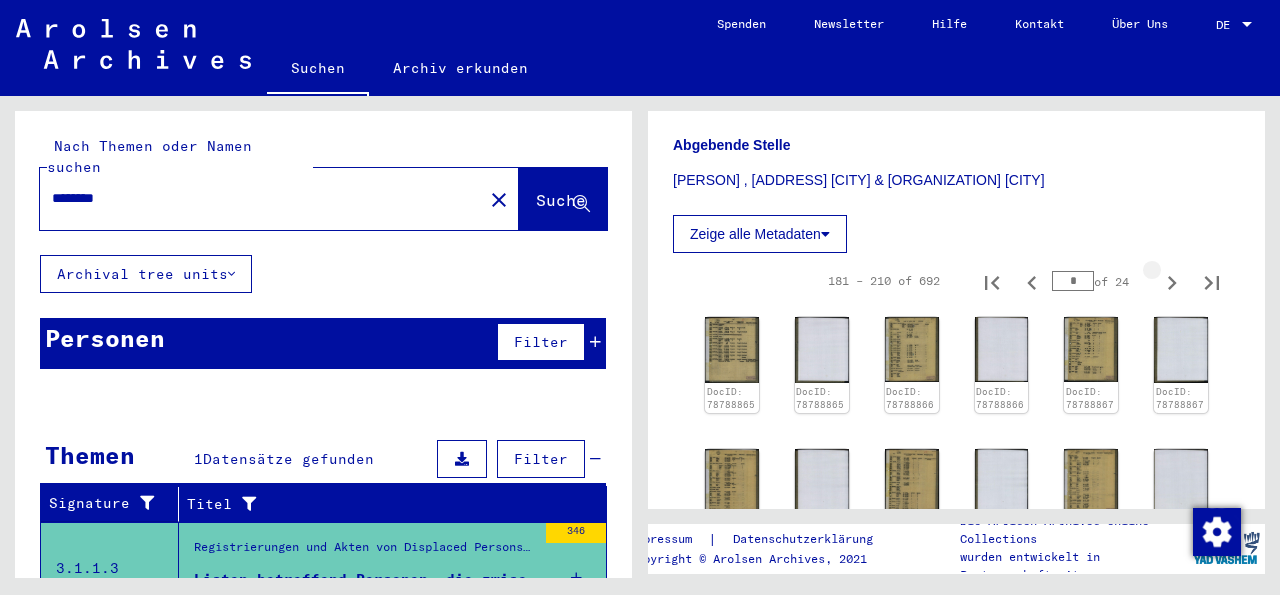 click 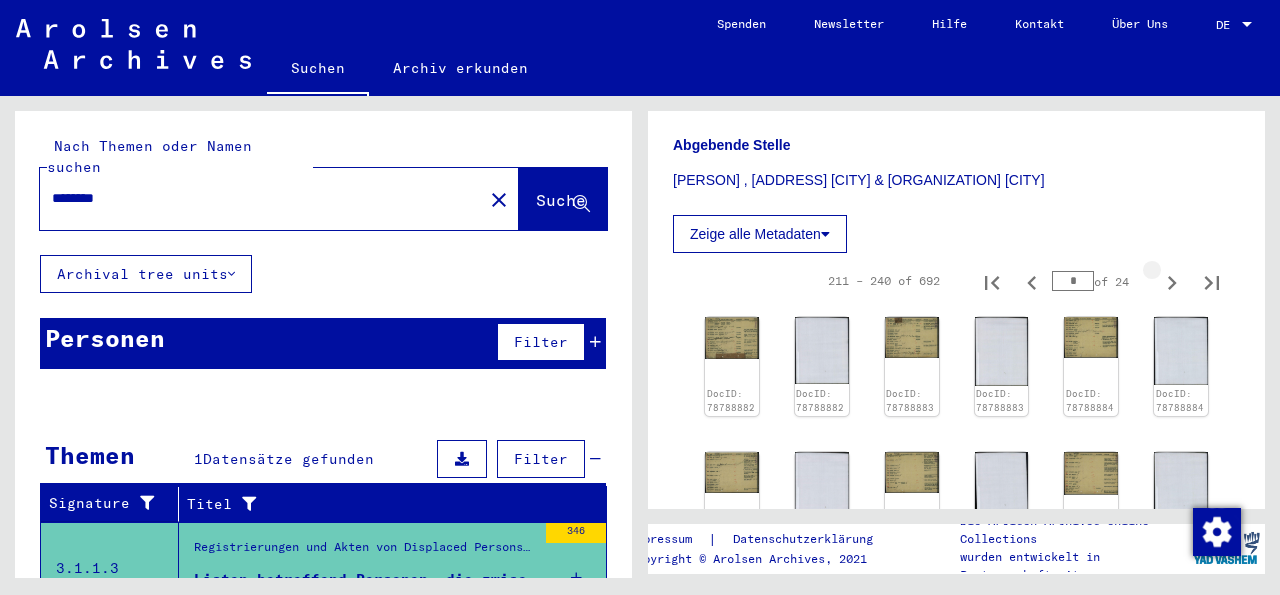 click 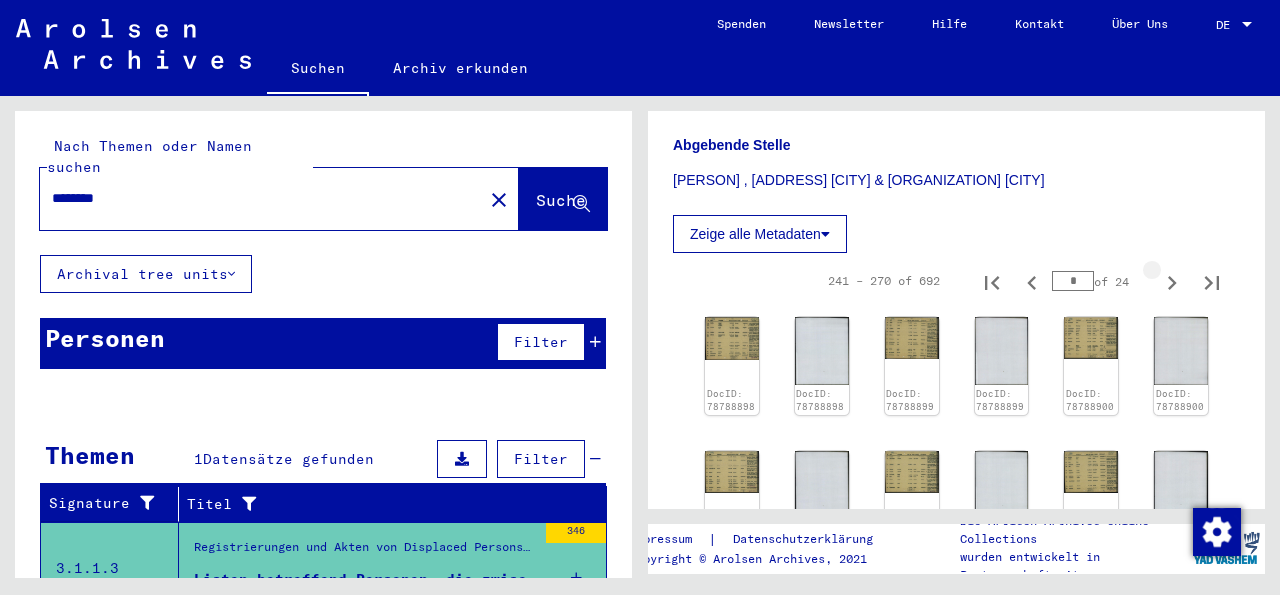 type on "*" 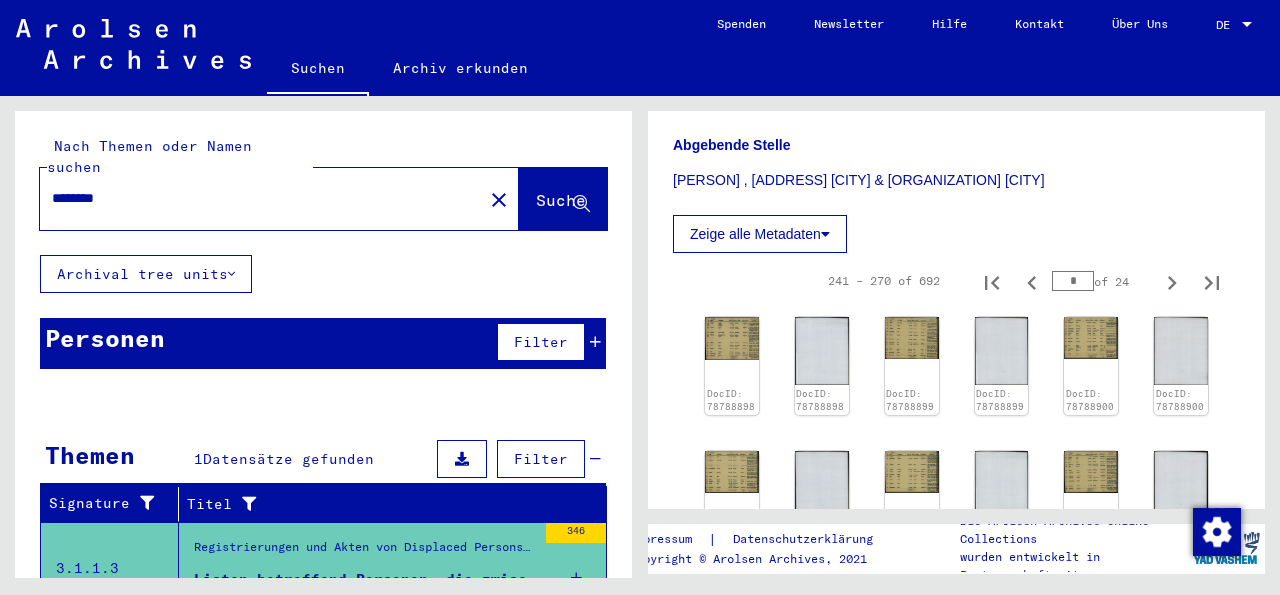 click 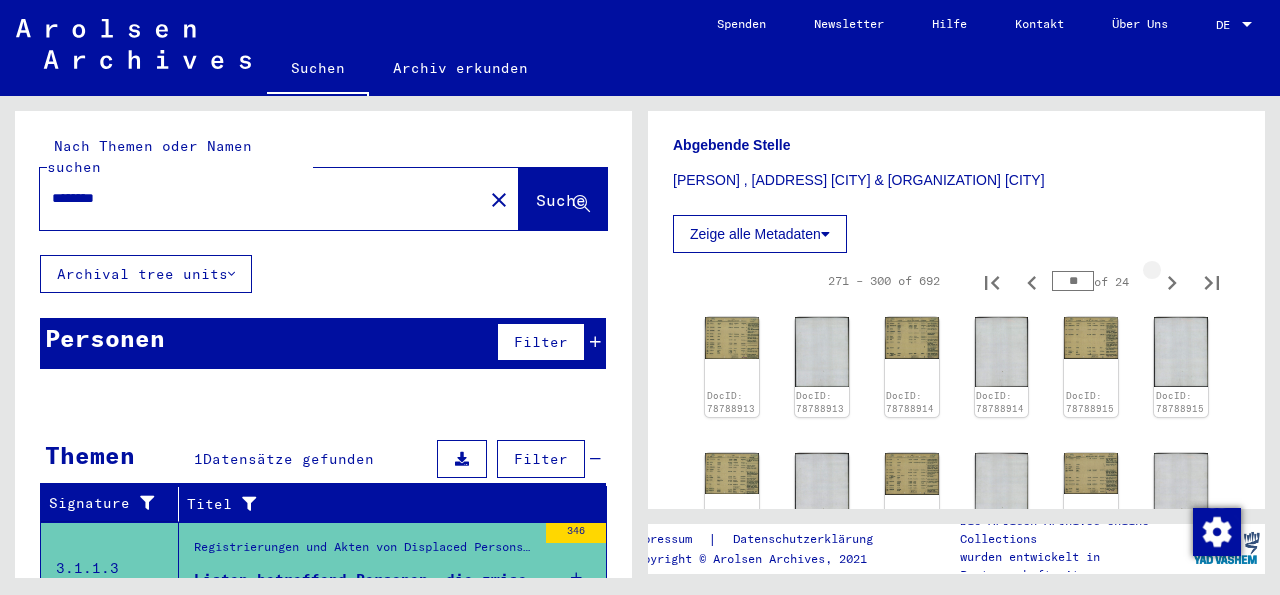 click 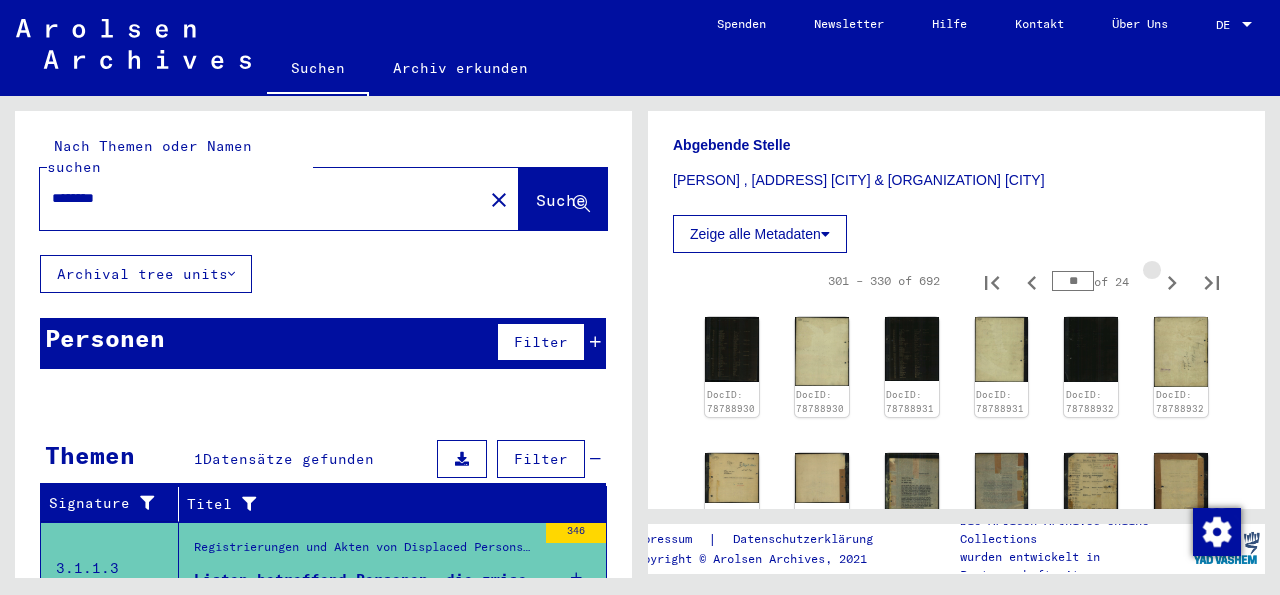 click 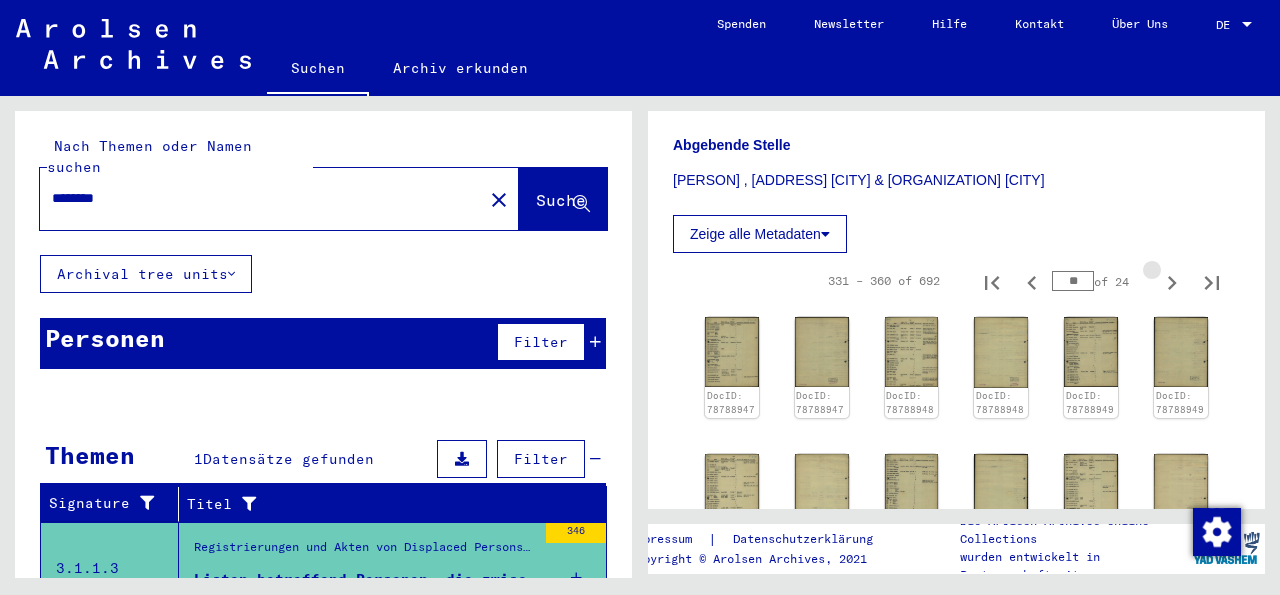 click 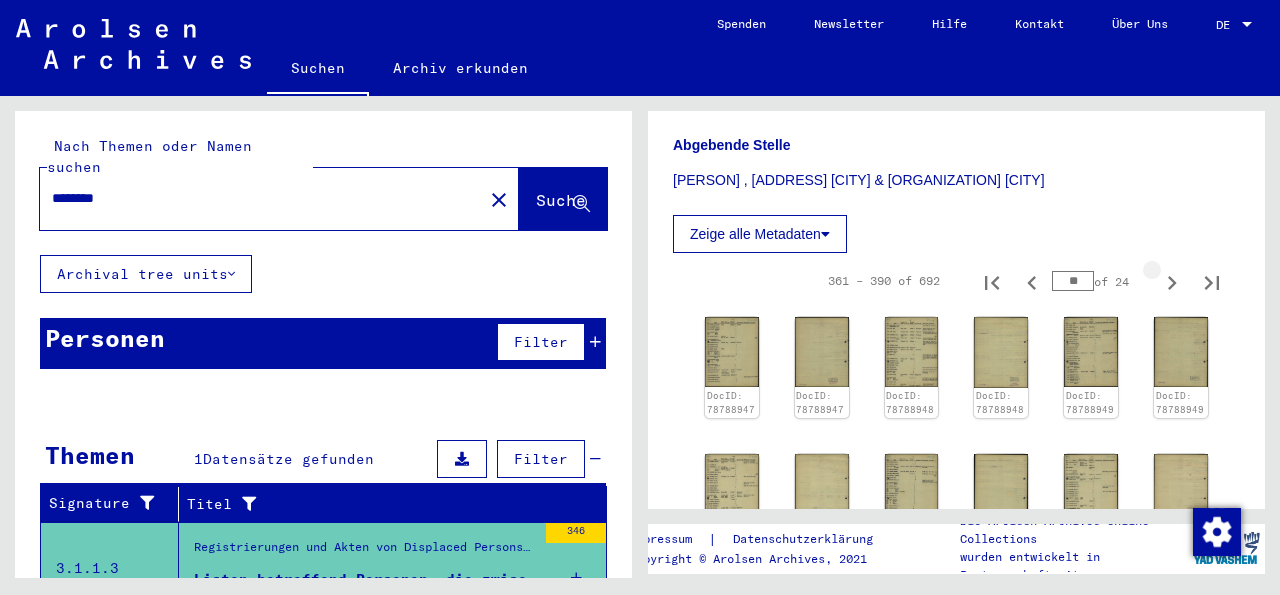 click 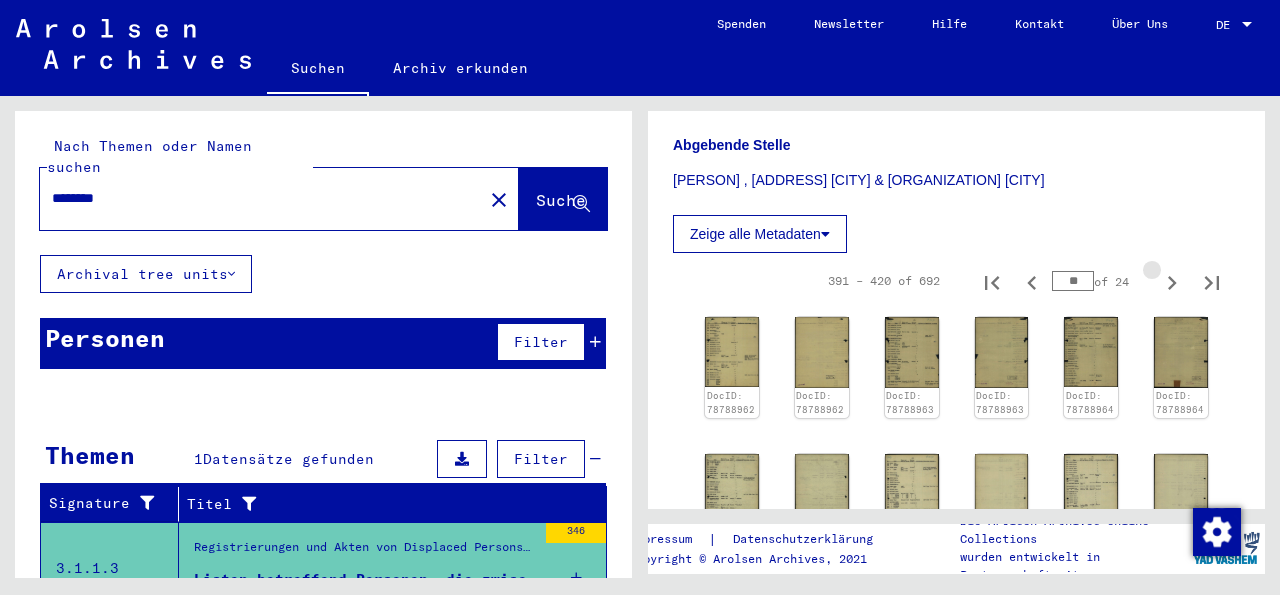 click 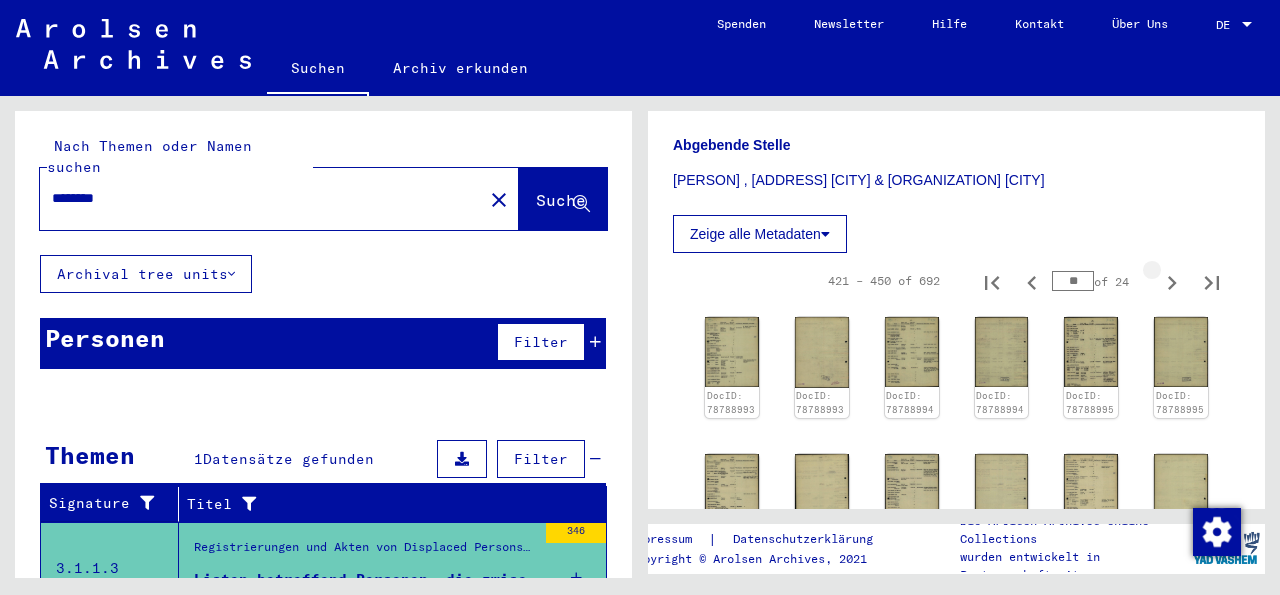 click 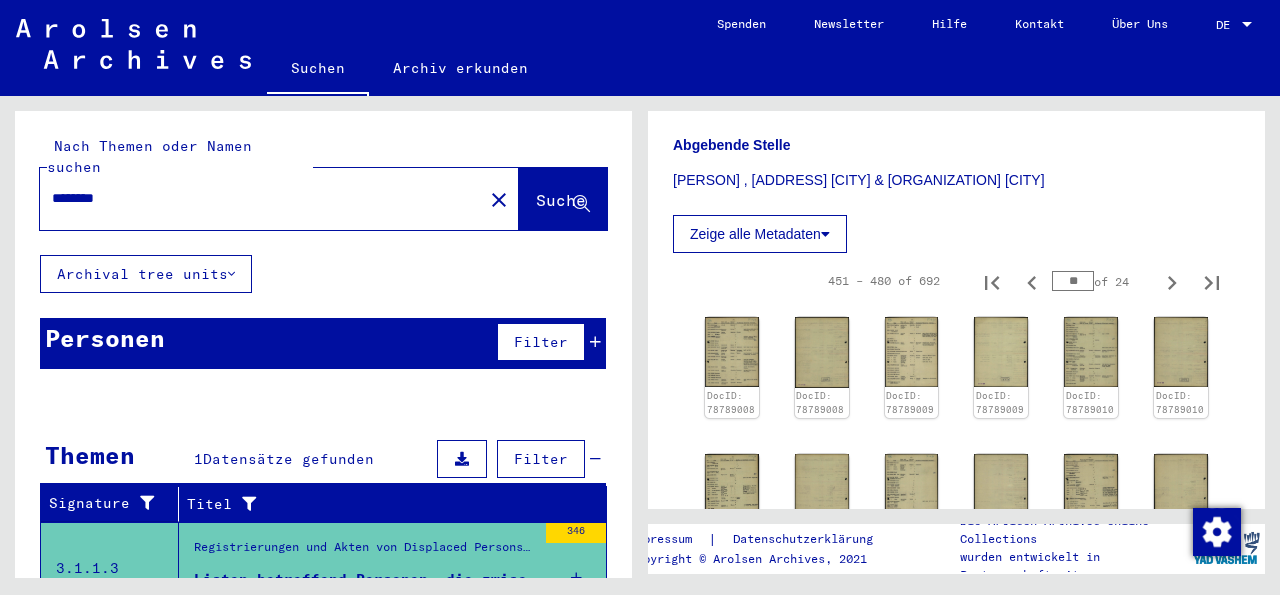 click 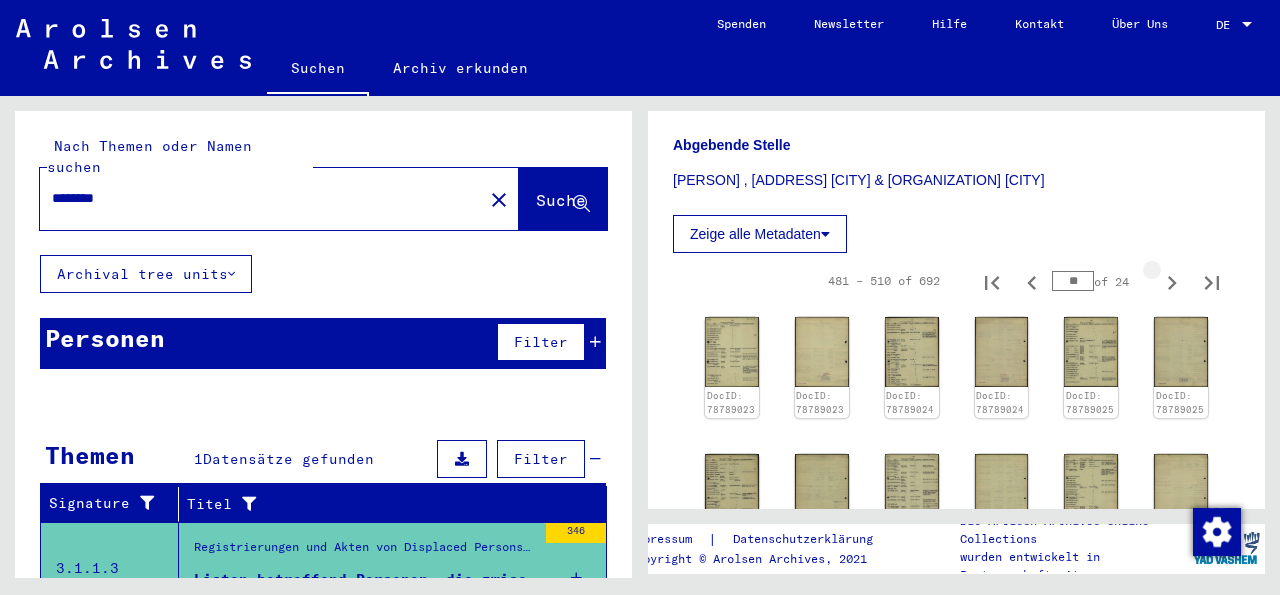 click 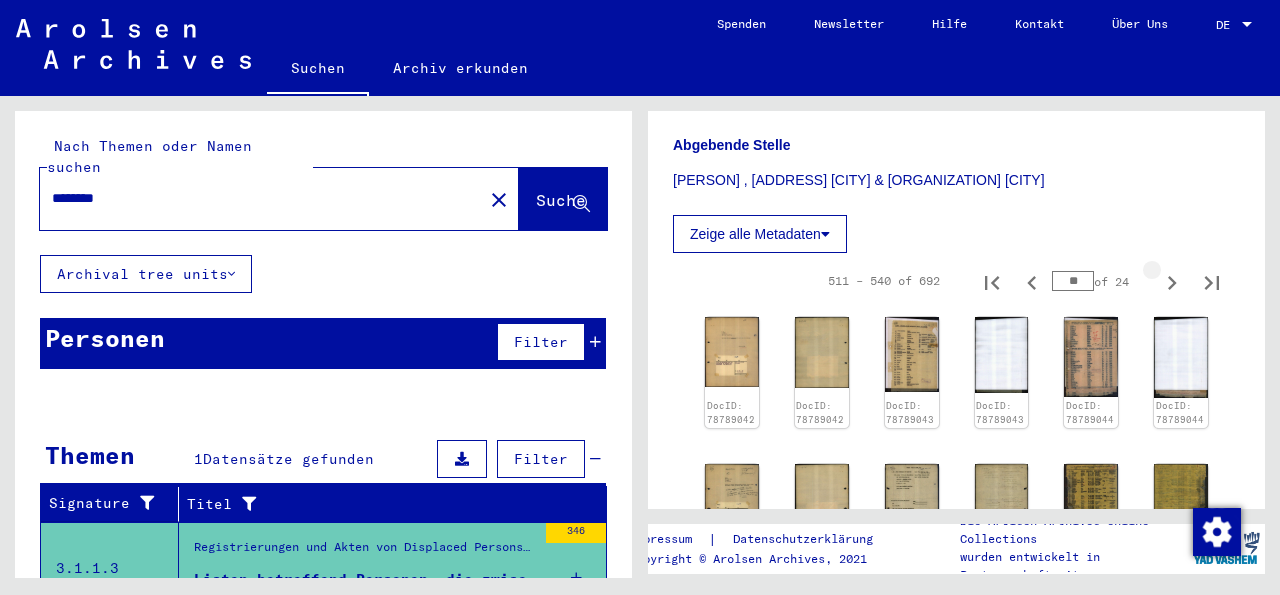 click 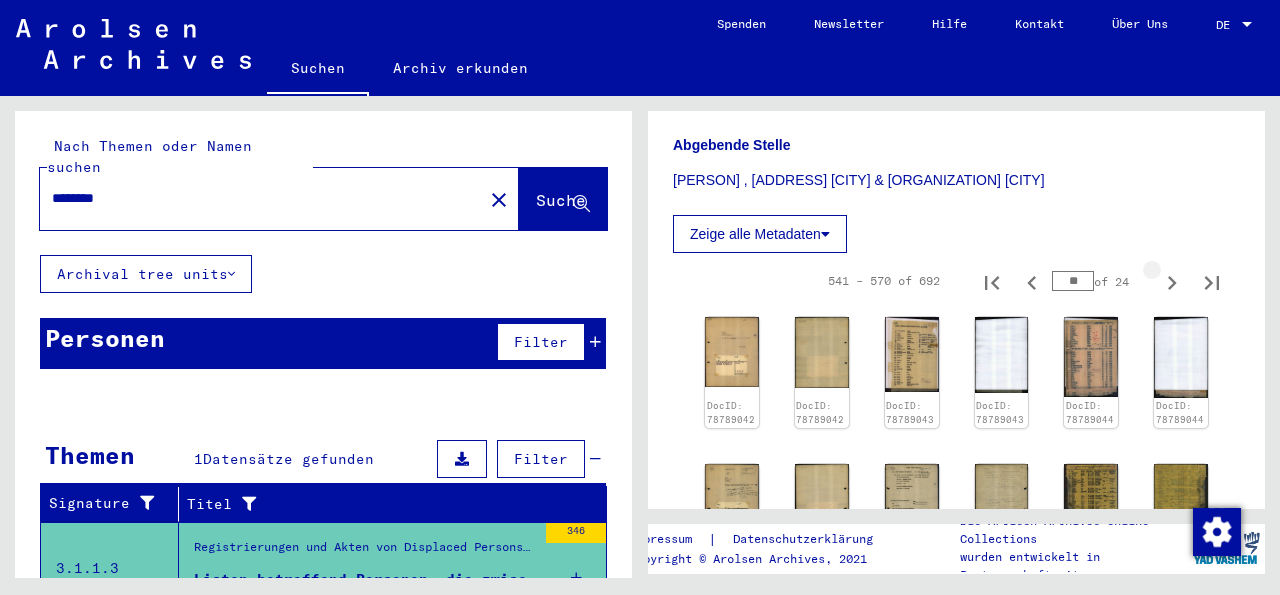 click 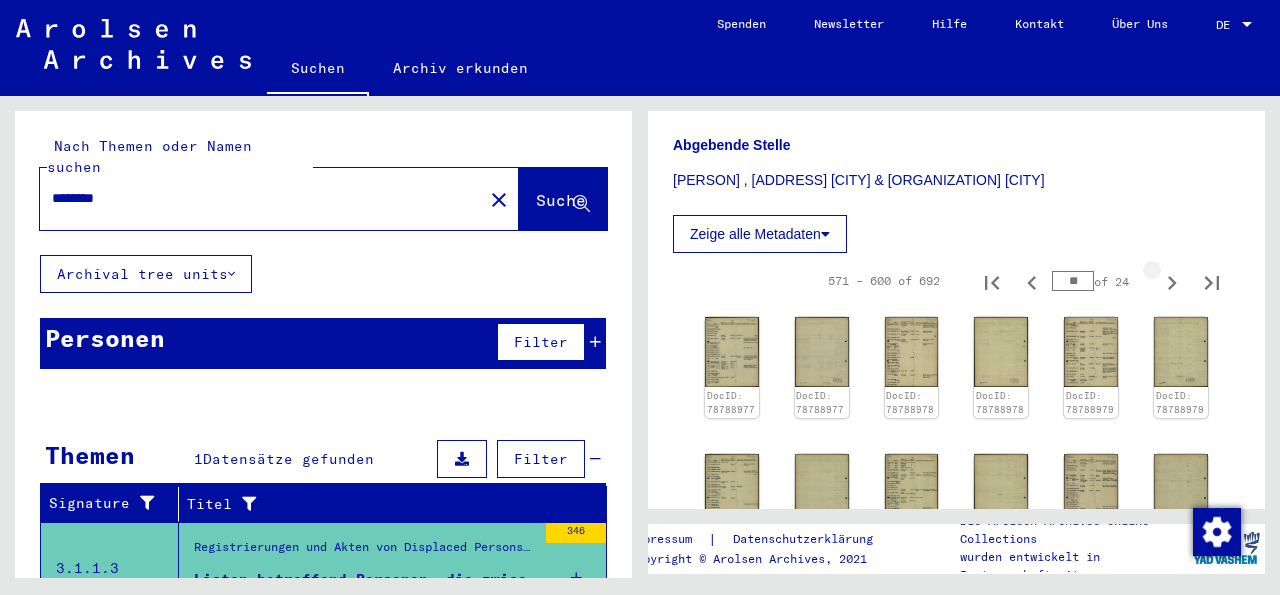 click 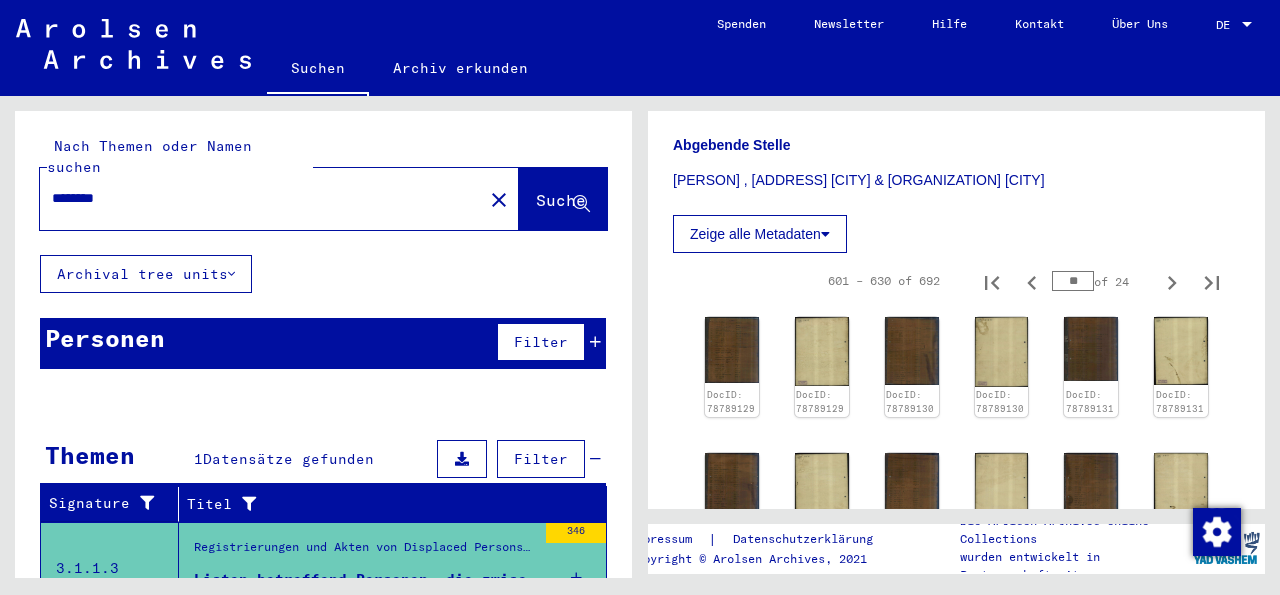 click 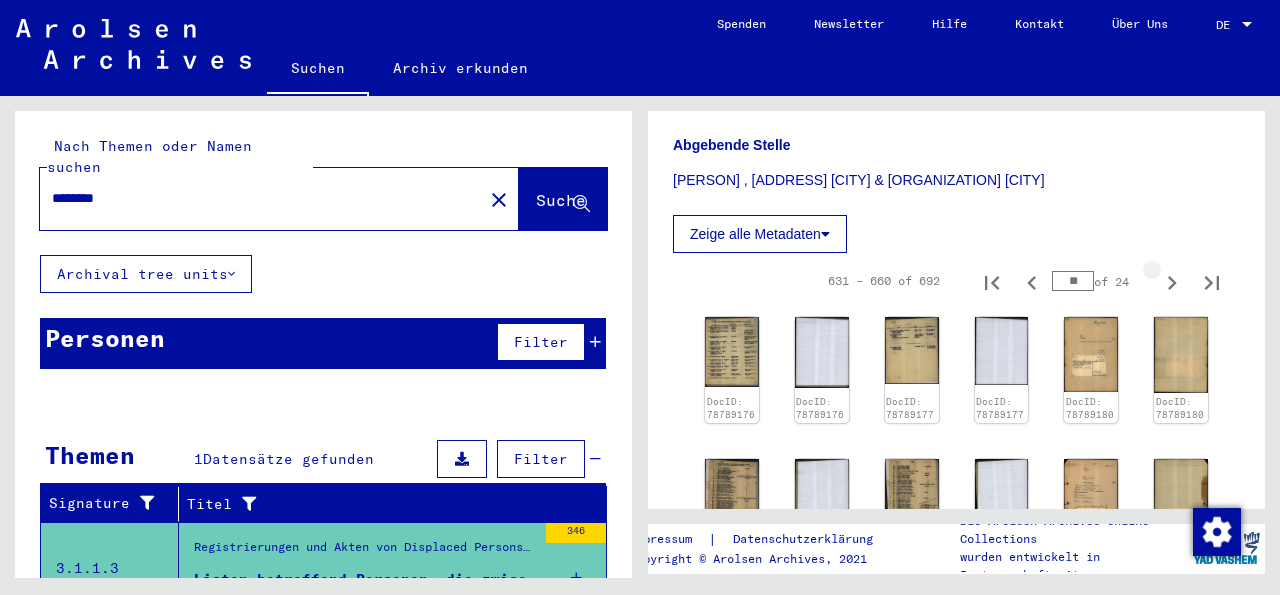 click 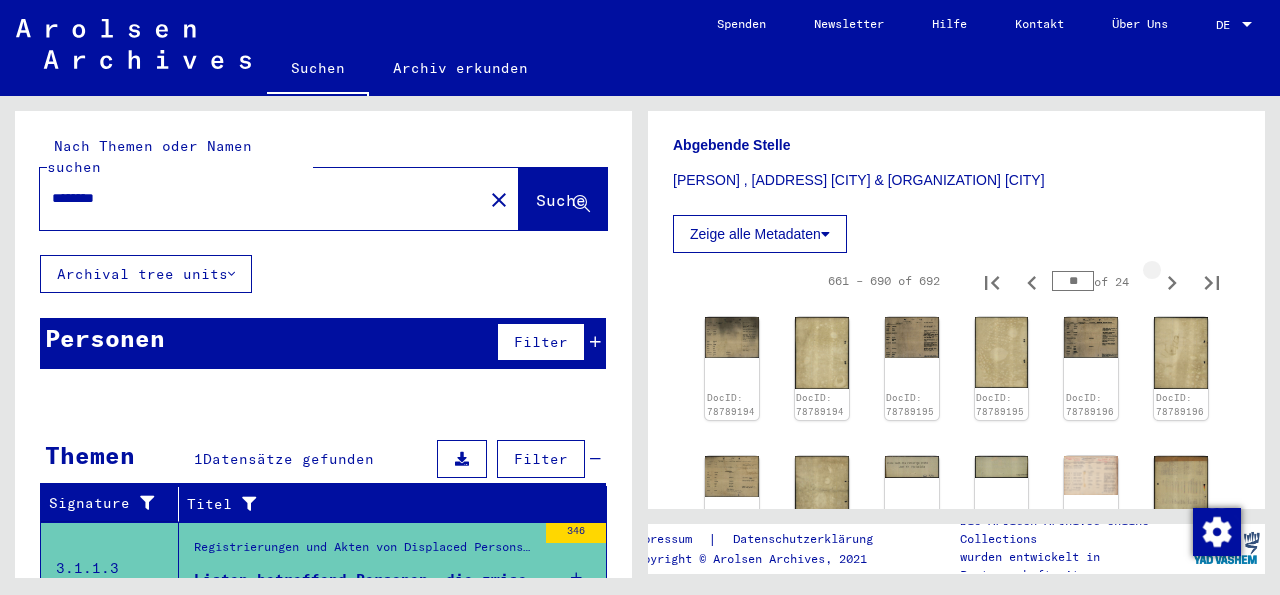 click 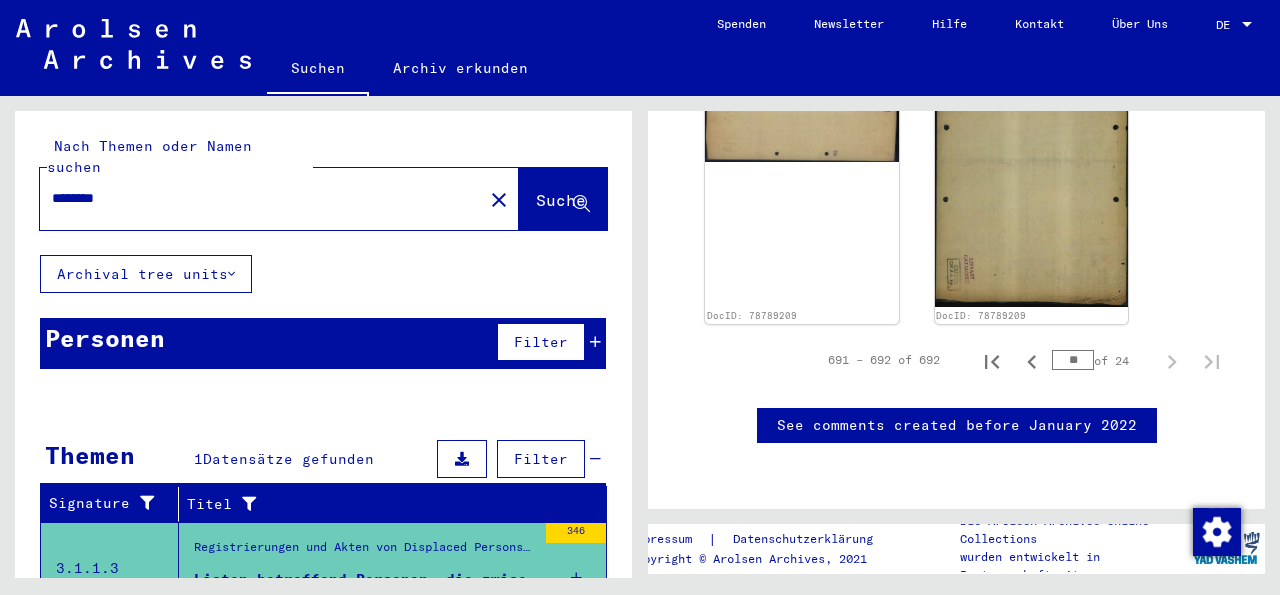 scroll, scrollTop: 1478, scrollLeft: 0, axis: vertical 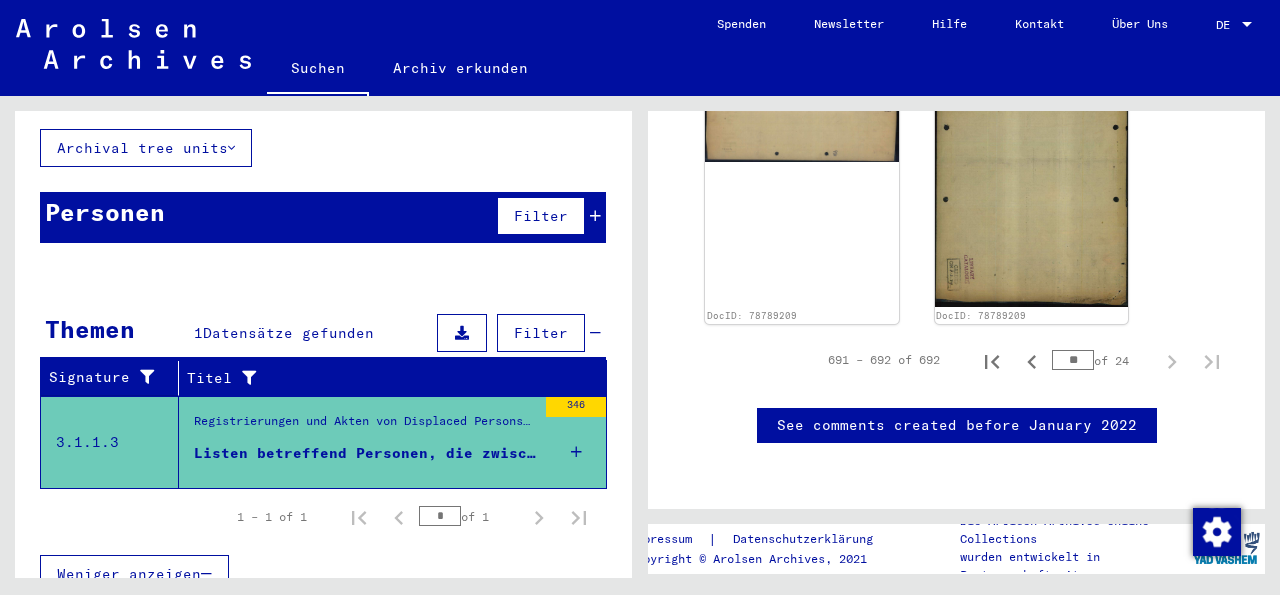 click on "Registrierungen und Akten von Displaced Persons, Kindern und Vermissten > Aufenthalts- und Emigrationsnachweise > Registrierung und Betreuung von DPs innerhalb und außerhalb von Lagern > Erfassung von befreiten ehemaligen Verfolgten an unterschiedlichen Orten (F18-Listen) > Registrierungen von ehemaligen Verfolgten in Spanien und Portugal" at bounding box center [365, 426] 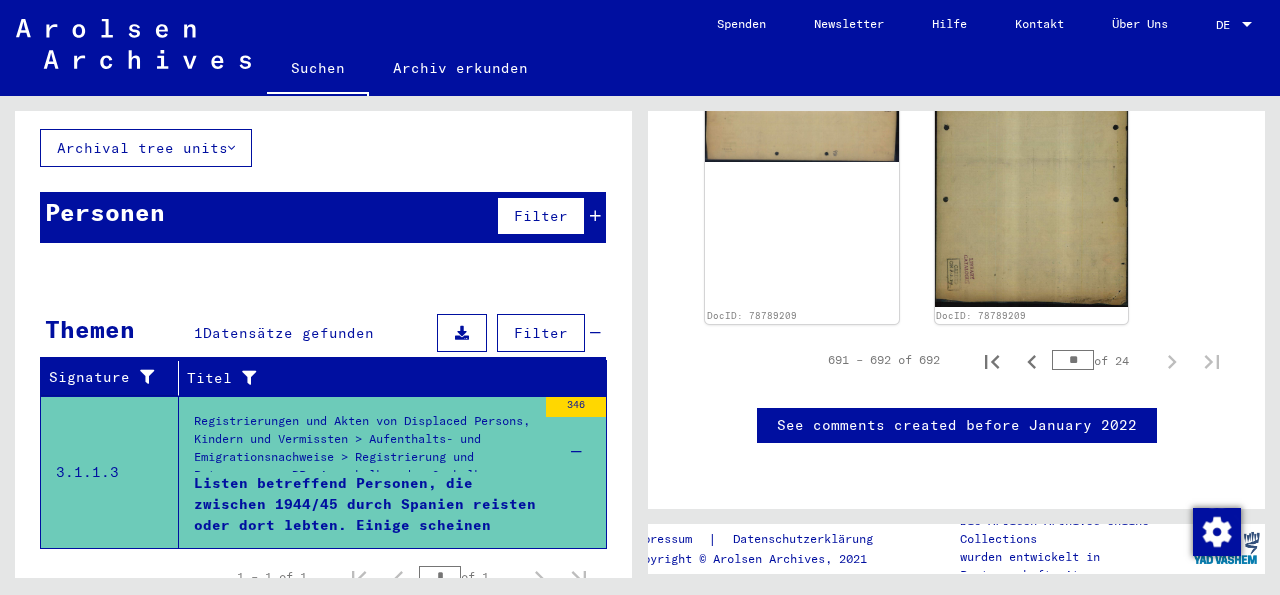 click on "Listen betreffend Personen, die zwischen 1944/45 durch Spanien reisten      oder dort lebten. Einige scheinen keine Juden zu sein. Viele Namen sind      doppelt aufgeführt. ..." at bounding box center (365, 503) 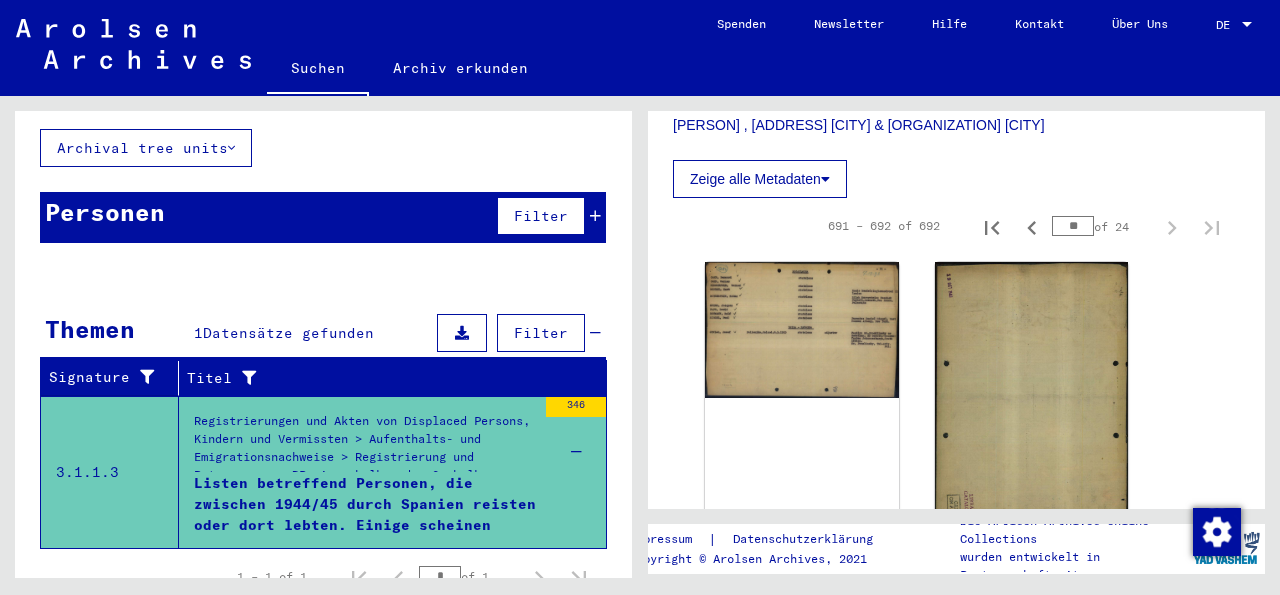 scroll, scrollTop: 789, scrollLeft: 0, axis: vertical 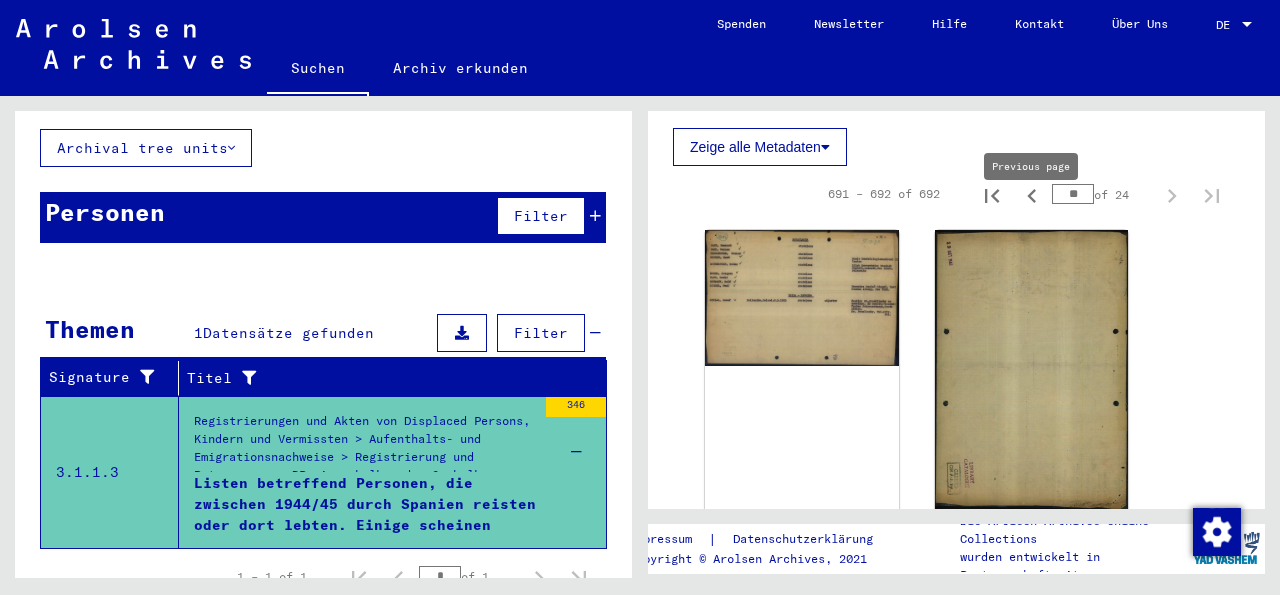 click 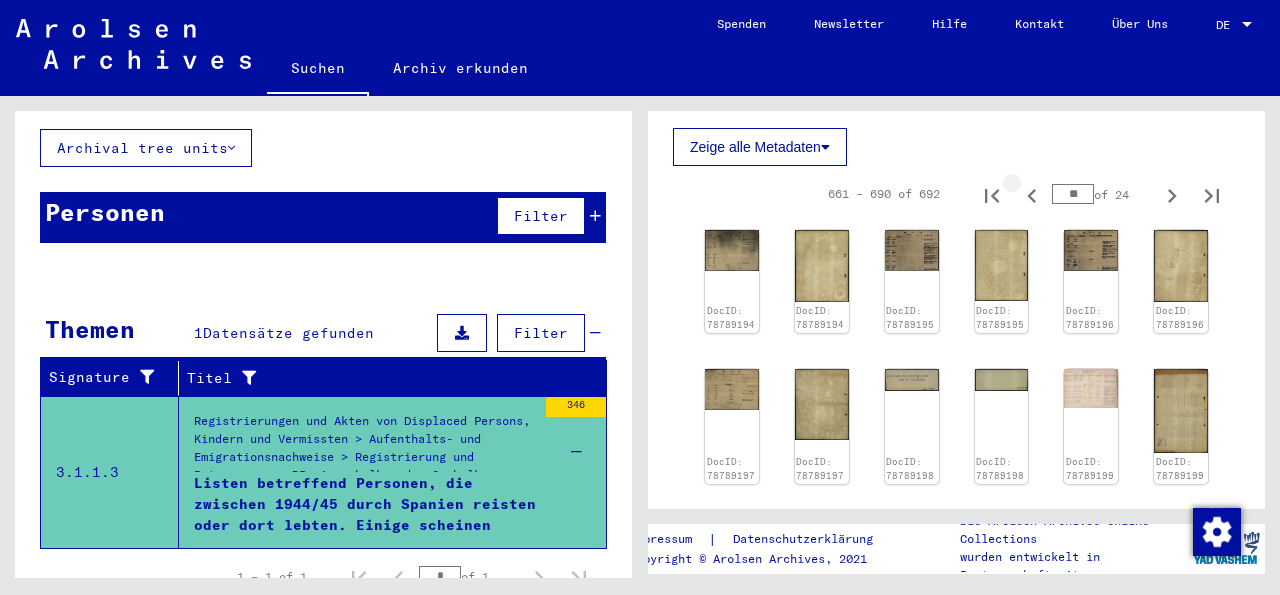 click 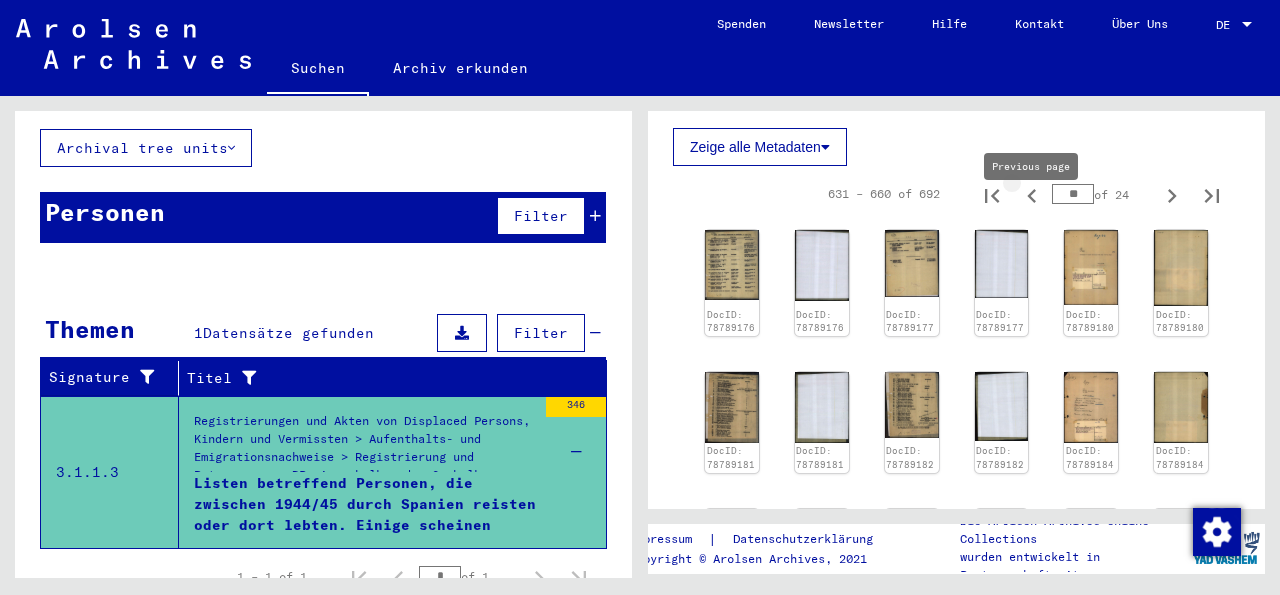 click 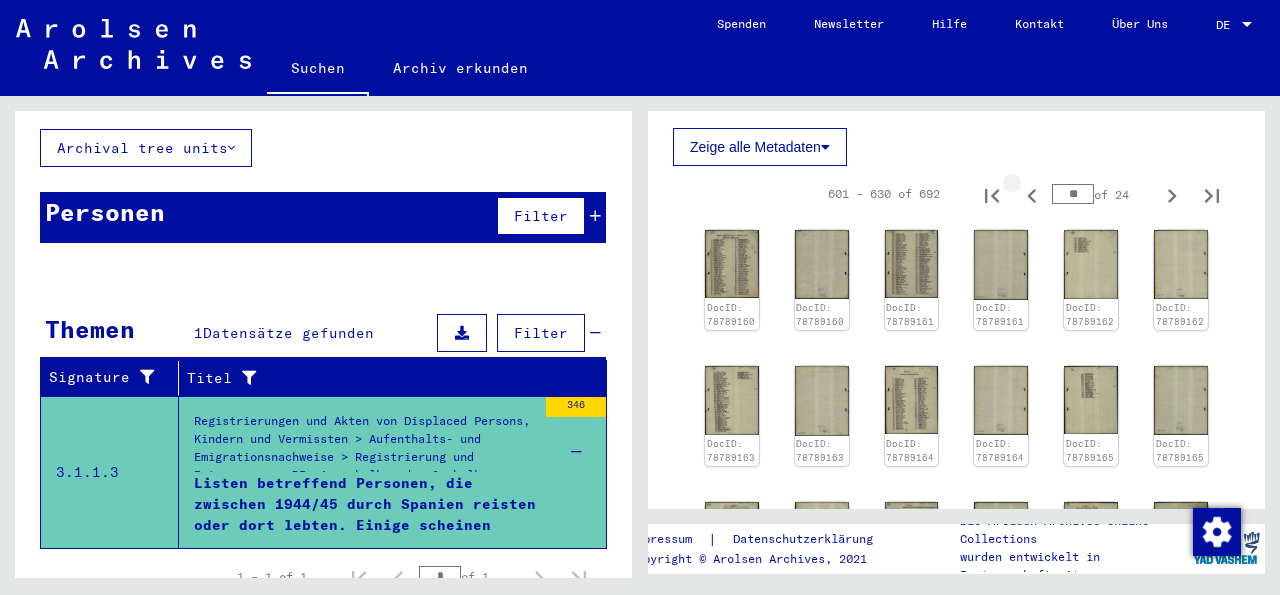 click 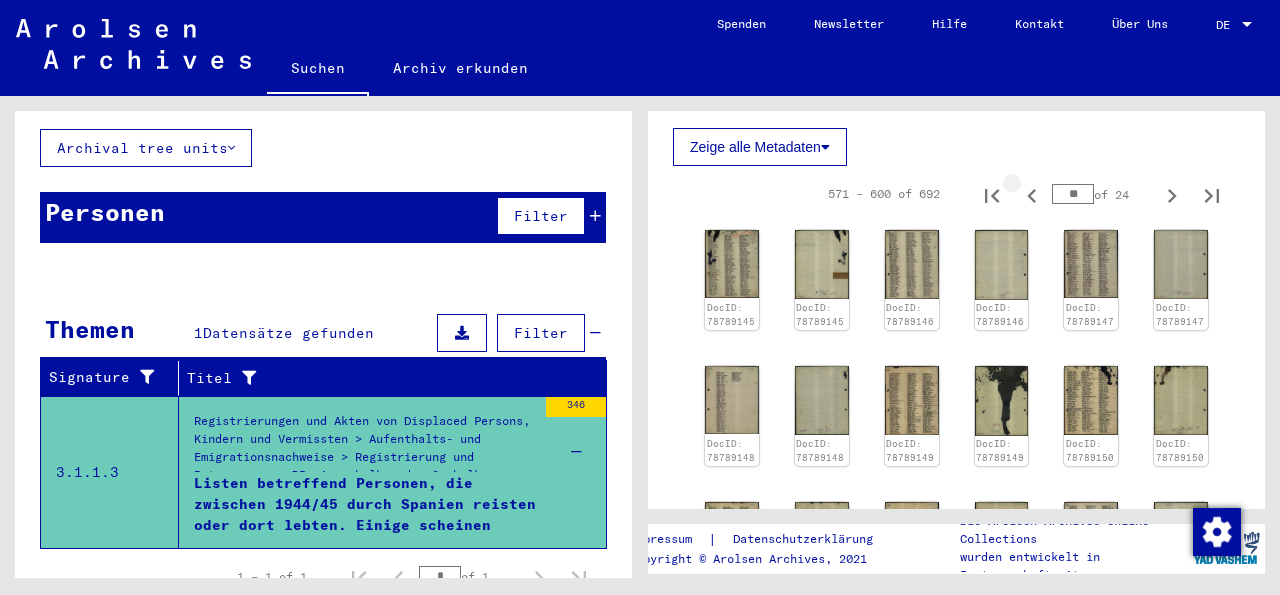 click 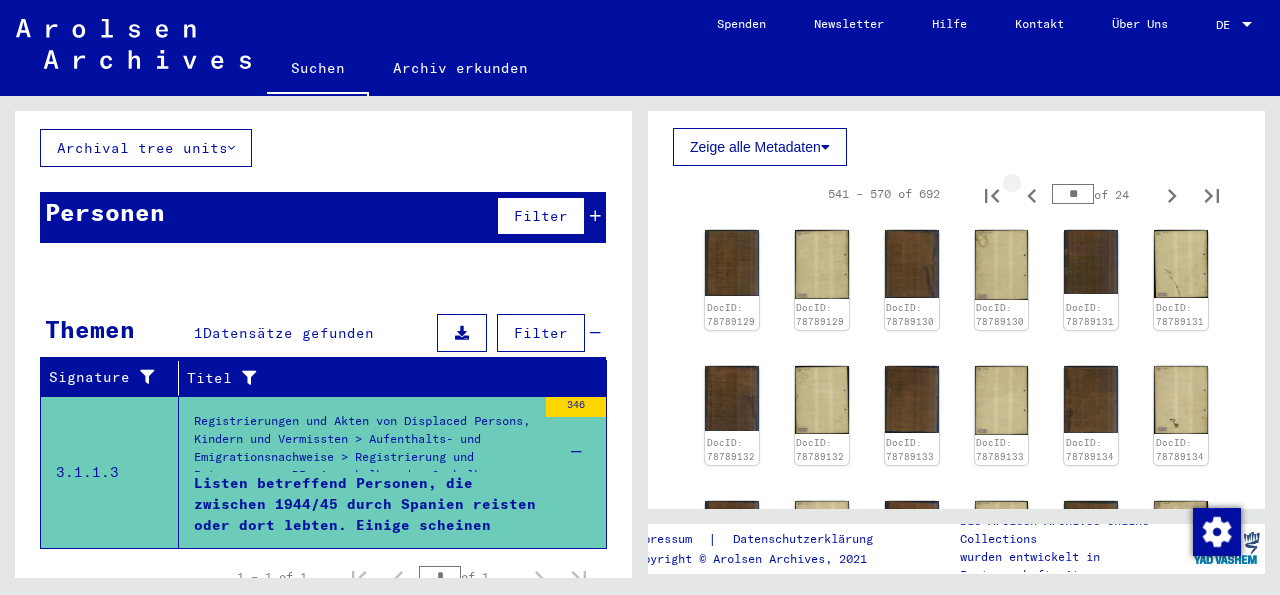 click 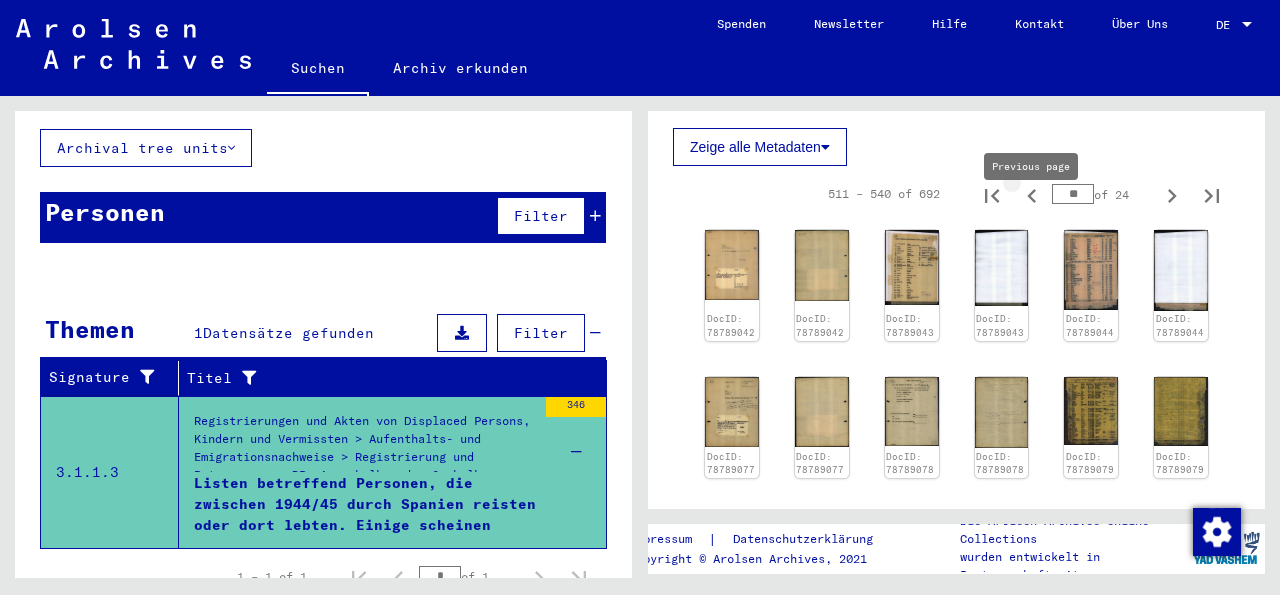 click 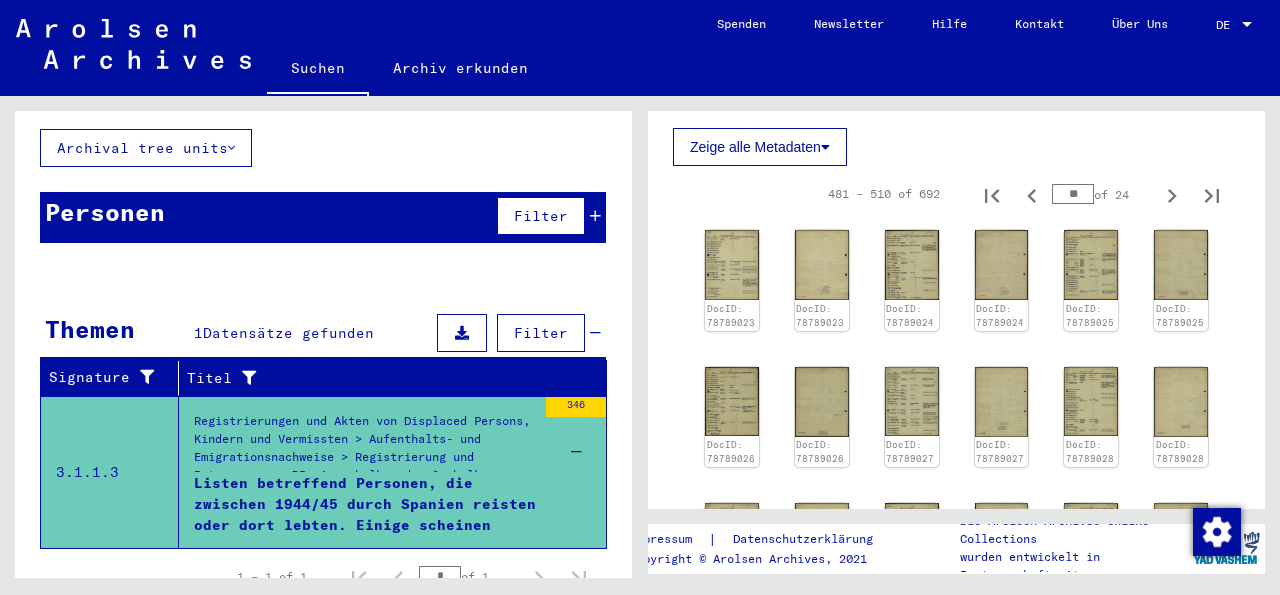 click 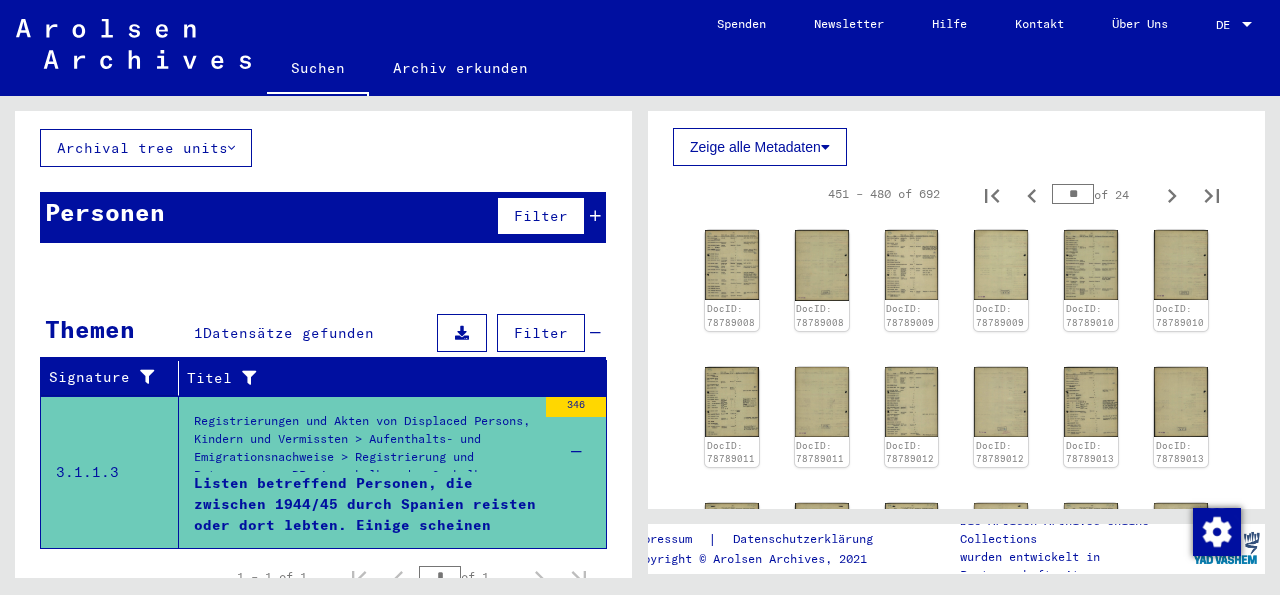 click 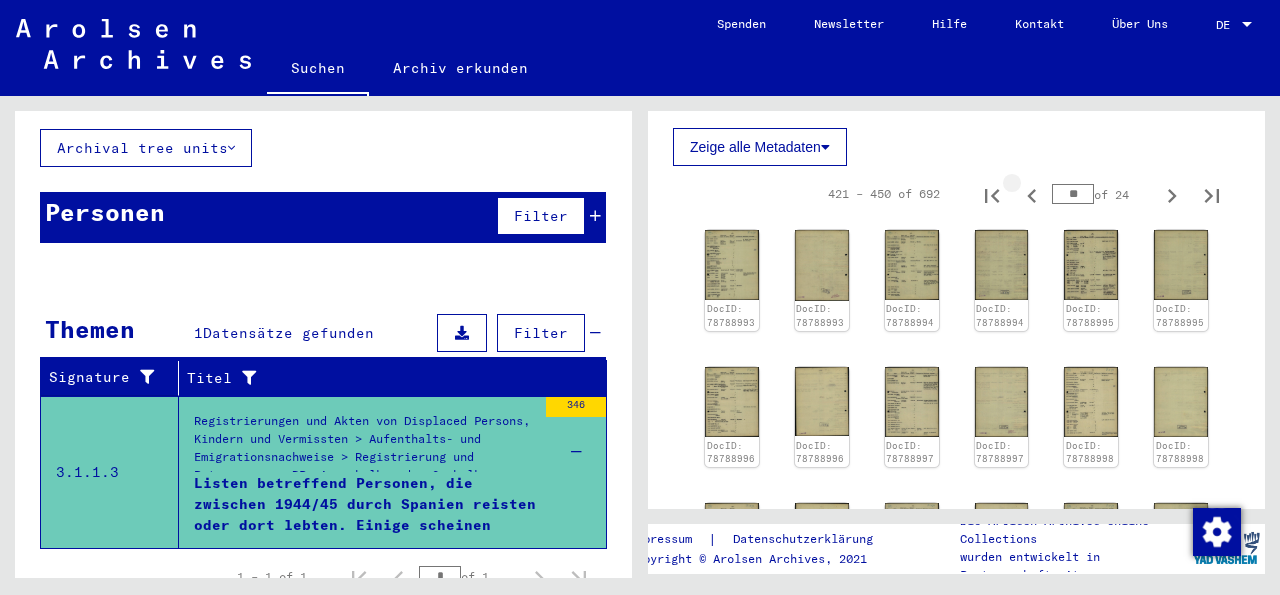 click 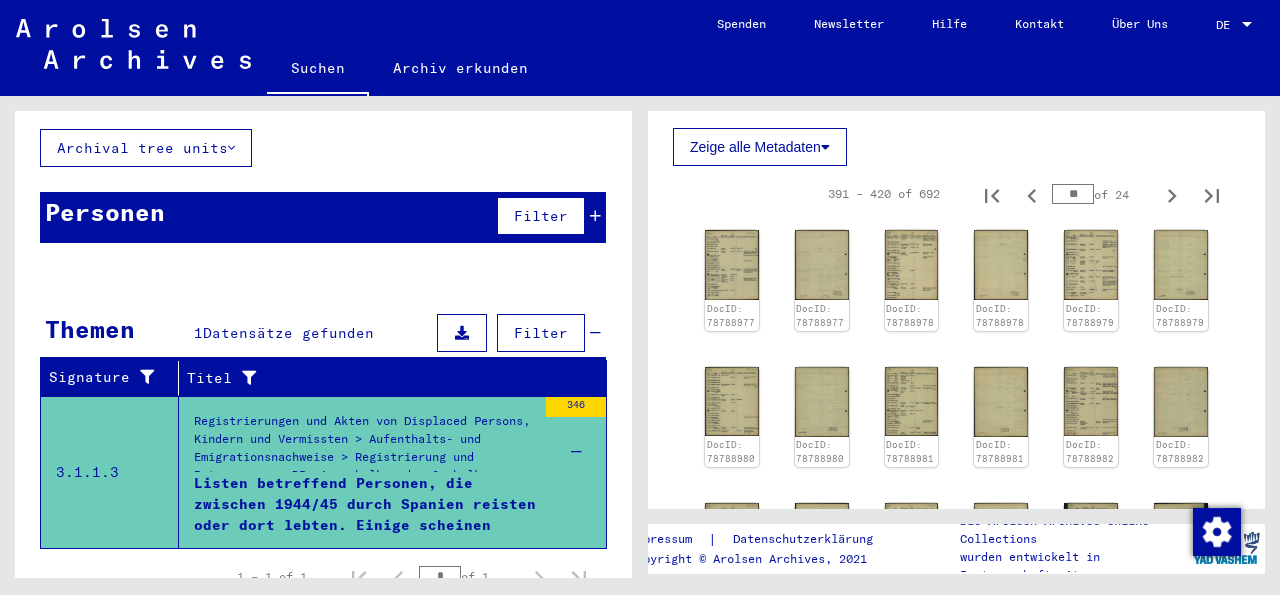 click 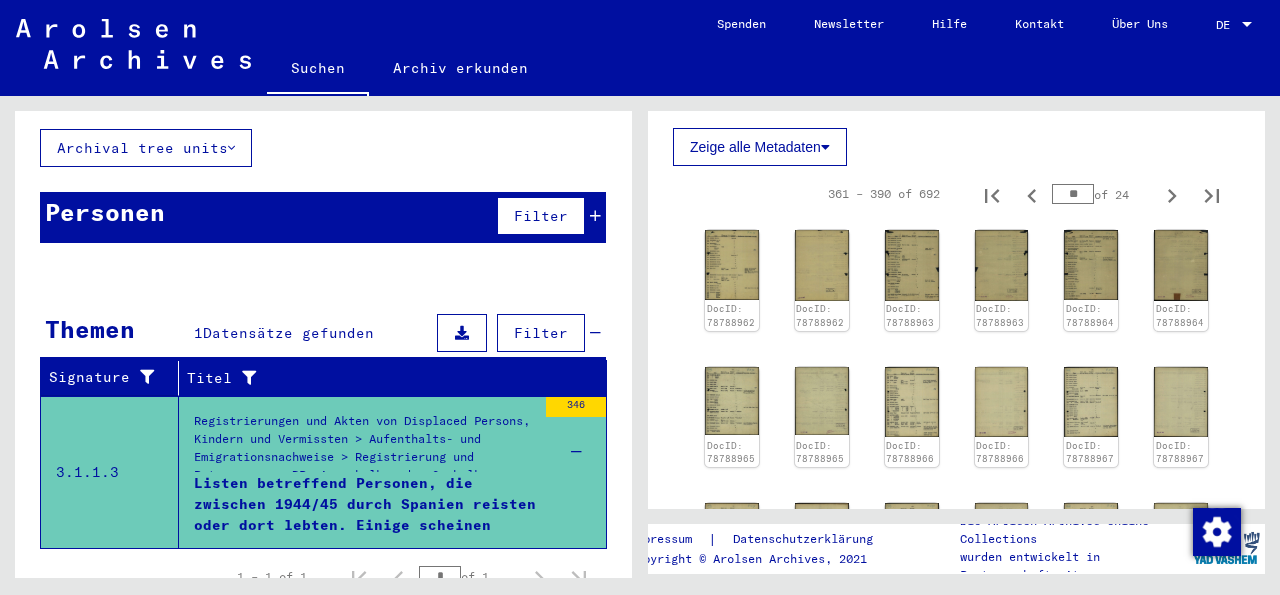 click 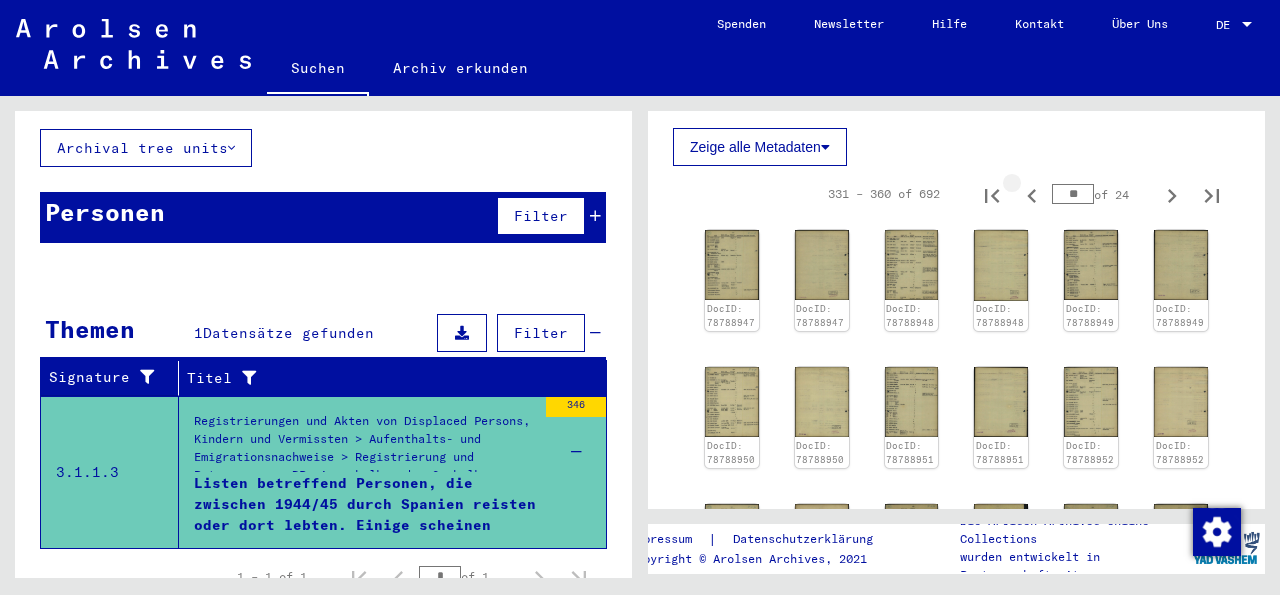 click 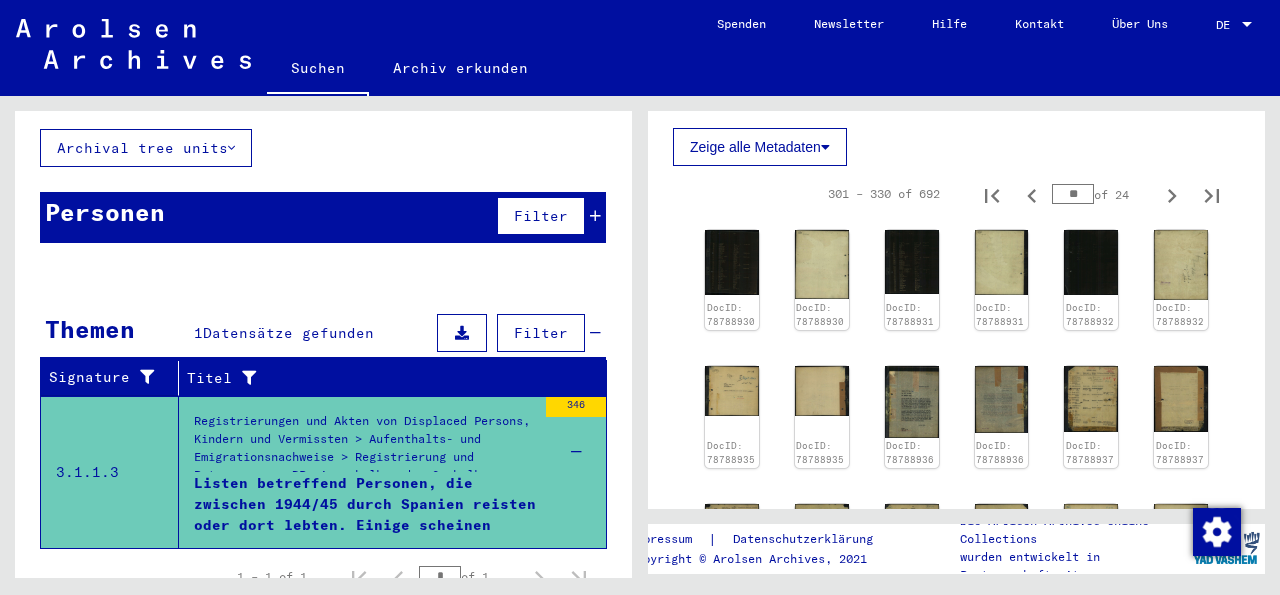 click 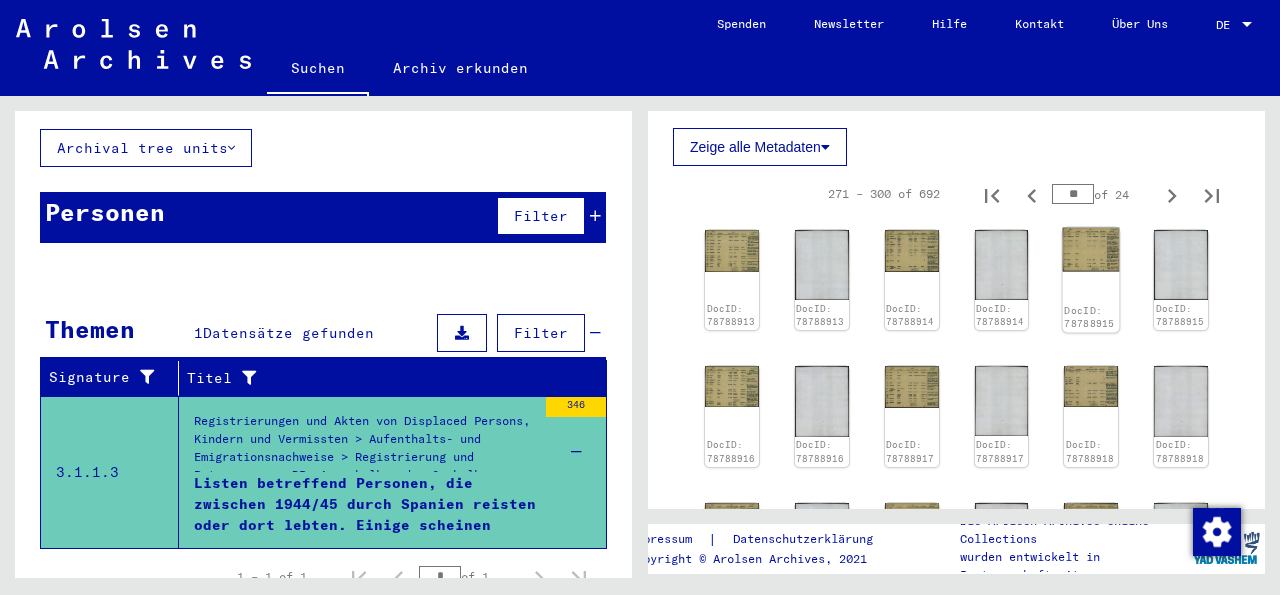 click 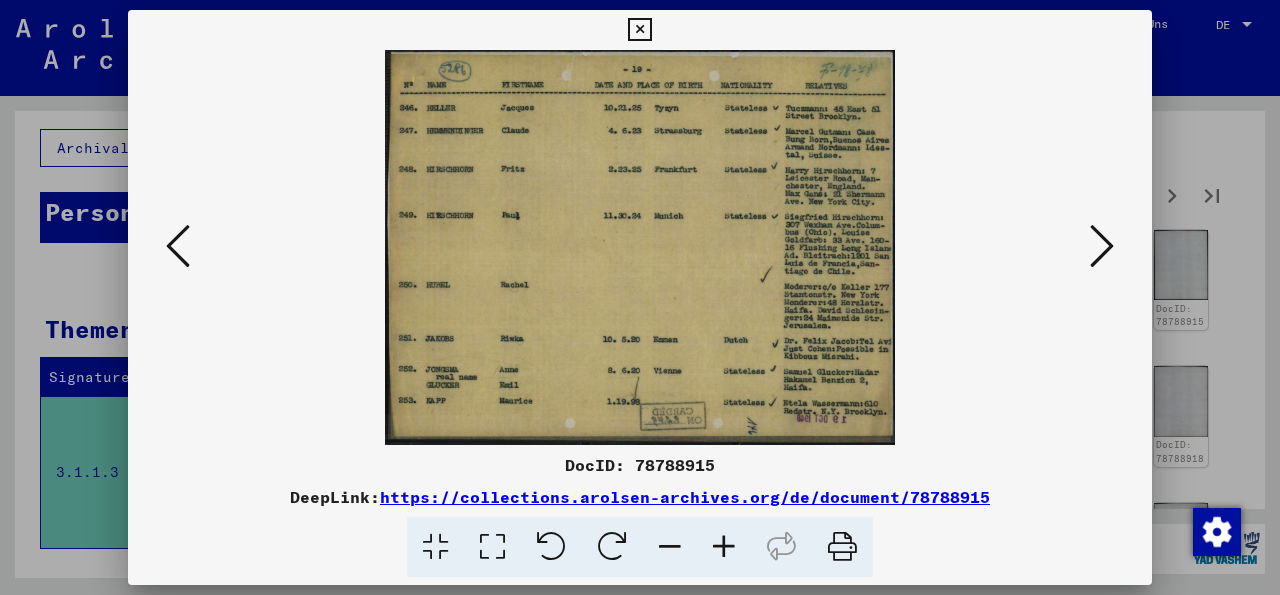click at bounding box center [1102, 246] 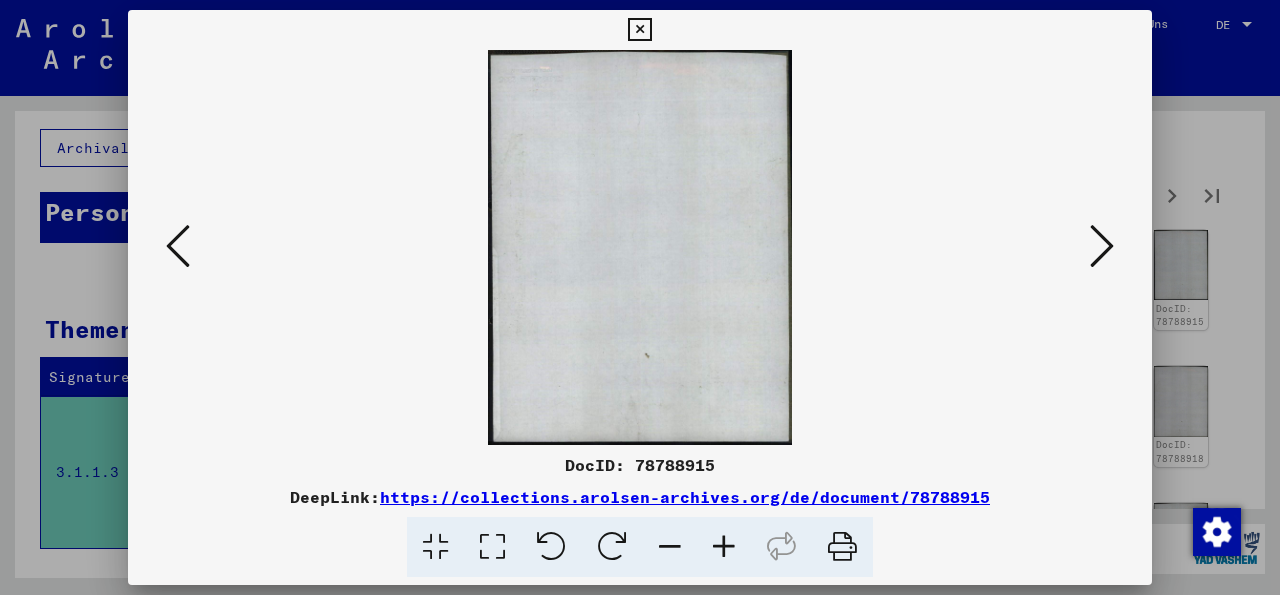 click at bounding box center (178, 246) 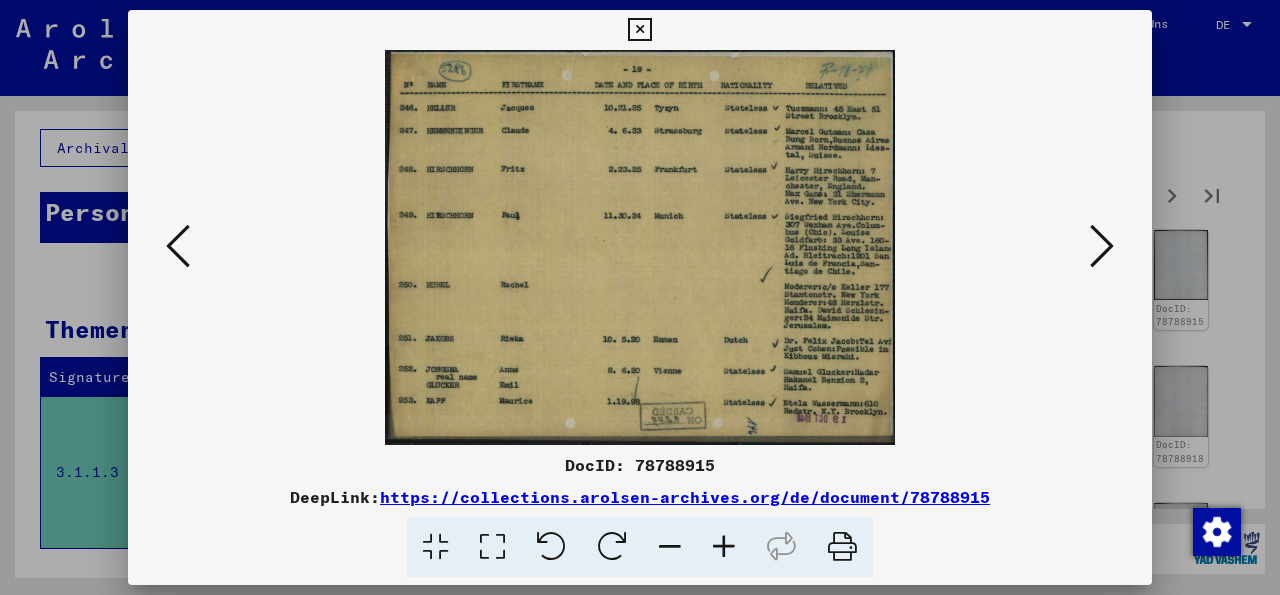 drag, startPoint x: 723, startPoint y: 461, endPoint x: 569, endPoint y: 459, distance: 154.01299 